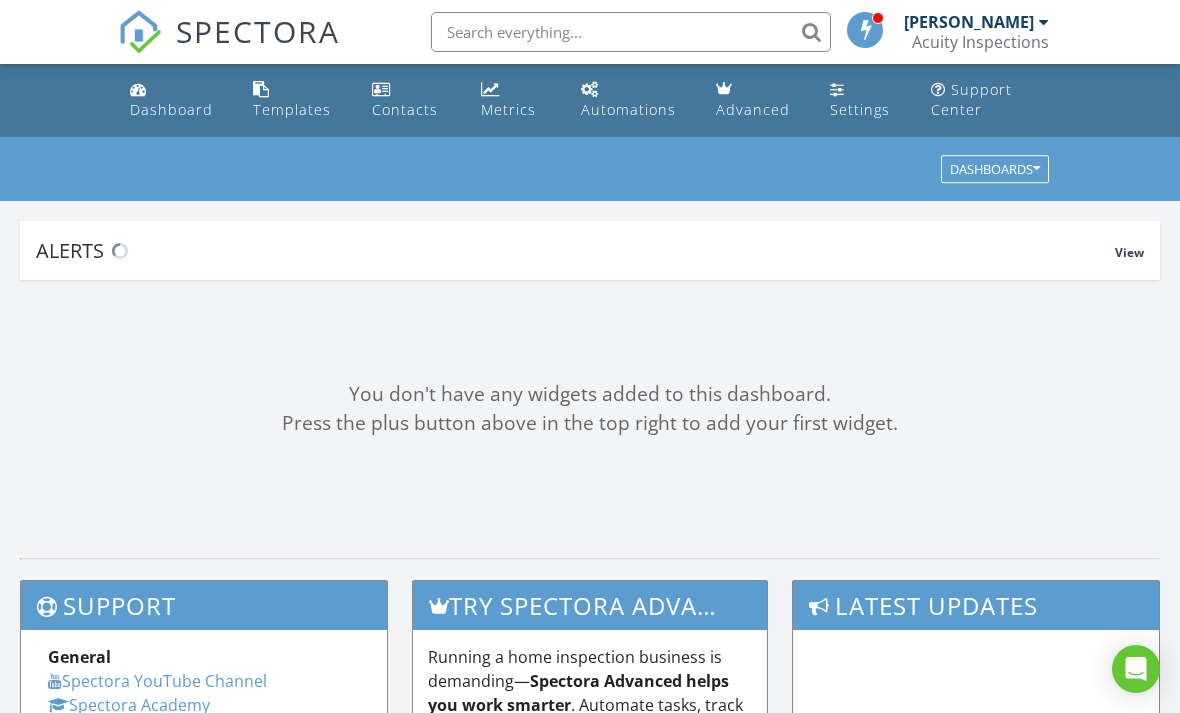 scroll, scrollTop: 0, scrollLeft: 0, axis: both 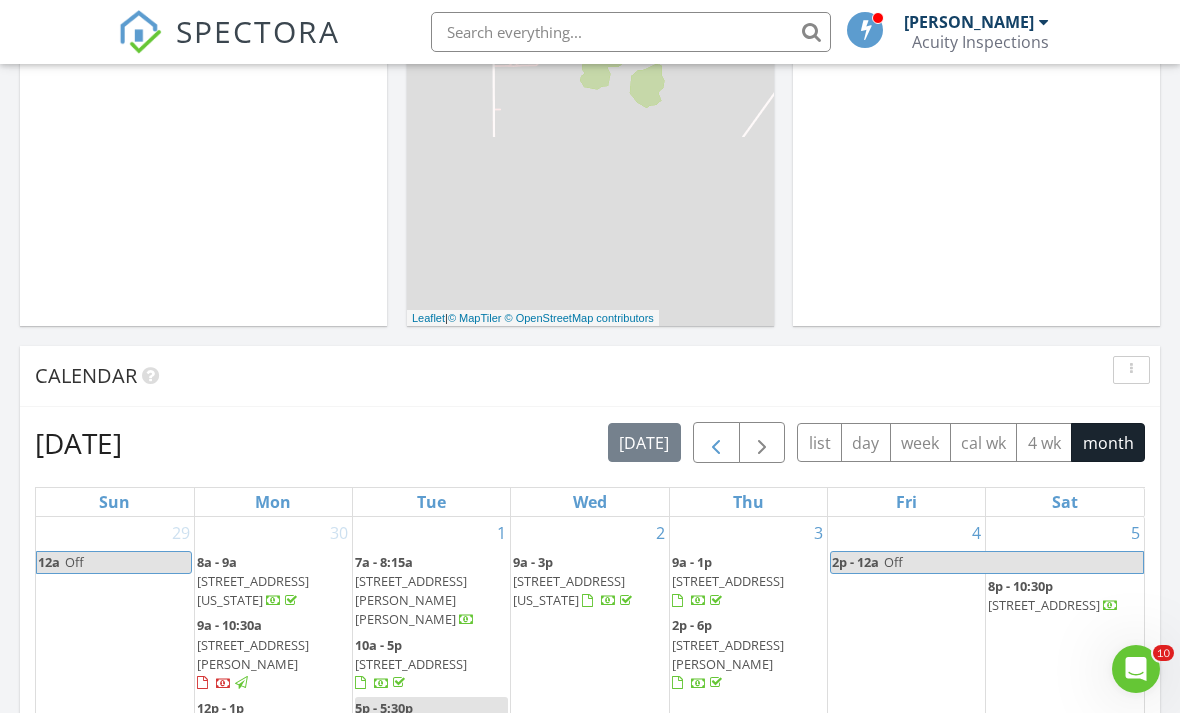 click at bounding box center (716, 443) 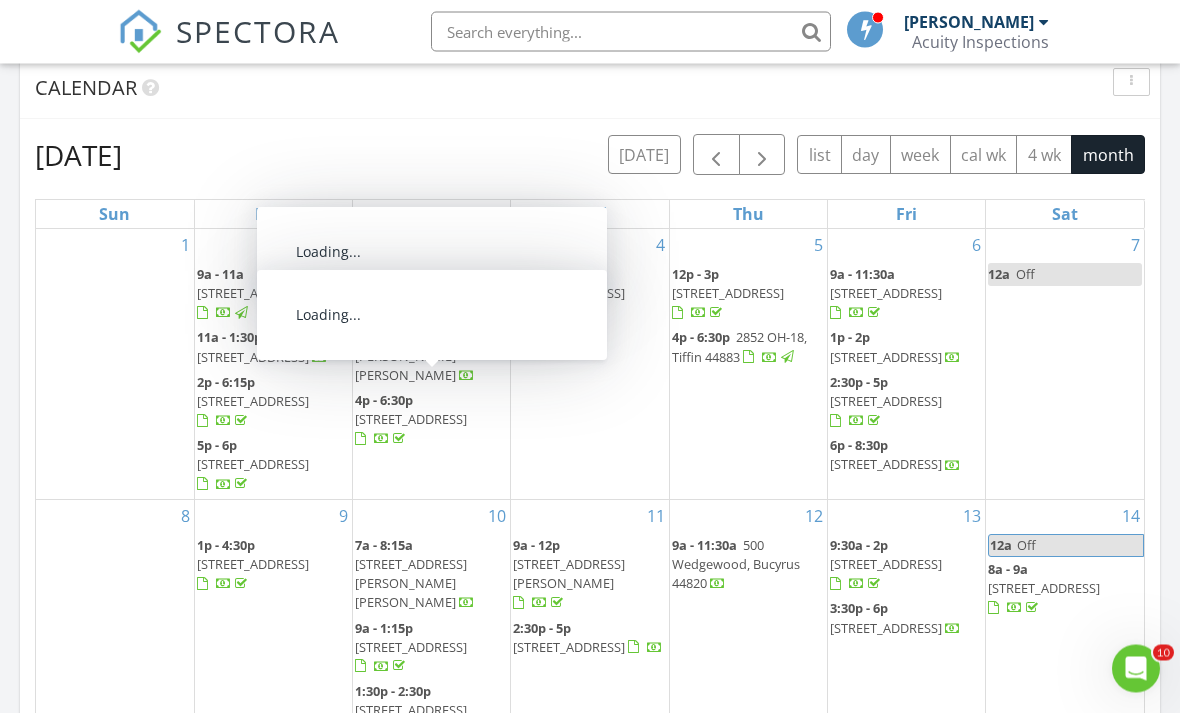 scroll, scrollTop: 1005, scrollLeft: 0, axis: vertical 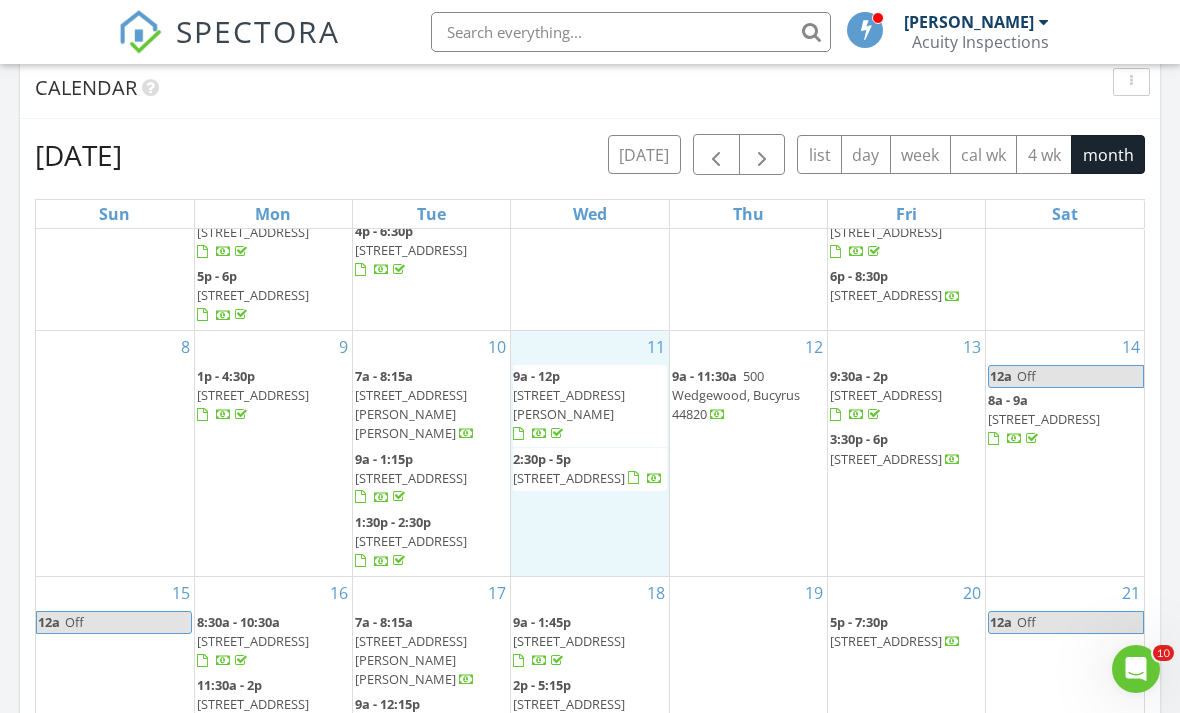 click on "11
9a - 12p
376 Pinebrook Ct, McComb 45858
2:30p - 5p
217 Center St , Vaughnsville 45893" at bounding box center [589, 453] 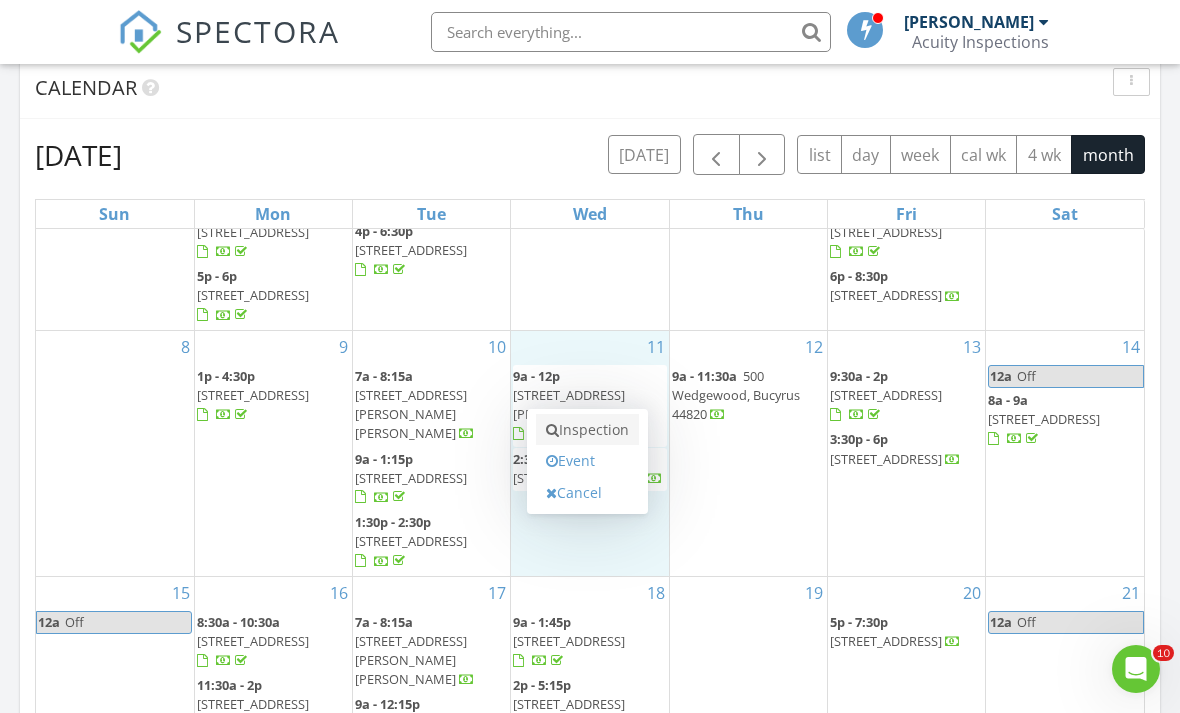 click on "Inspection" at bounding box center [587, 430] 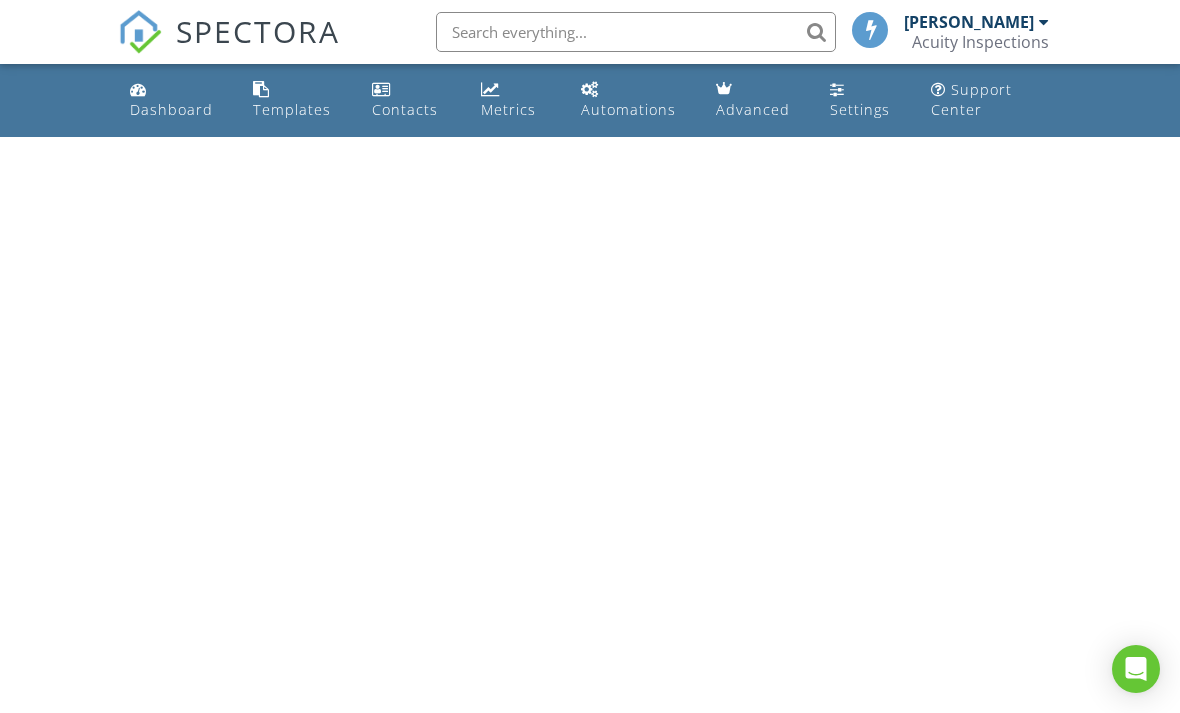 scroll, scrollTop: 0, scrollLeft: 0, axis: both 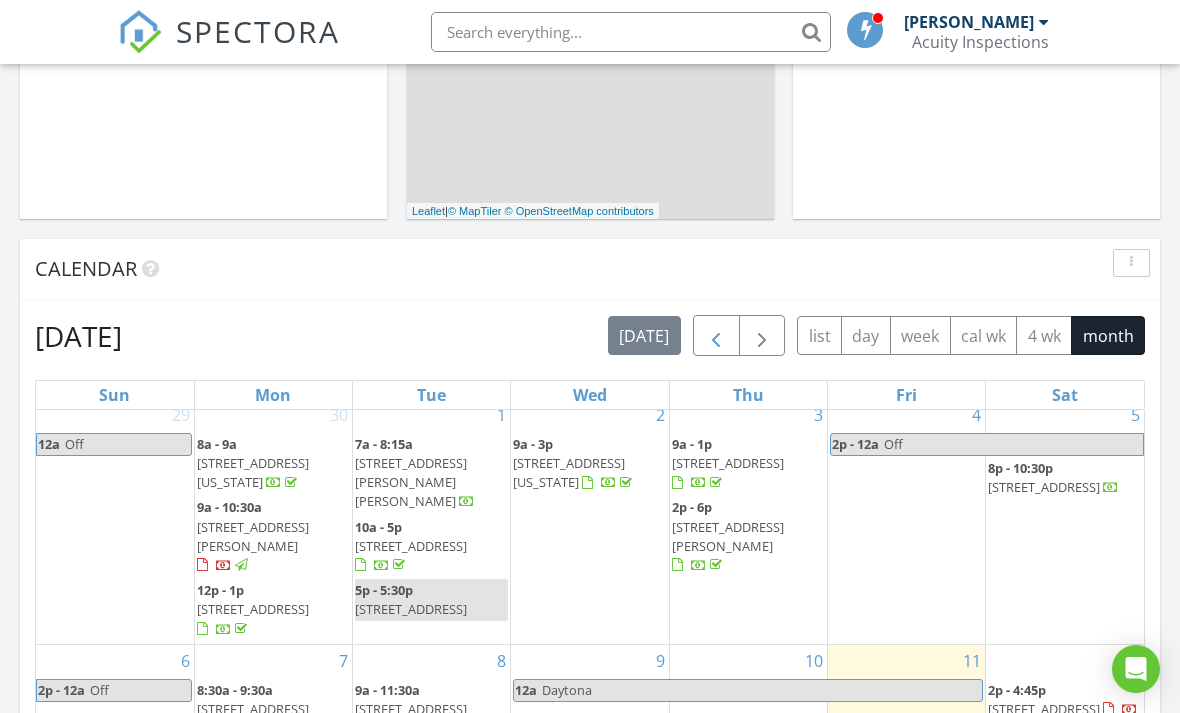click at bounding box center (716, 336) 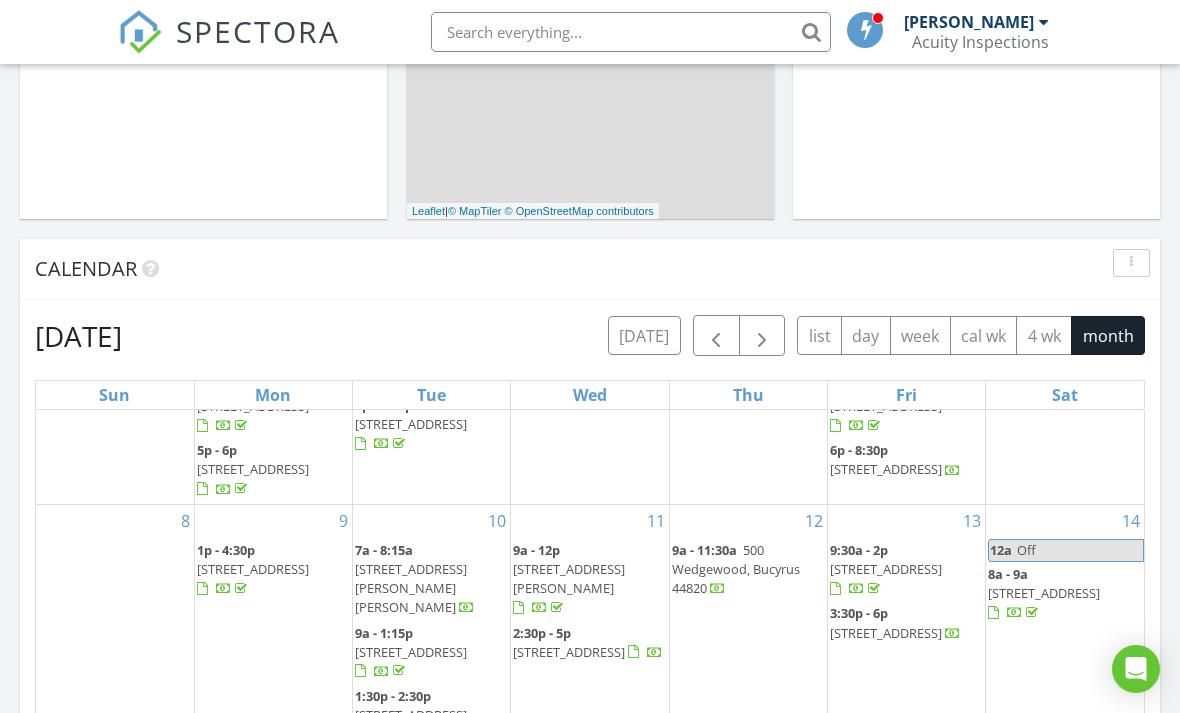 scroll, scrollTop: 181, scrollLeft: 0, axis: vertical 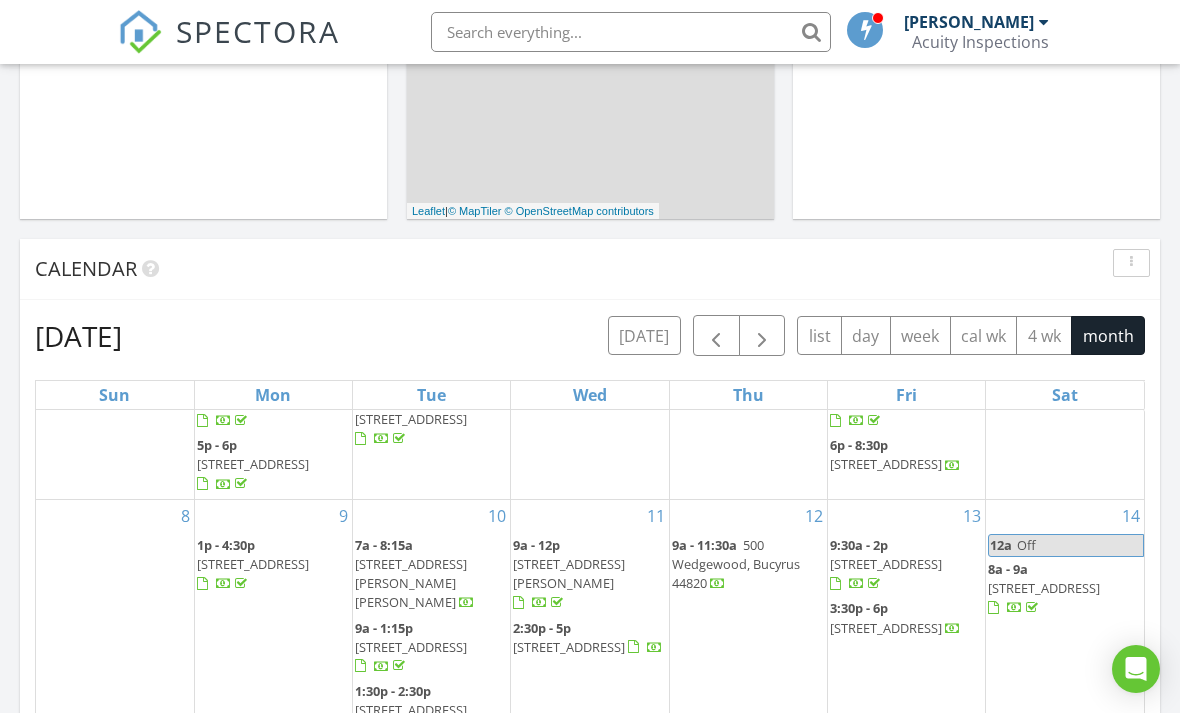 click on "217 Center St , Vaughnsville 45893" at bounding box center [569, 647] 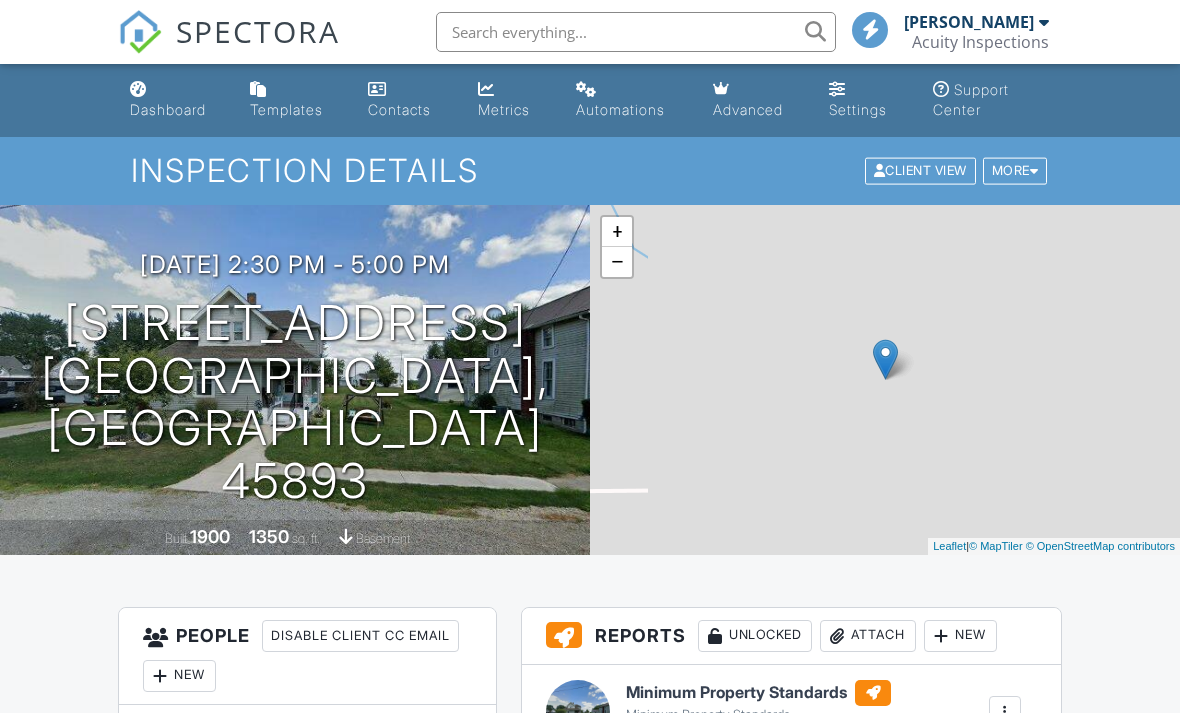 scroll, scrollTop: 0, scrollLeft: 0, axis: both 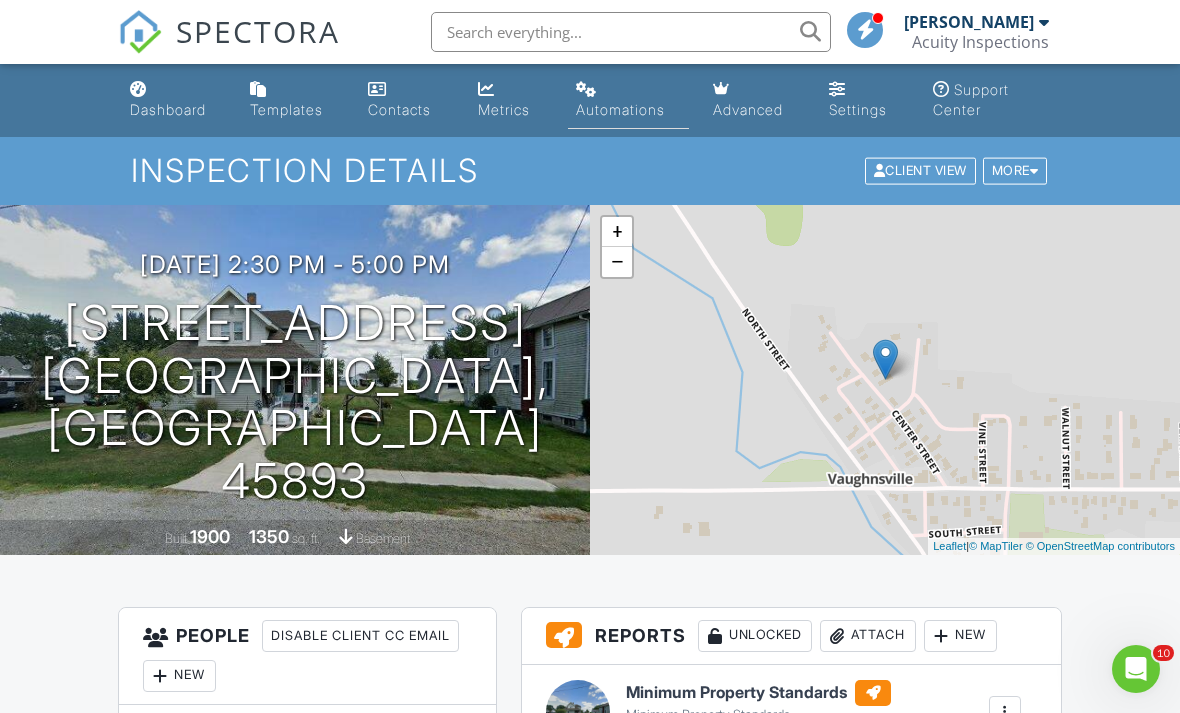 click on "Automations" at bounding box center [620, 109] 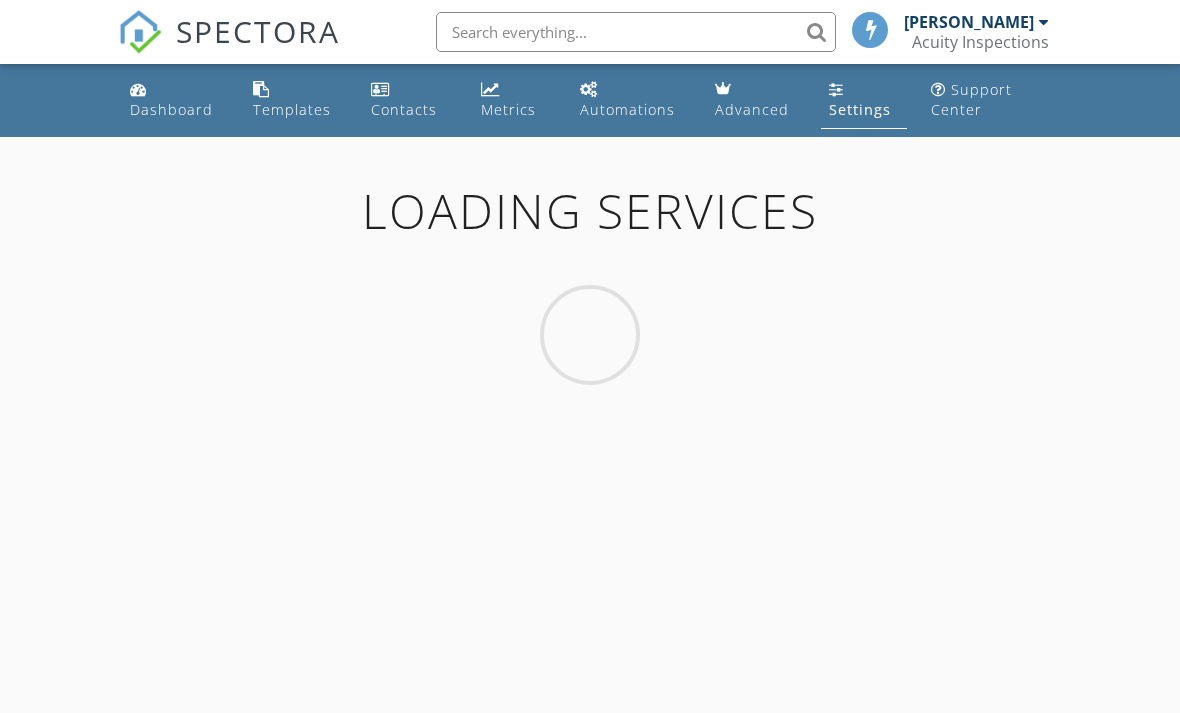 scroll, scrollTop: 0, scrollLeft: 0, axis: both 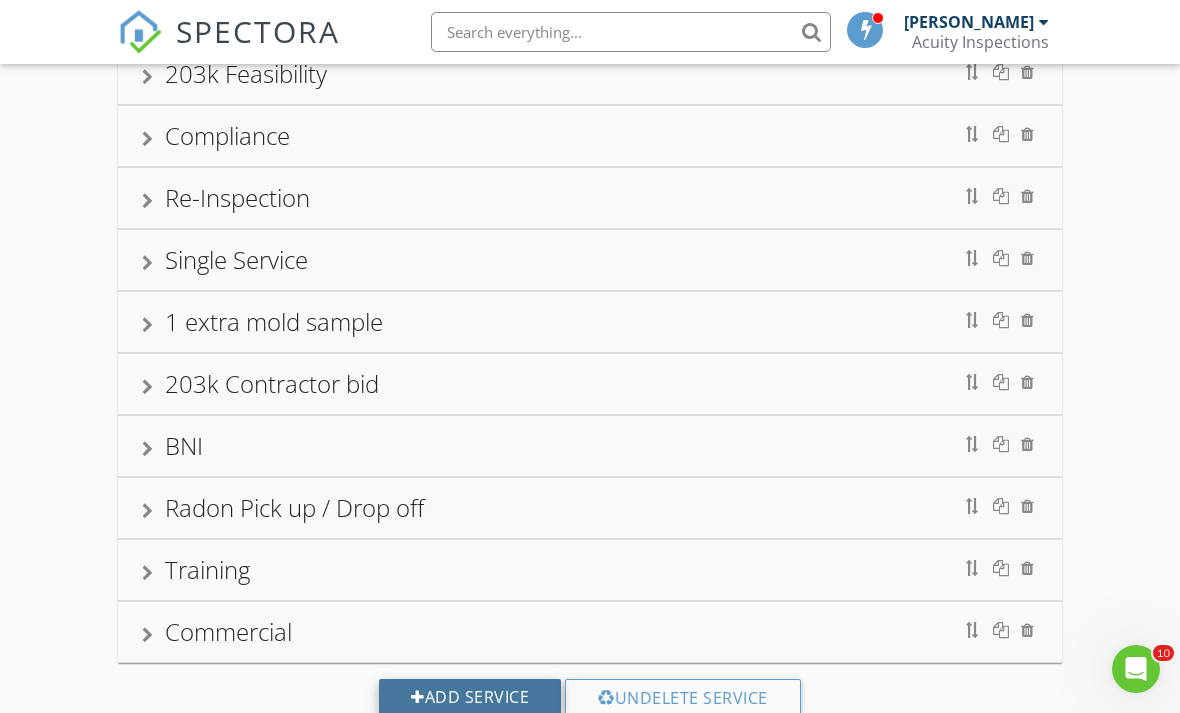 click on "Add Service" at bounding box center (470, 697) 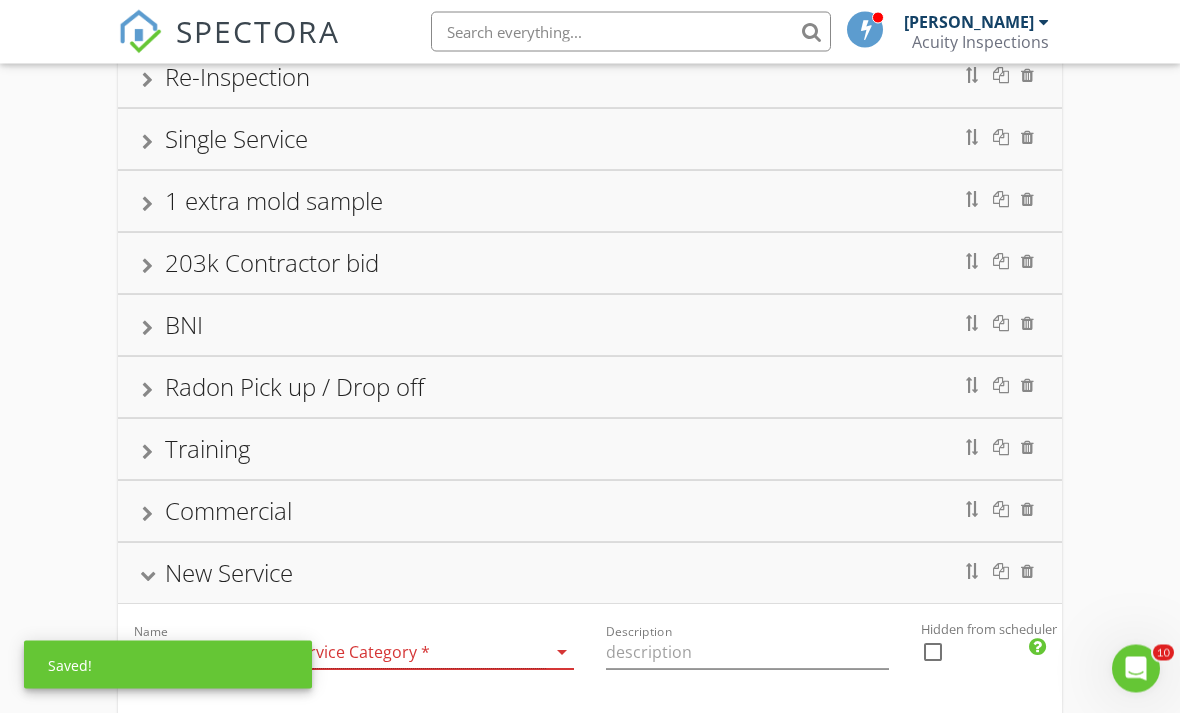 scroll, scrollTop: 883, scrollLeft: 0, axis: vertical 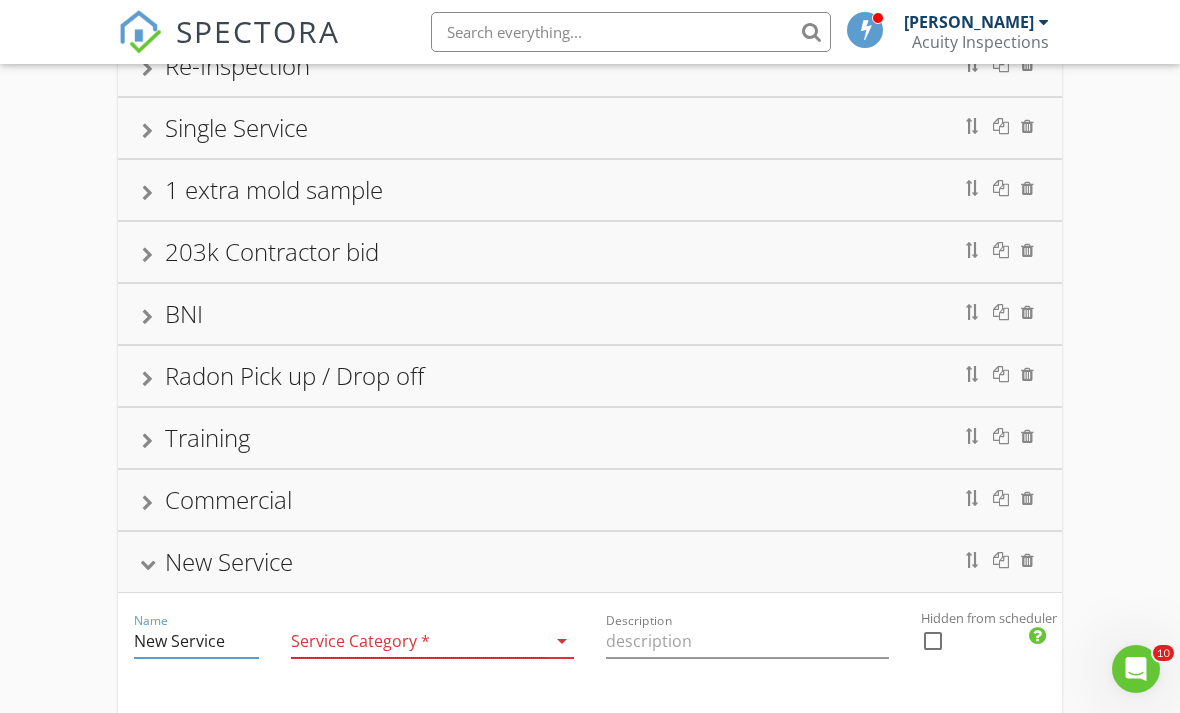 click on "New Service" at bounding box center [196, 641] 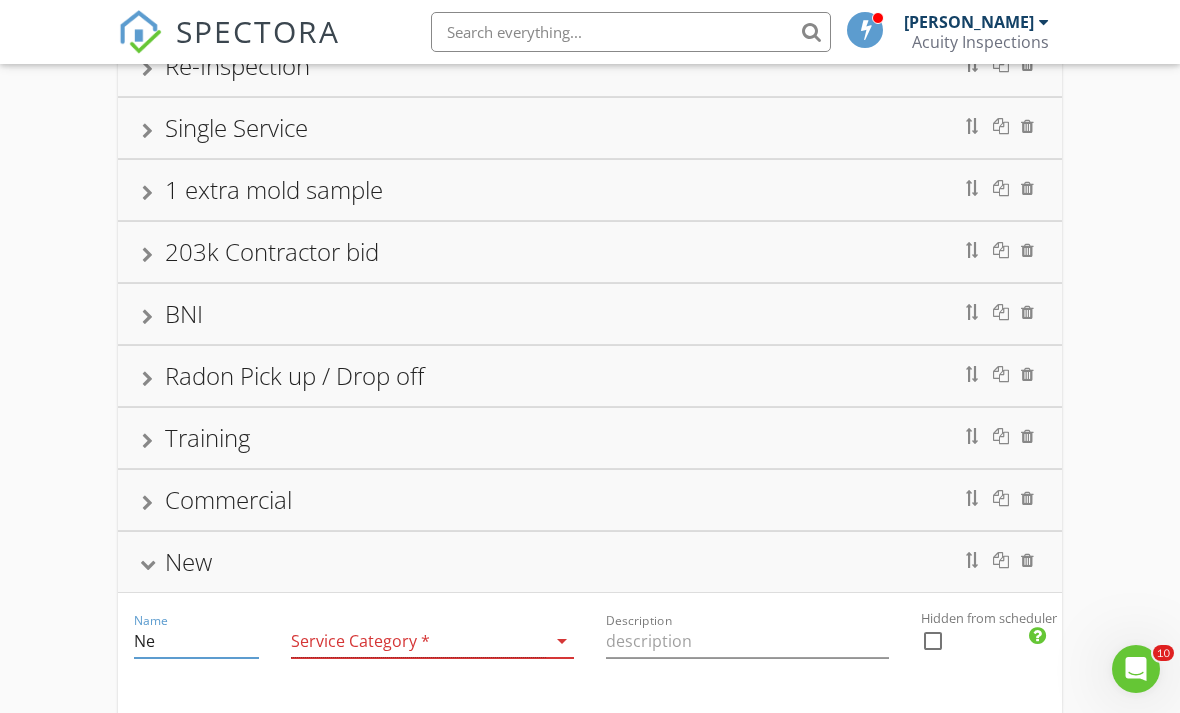 type on "N" 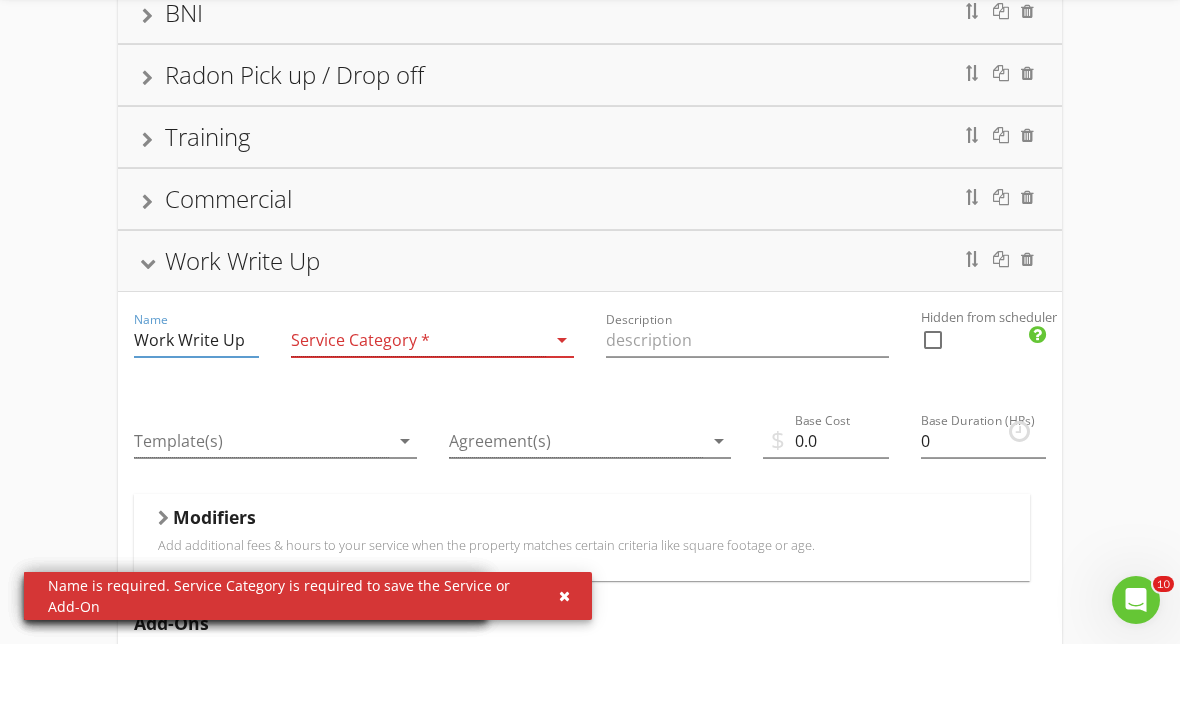 scroll, scrollTop: 1139, scrollLeft: 0, axis: vertical 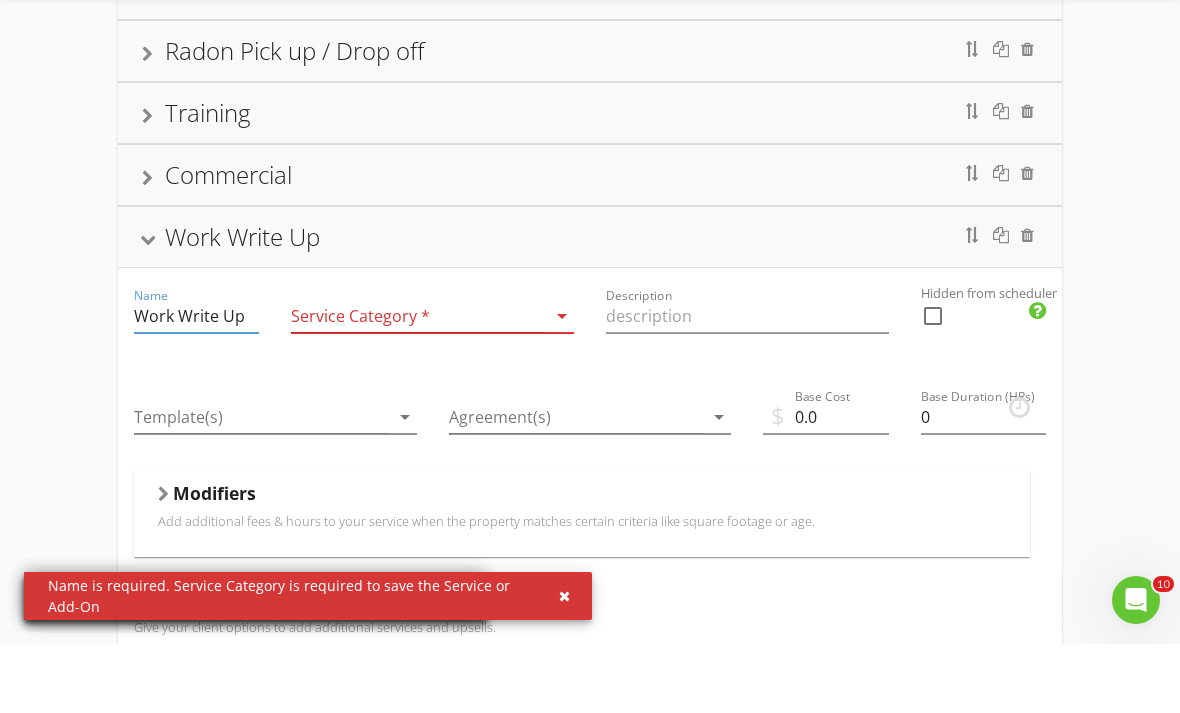 type on "Work Write Up" 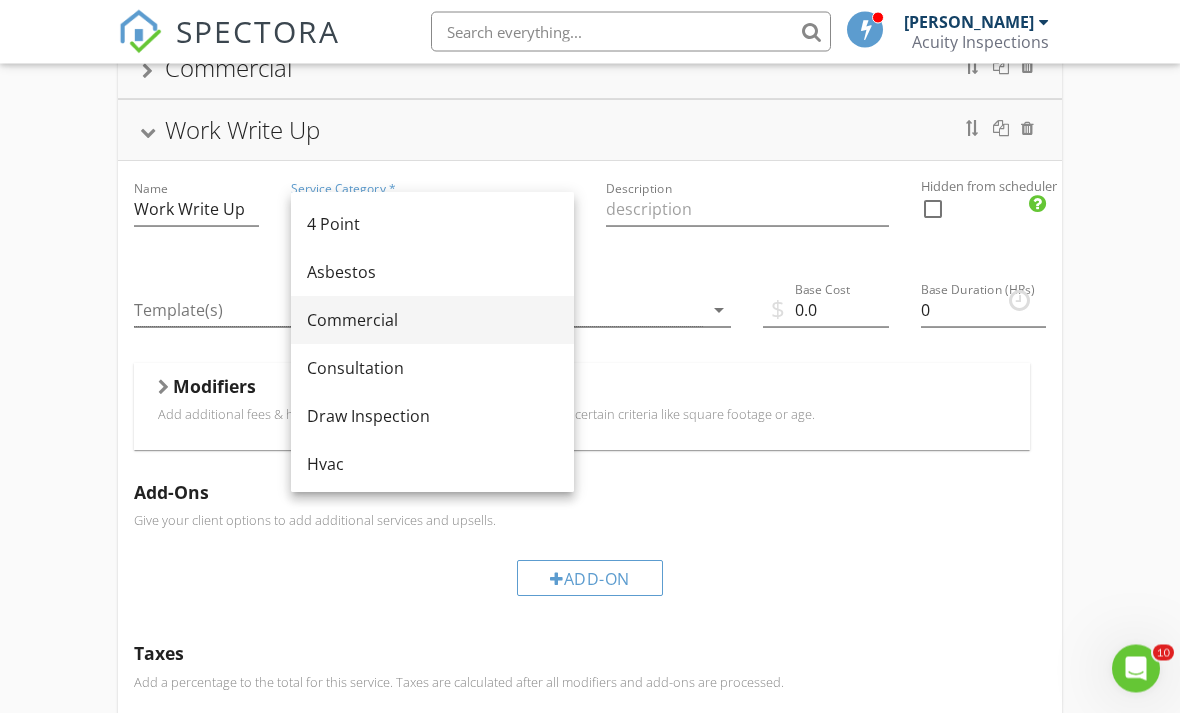 scroll, scrollTop: 1314, scrollLeft: 0, axis: vertical 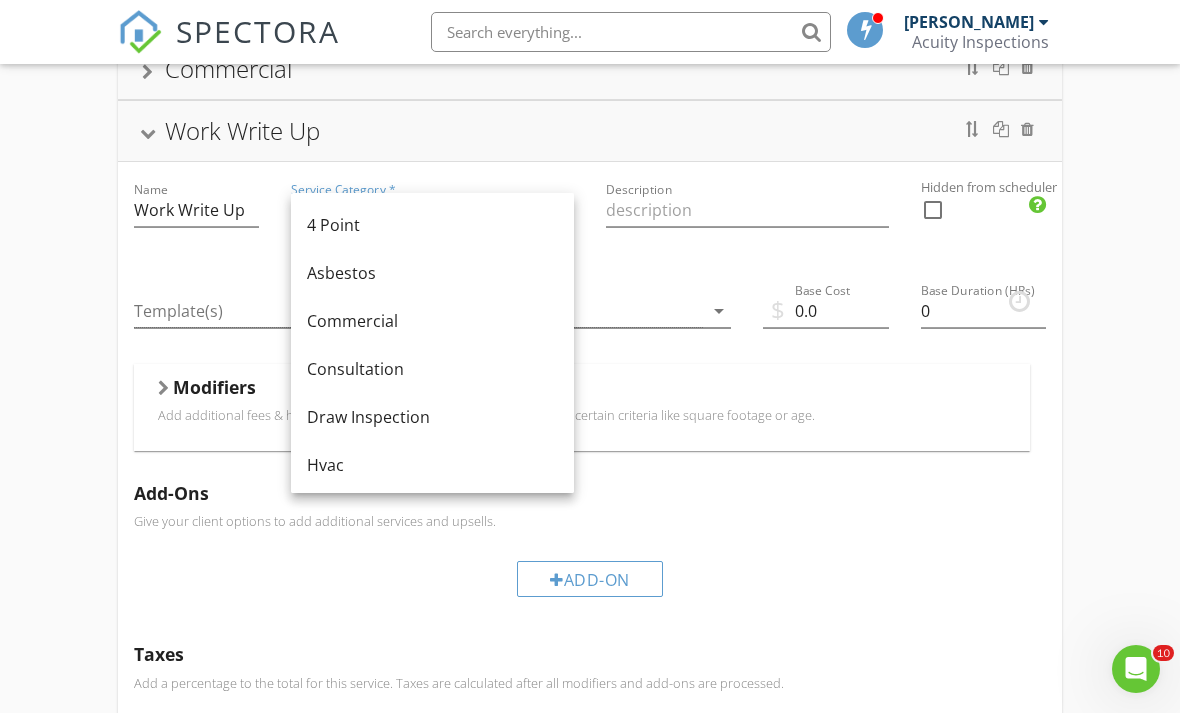 click on "Residential Home Inspection         WDI - Pest - Standalone         Radon Testing Standalone         Mold Testing Standalone         Water Quality Standalone         Water Quality FHA          lead          Asbestos Testing         Well Testing         203k Feasibility          Compliance          Re-Inspection         Single Service          1 extra mold sample         203k Contractor bid         BNI         Radon Pick up / Drop off         Training          Commercial         Work Write Up   Name Work Write Up   Service Category * Walkthrough arrow_drop_down   Description   Hidden from scheduler   check_box_outline_blank     Template(s) arrow_drop_down   Agreement(s) arrow_drop_down   $   Base Cost 0.0   Base Duration (HRs) 0               Modifiers
Add additional fees & hours to your service when the
property matches certain criteria like square footage or age.
Modifiers
Add-Ons         Taxes" at bounding box center (590, -46) 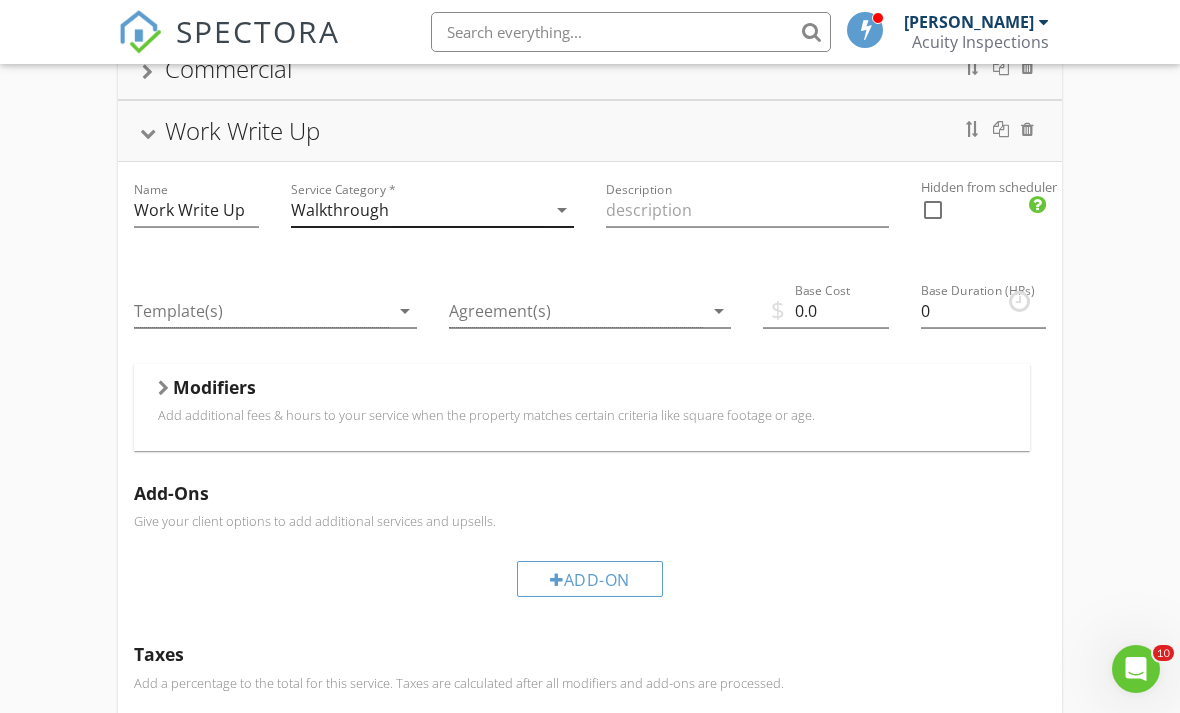 click on "Walkthrough" at bounding box center [340, 210] 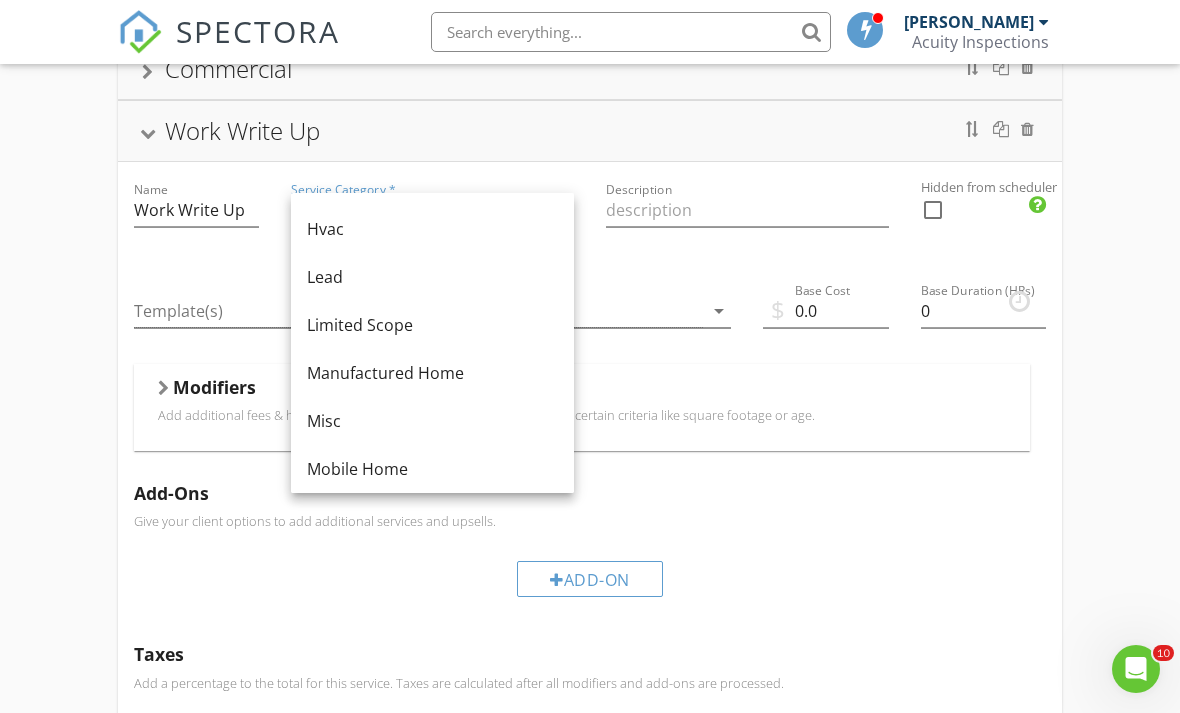 scroll, scrollTop: 256, scrollLeft: 0, axis: vertical 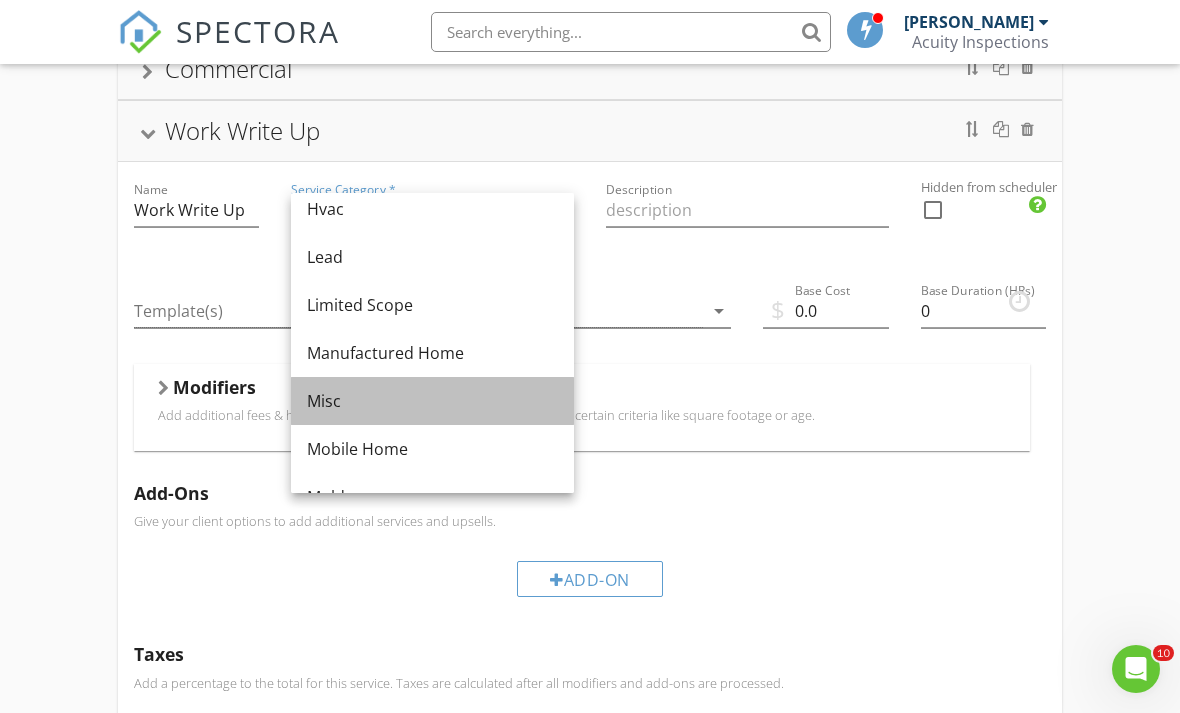 click on "Misc" at bounding box center (432, 401) 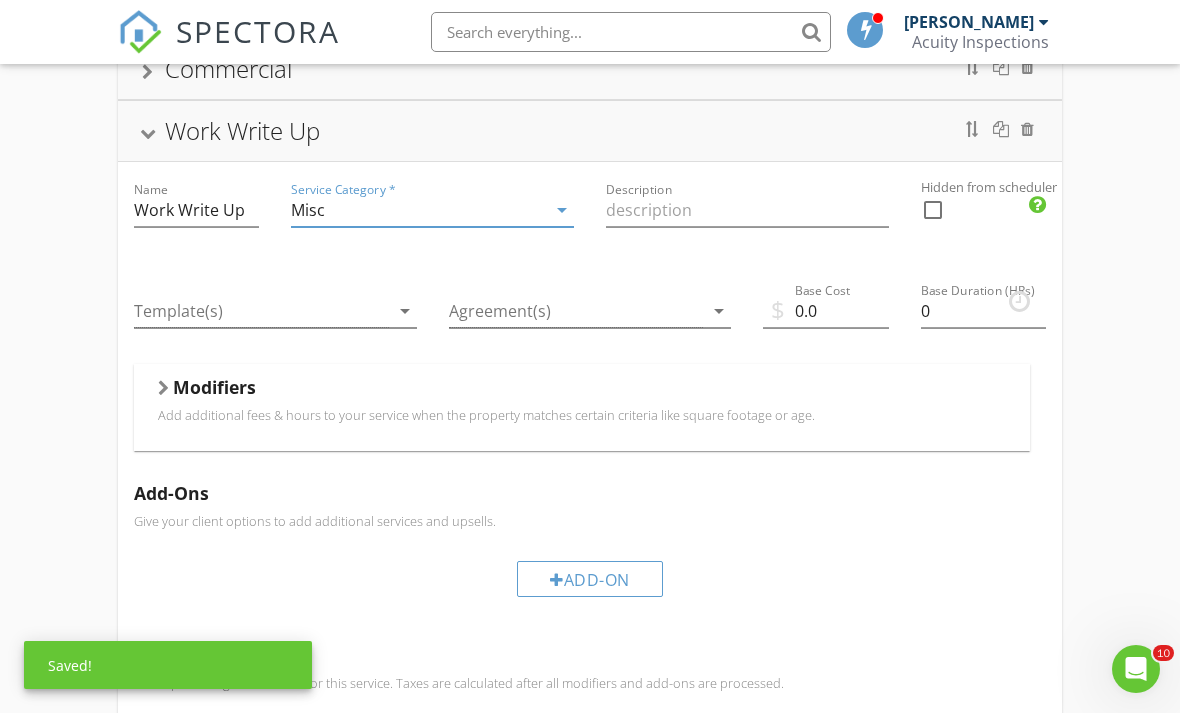 click on "Misc" at bounding box center (418, 210) 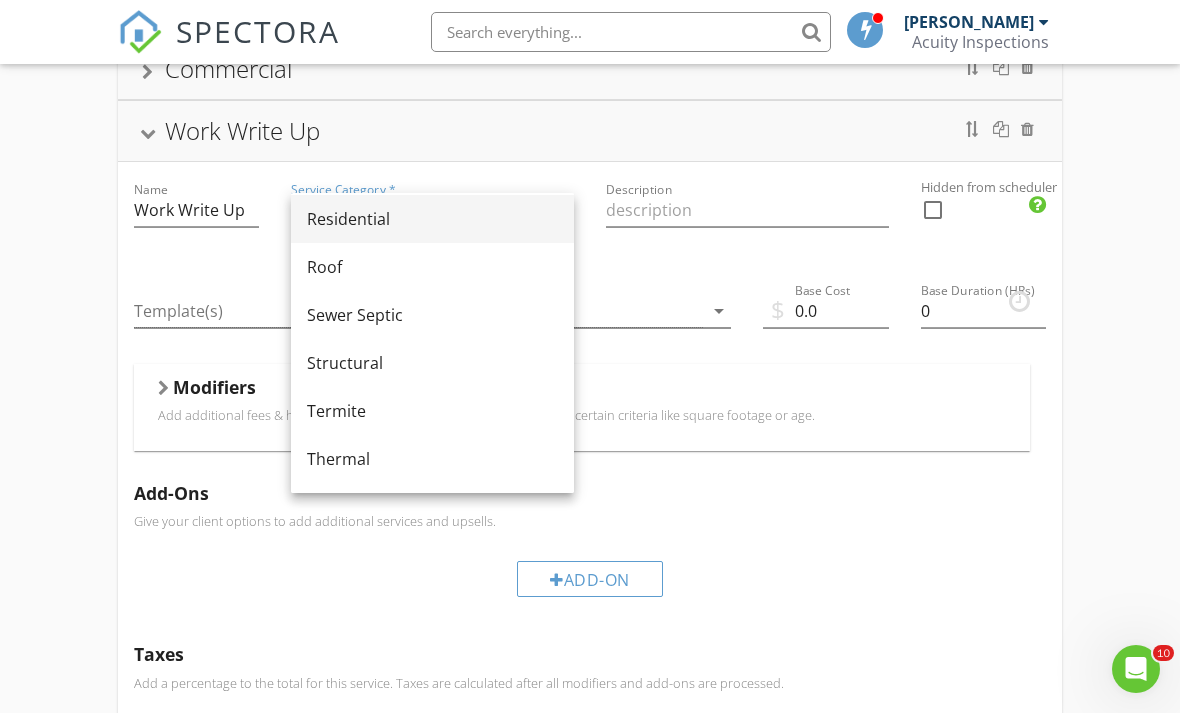 scroll, scrollTop: 1026, scrollLeft: 0, axis: vertical 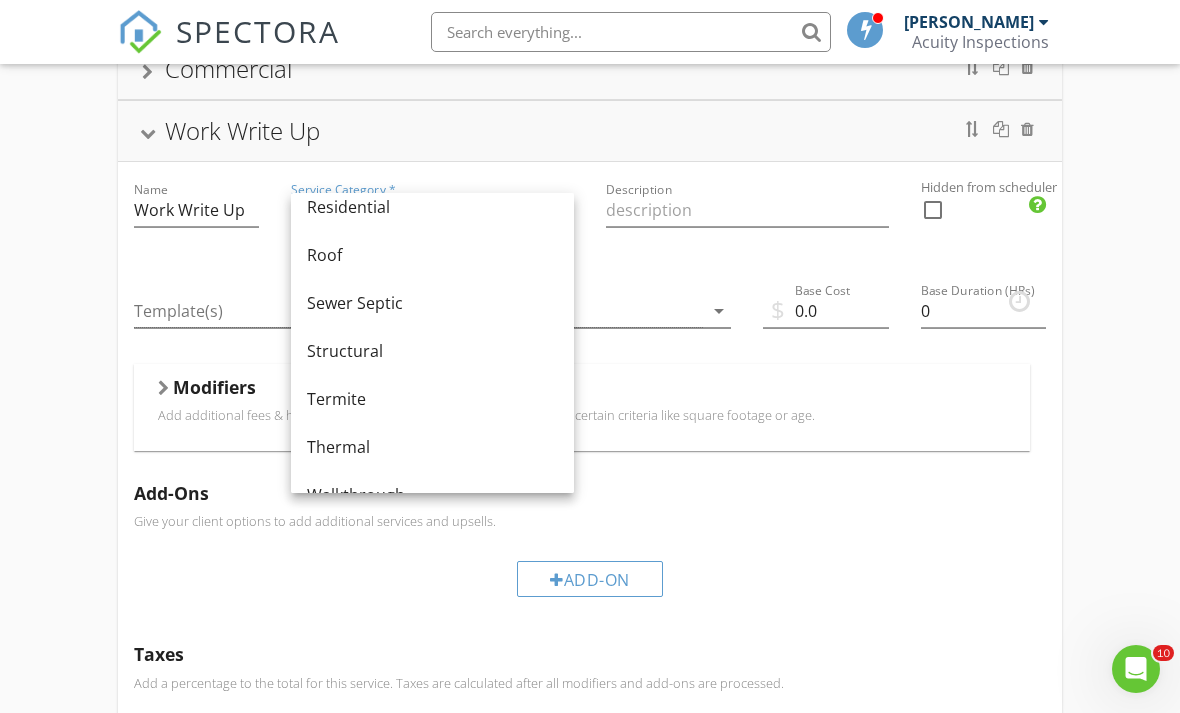 click on "Description" at bounding box center [747, 220] 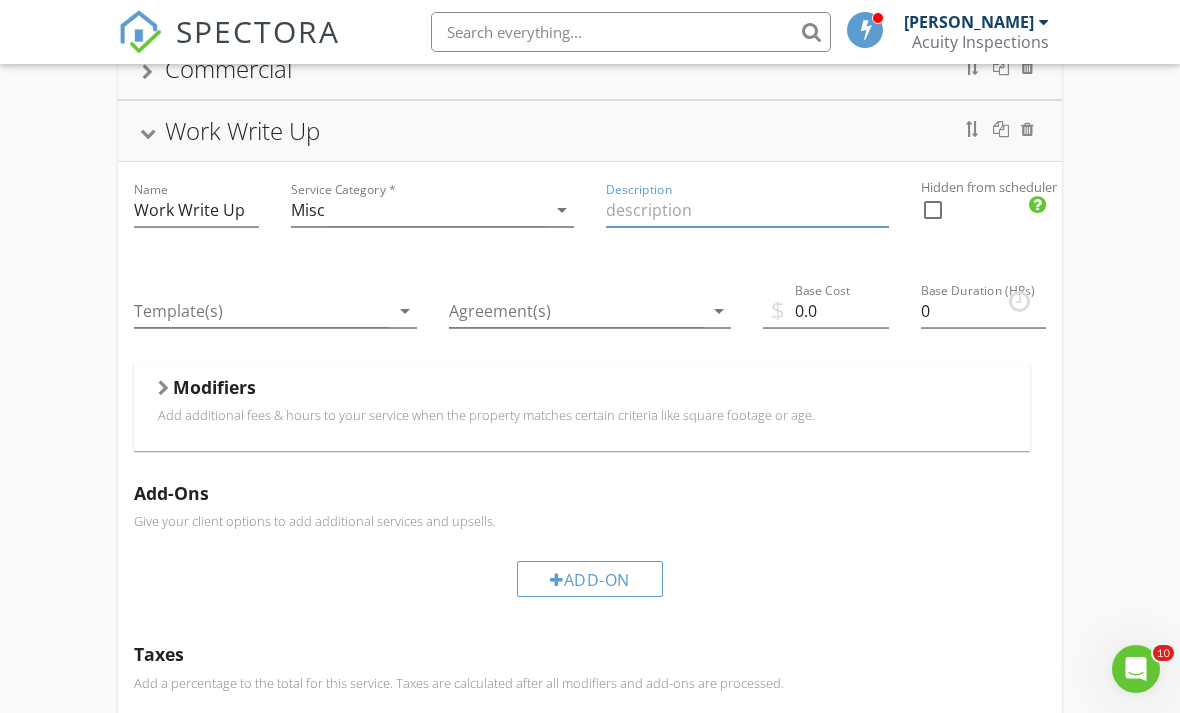 click at bounding box center [747, 210] 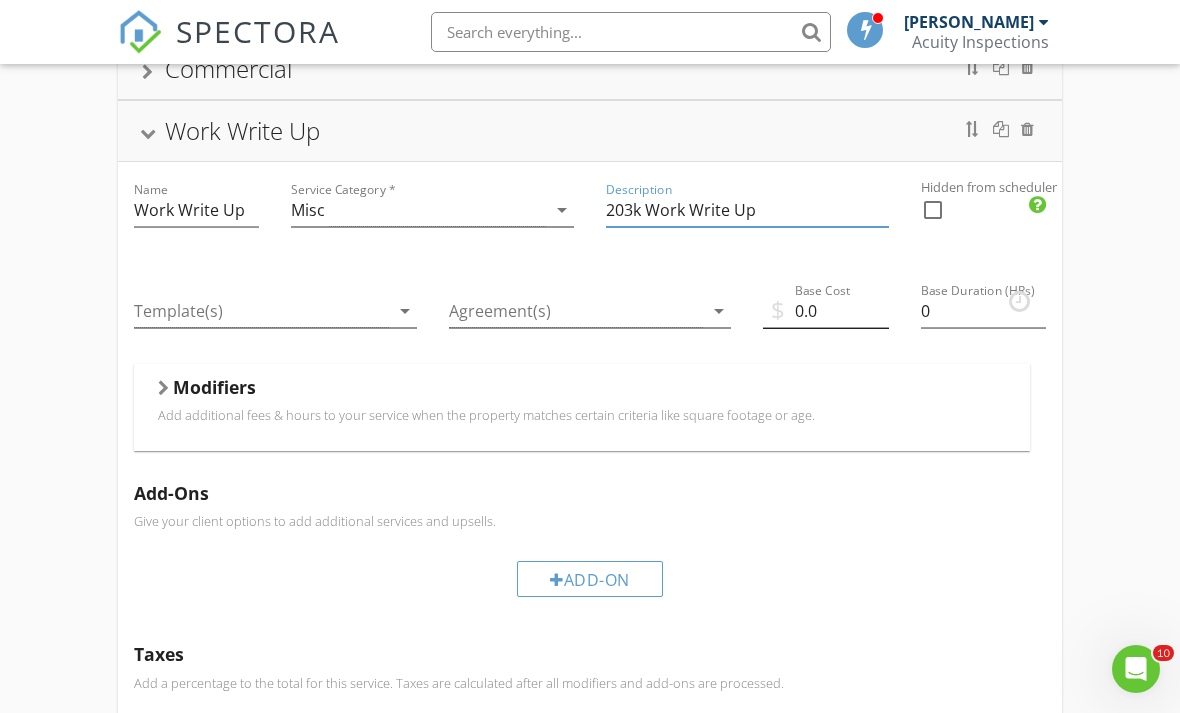type on "203k Work Write Up" 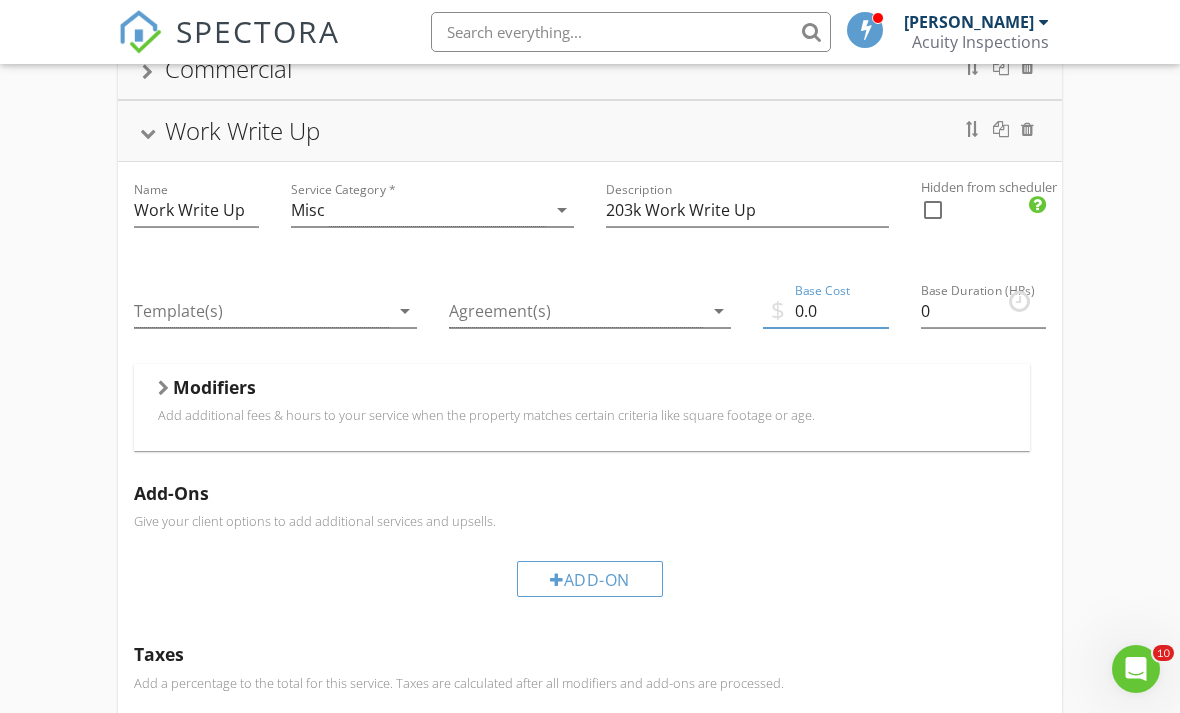 click on "0.0" at bounding box center [825, 311] 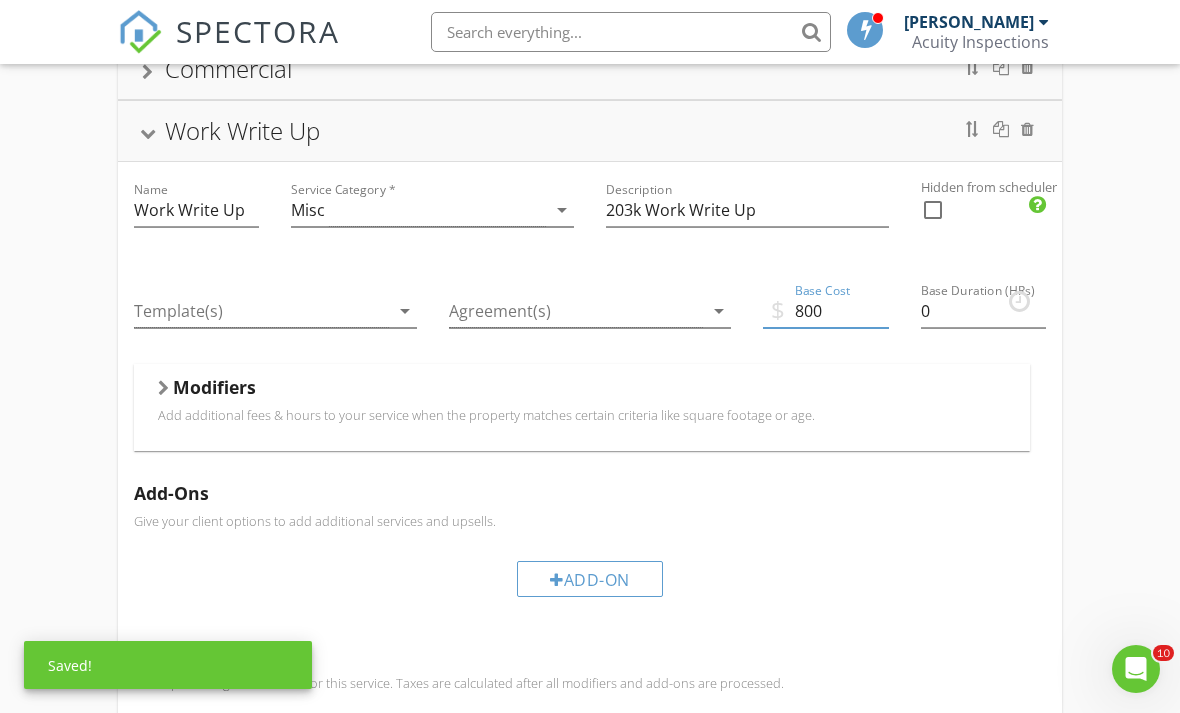 type on "800" 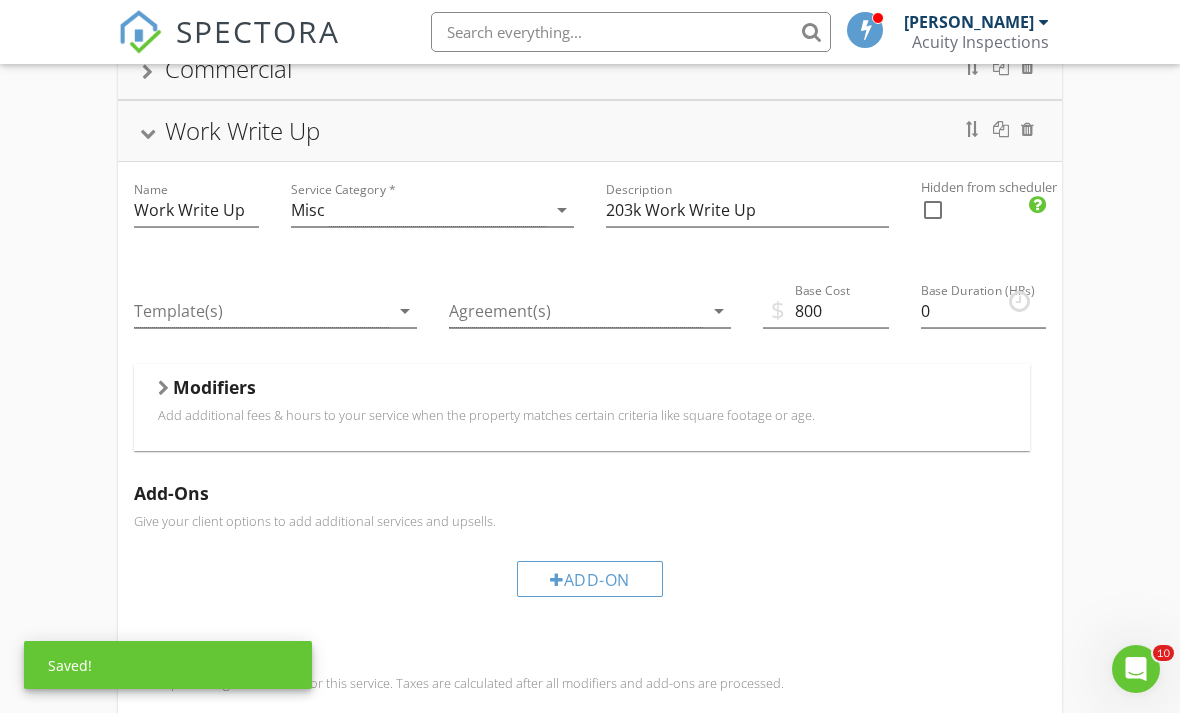 click at bounding box center (163, 388) 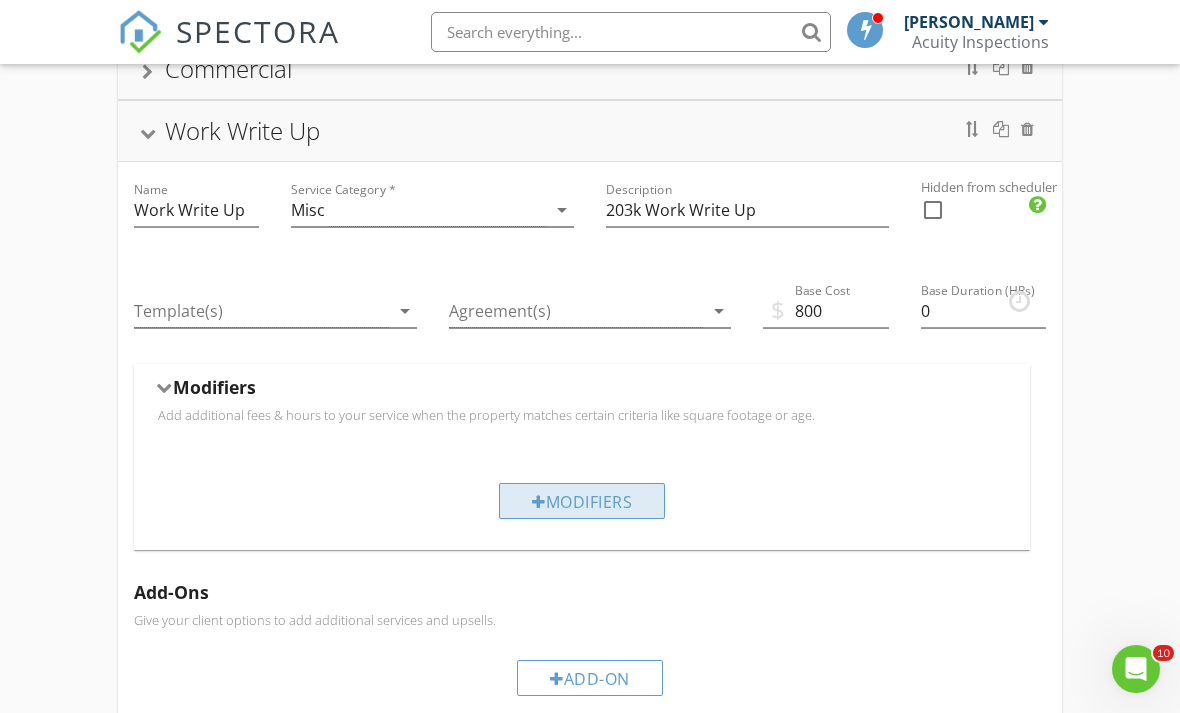 click on "Modifiers" at bounding box center [582, 501] 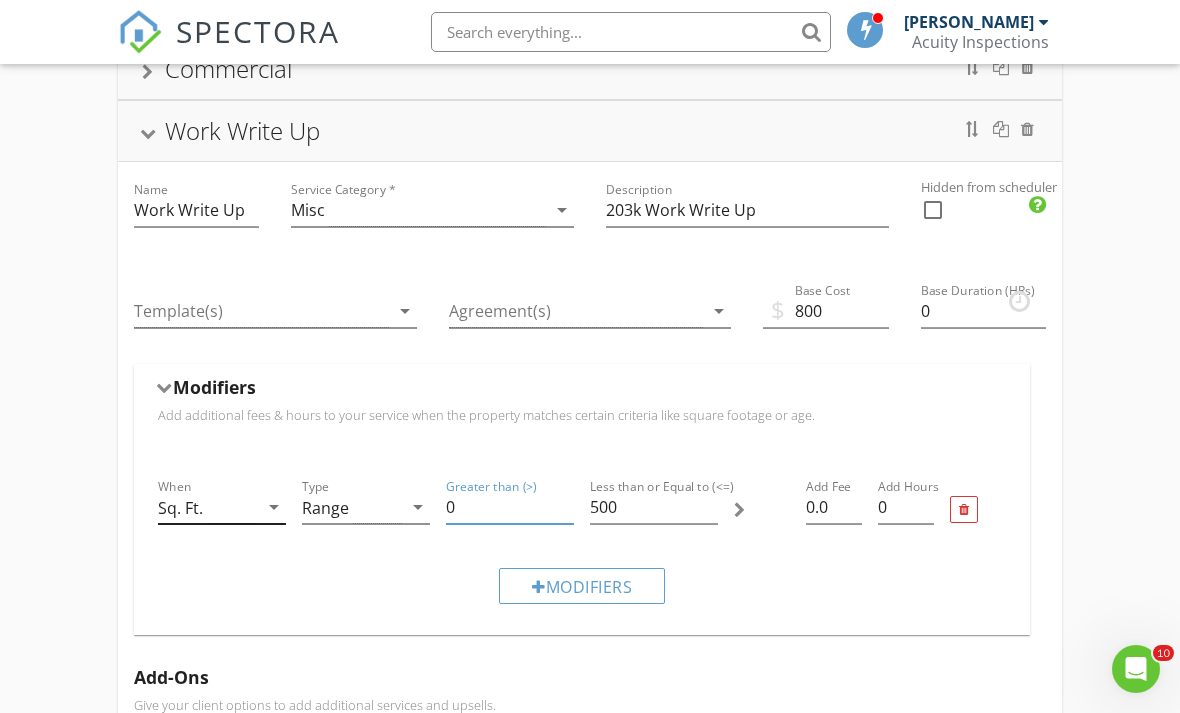 click on "arrow_drop_down" at bounding box center [274, 507] 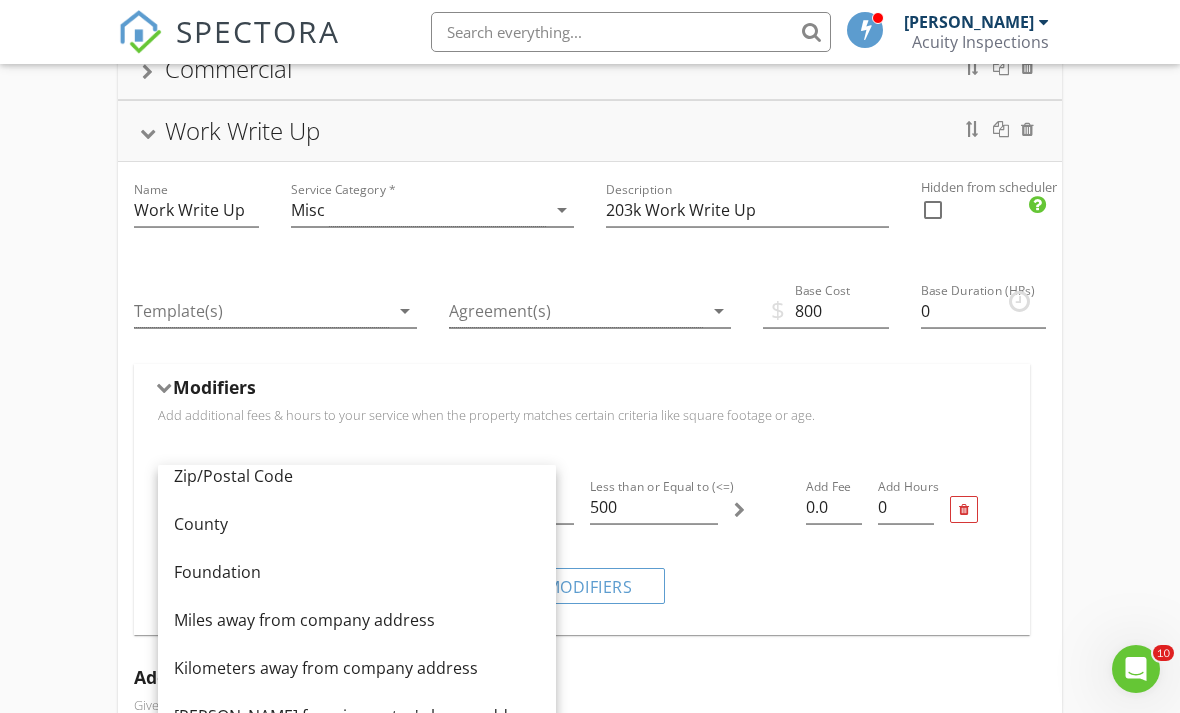 scroll, scrollTop: 244, scrollLeft: 0, axis: vertical 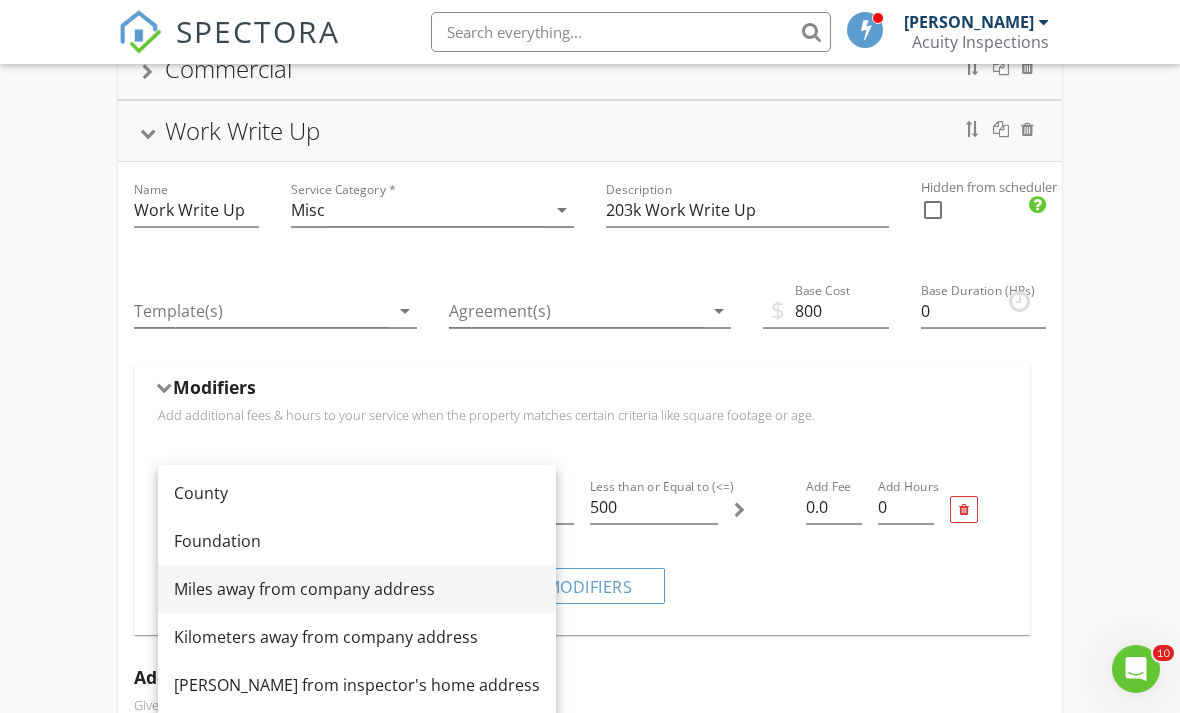 click on "Miles away from company address" at bounding box center (357, 589) 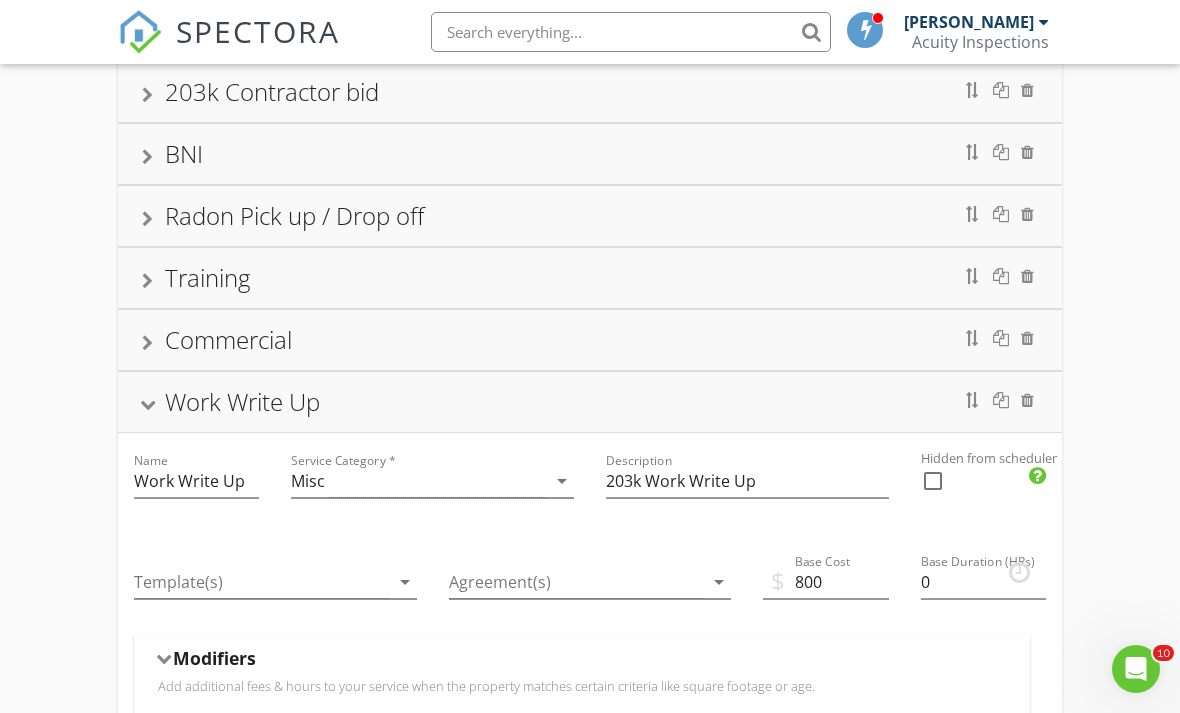 scroll, scrollTop: 999, scrollLeft: 0, axis: vertical 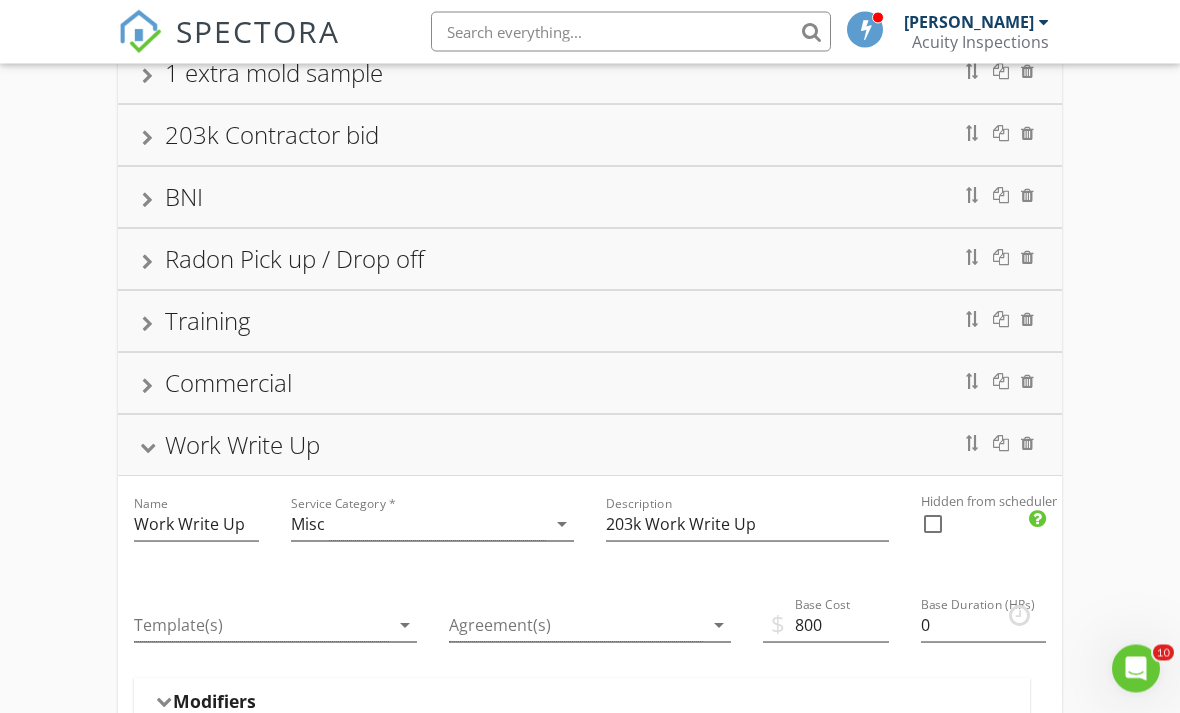click at bounding box center (147, 139) 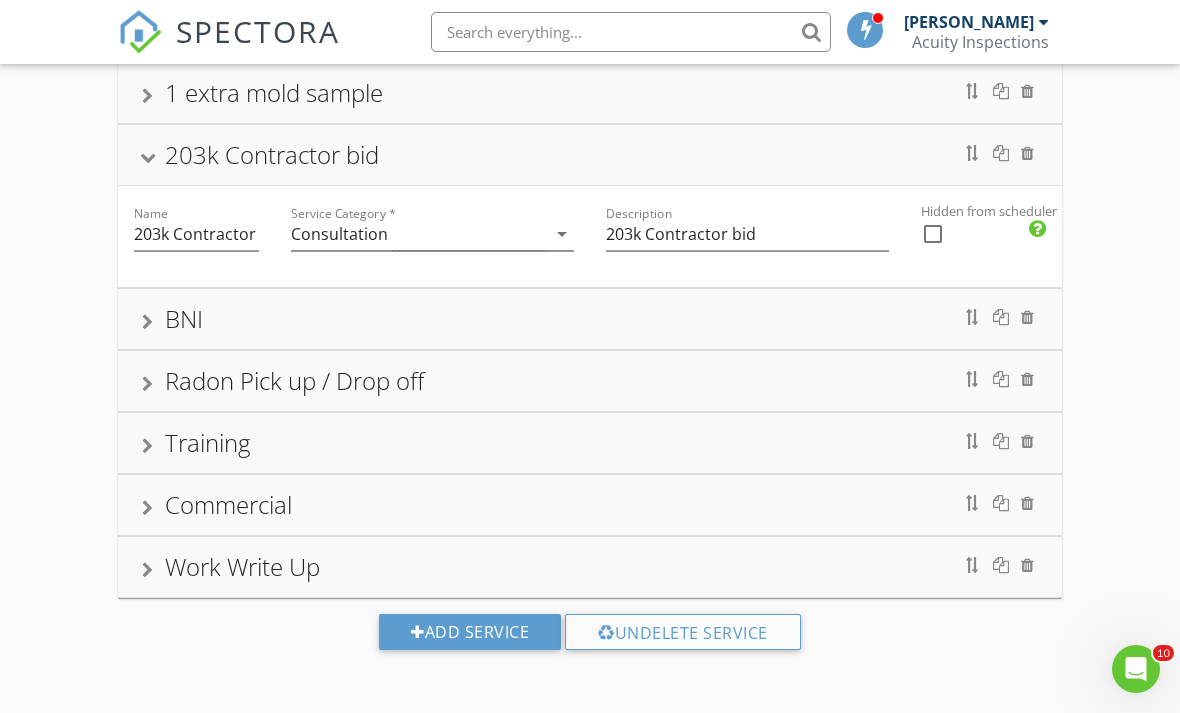 scroll, scrollTop: 916, scrollLeft: 0, axis: vertical 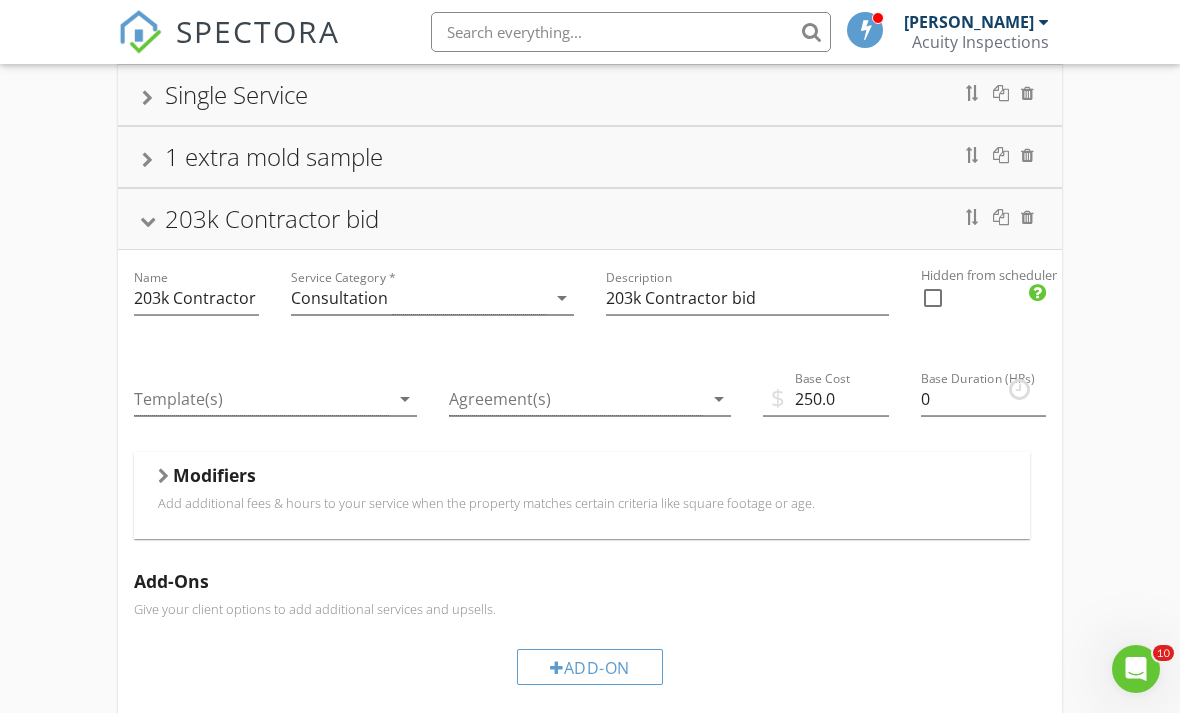 click at bounding box center (163, 476) 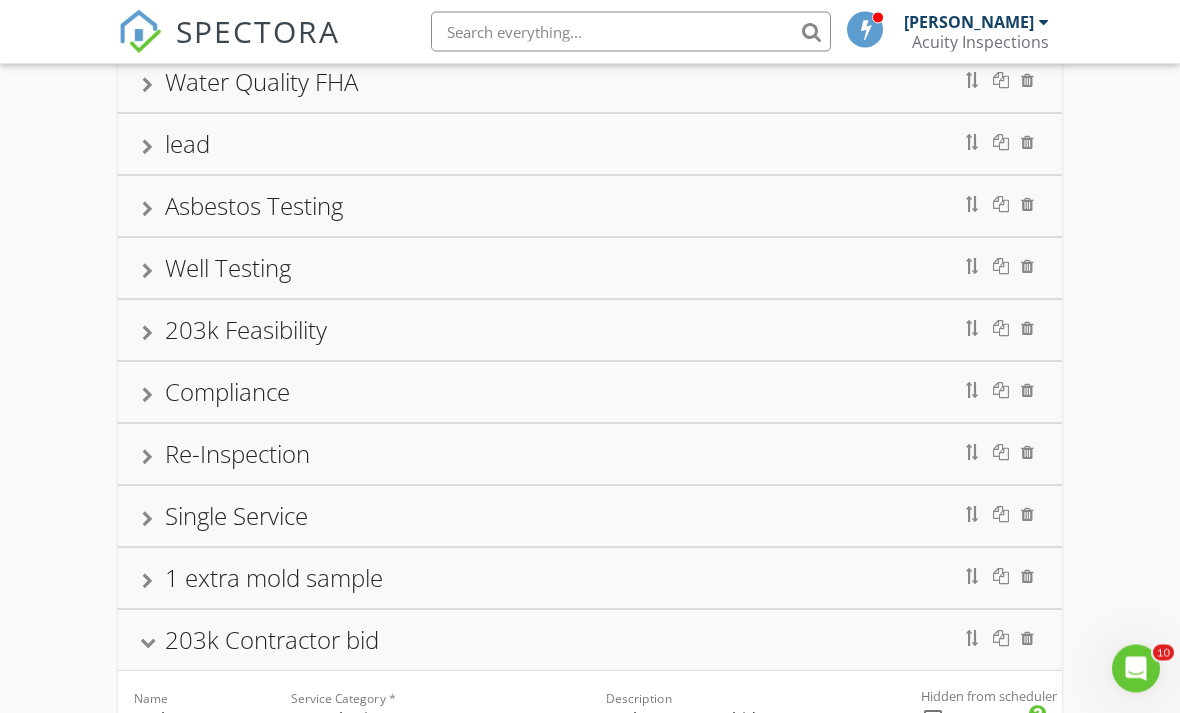 scroll, scrollTop: 457, scrollLeft: 0, axis: vertical 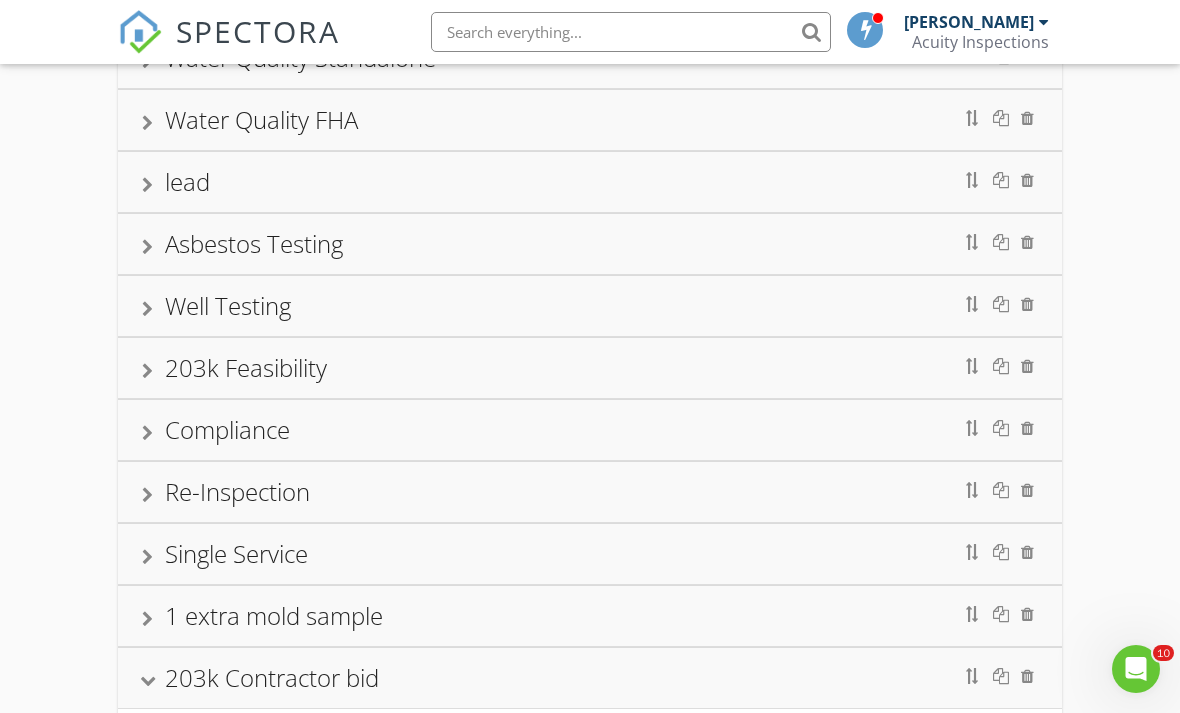 click at bounding box center [147, 371] 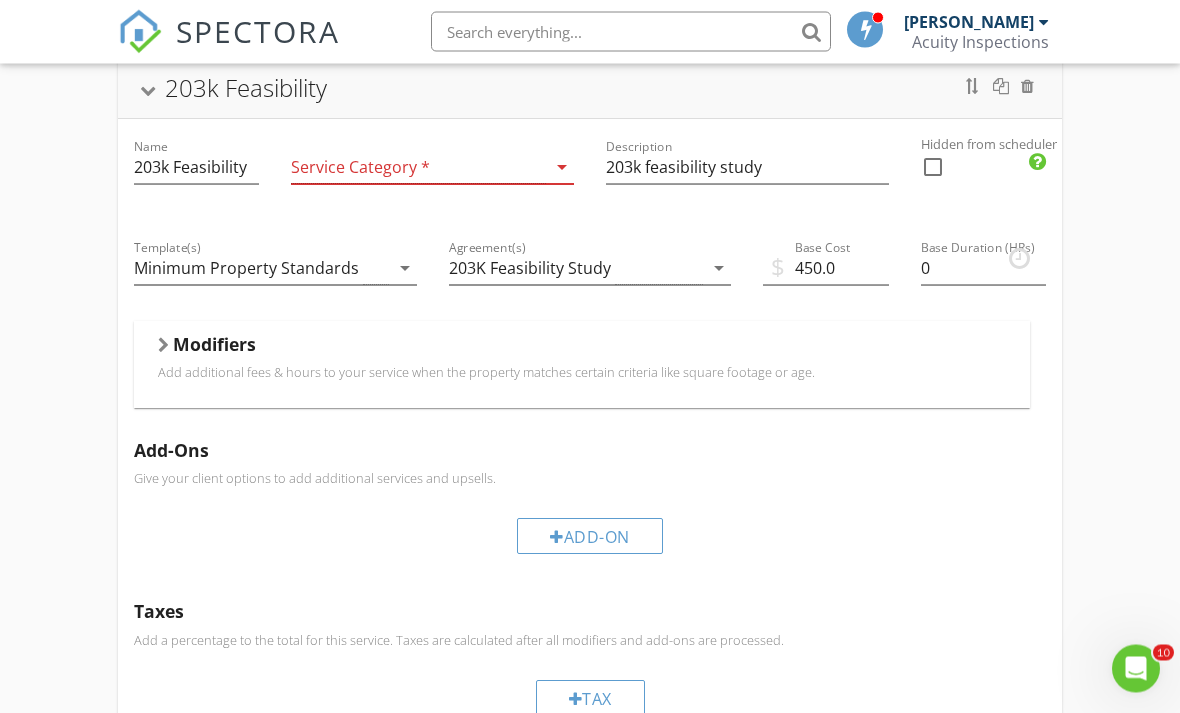 scroll, scrollTop: 742, scrollLeft: 0, axis: vertical 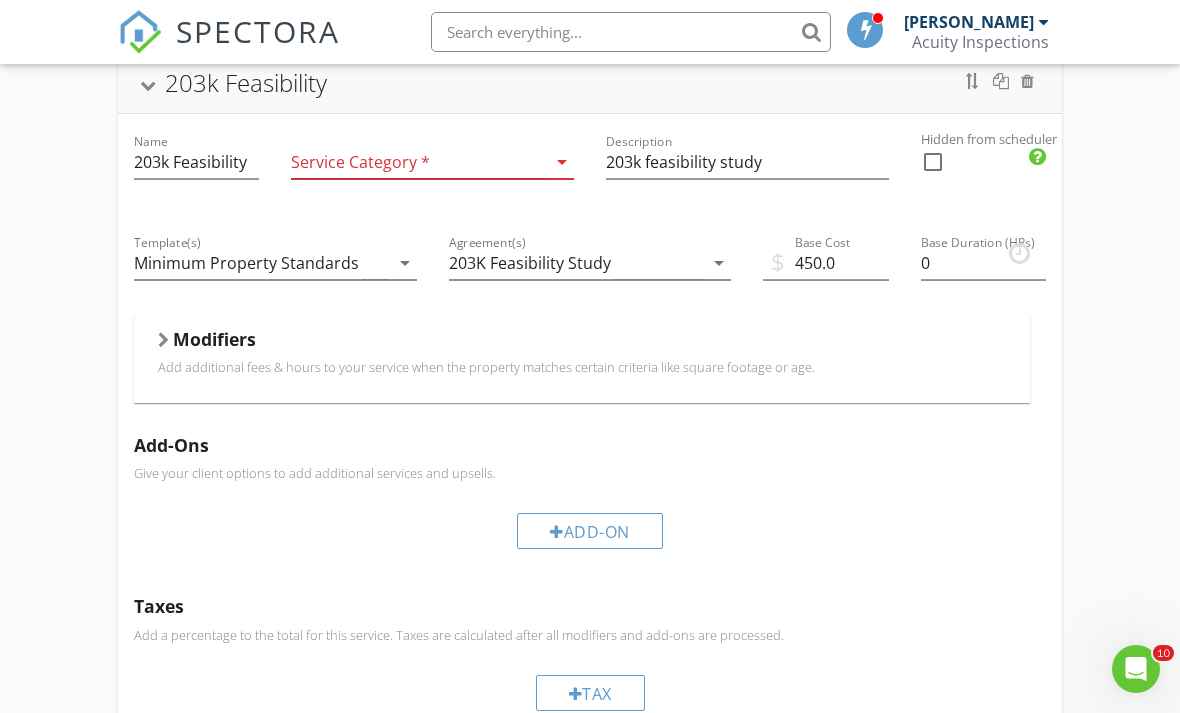 click on "Modifiers" at bounding box center [582, 343] 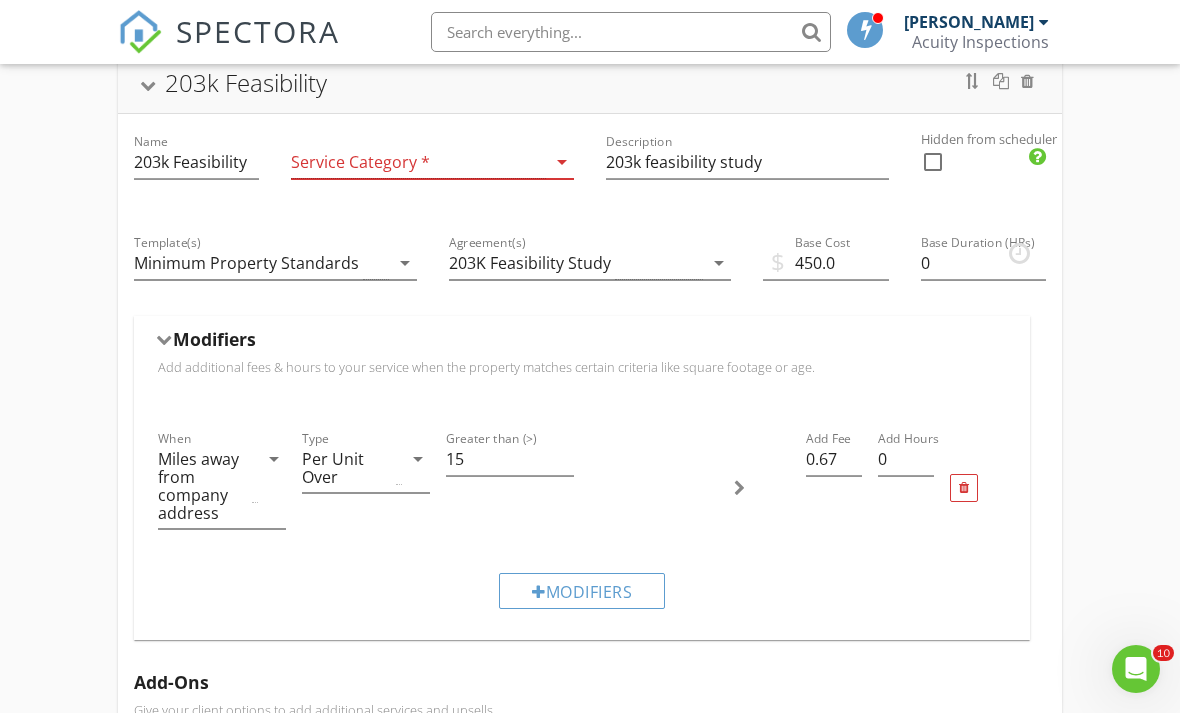 click on "Residential Home Inspection         WDI - Pest - Standalone         Radon Testing Standalone         Mold Testing Standalone         Water Quality Standalone         Water Quality FHA          lead          Asbestos Testing         Well Testing         203k Feasibility    Name 203k Feasibility   Service Category * arrow_drop_down   Description 203k feasibility study   Hidden from scheduler   check_box_outline_blank     Template(s) Minimum Property Standards arrow_drop_down   Agreement(s) 203K Feasibility Study arrow_drop_down   $   Base Cost 450.0   Base Duration (HRs) 0               Modifiers
Add additional fees & hours to your service when the
property matches certain criteria like square footage or age.
When Miles away from company address arrow_drop_down   Type Per Unit Over arrow_drop_down   Greater than (>) 15       Add Fee 0.67   Add Hours 0
Modifiers
Add-Ons
Add-On" at bounding box center [590, 644] 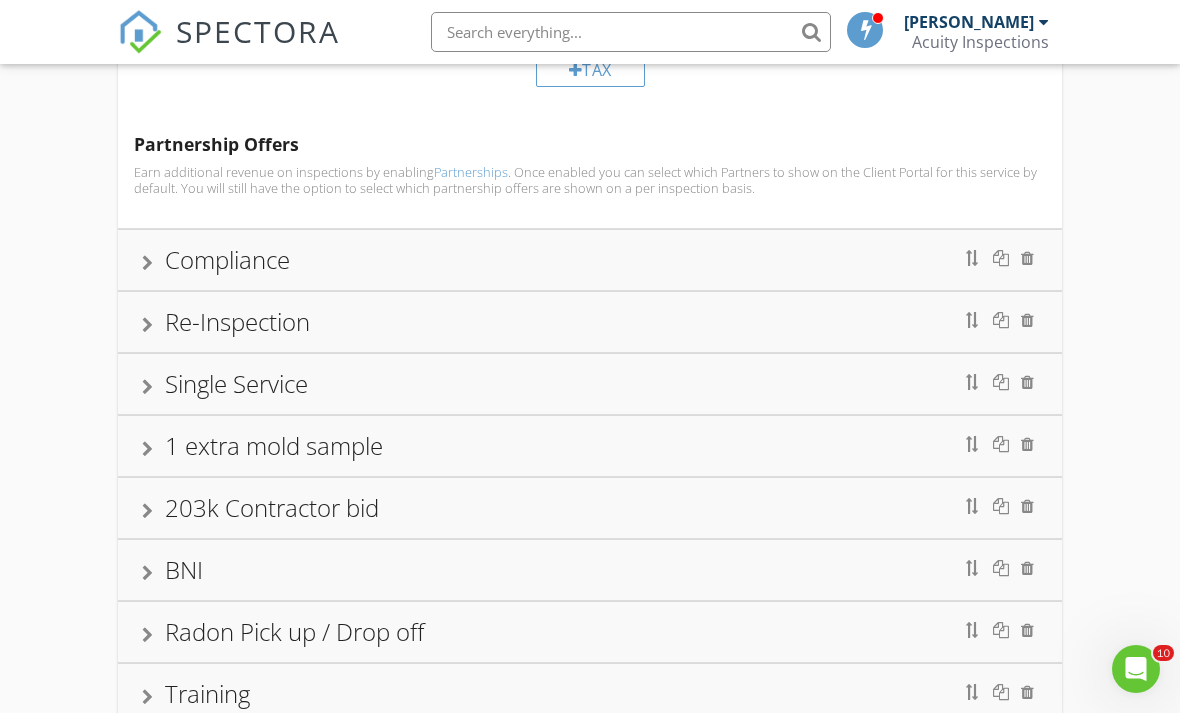 scroll, scrollTop: 1791, scrollLeft: 0, axis: vertical 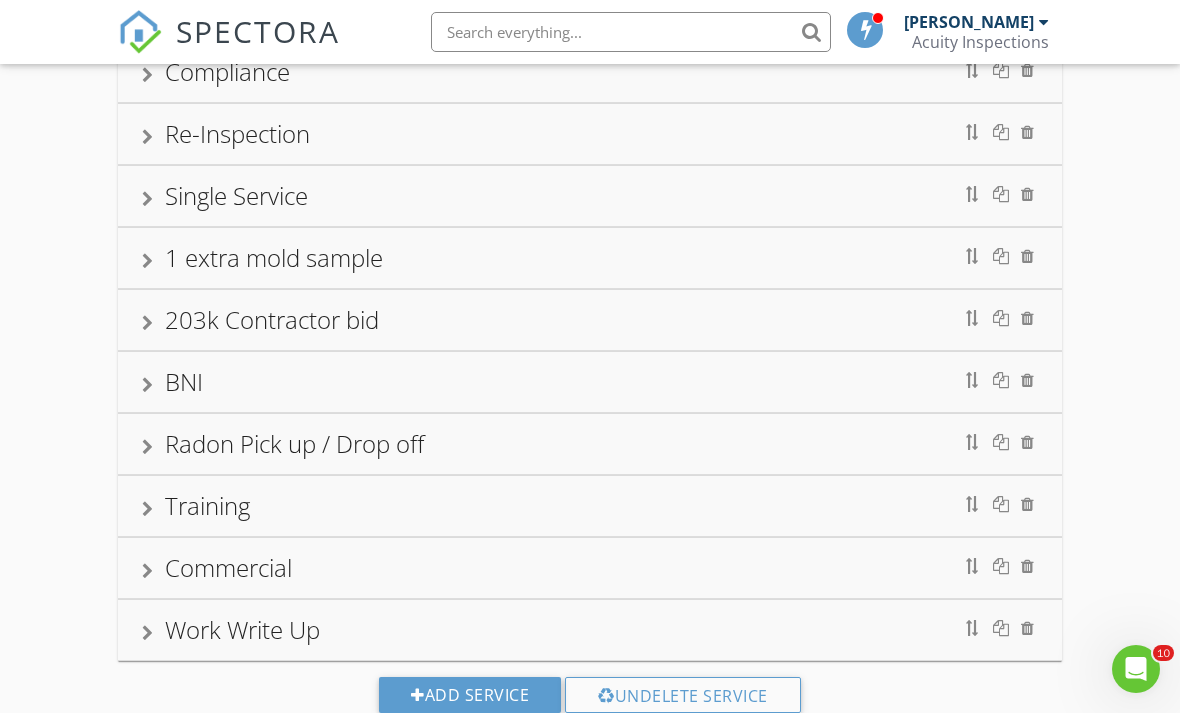 click on "Work Write Up" at bounding box center (242, 629) 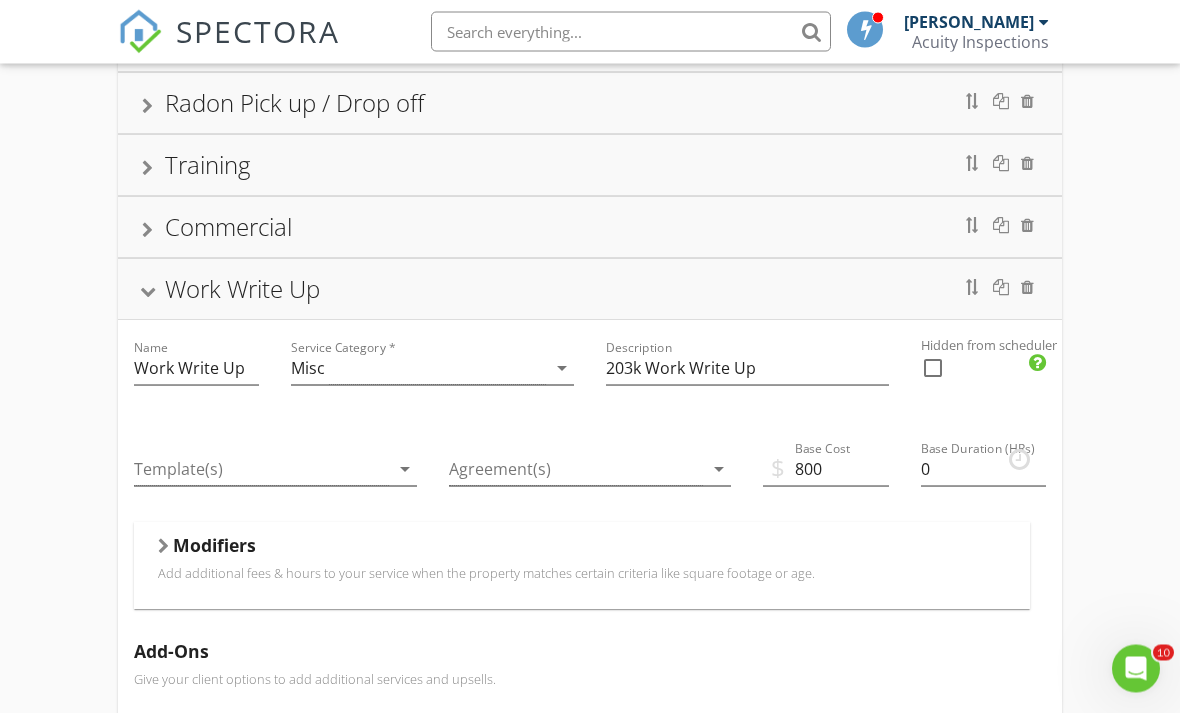 scroll, scrollTop: 1204, scrollLeft: 0, axis: vertical 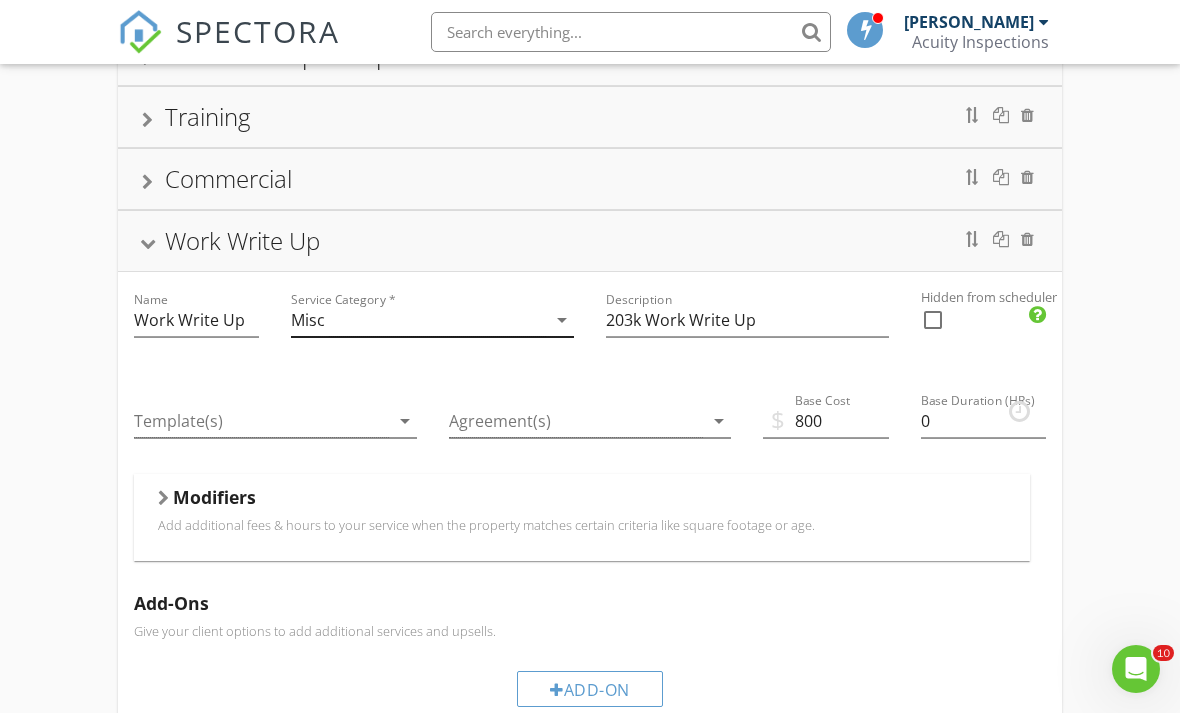 click on "Misc" at bounding box center (418, 320) 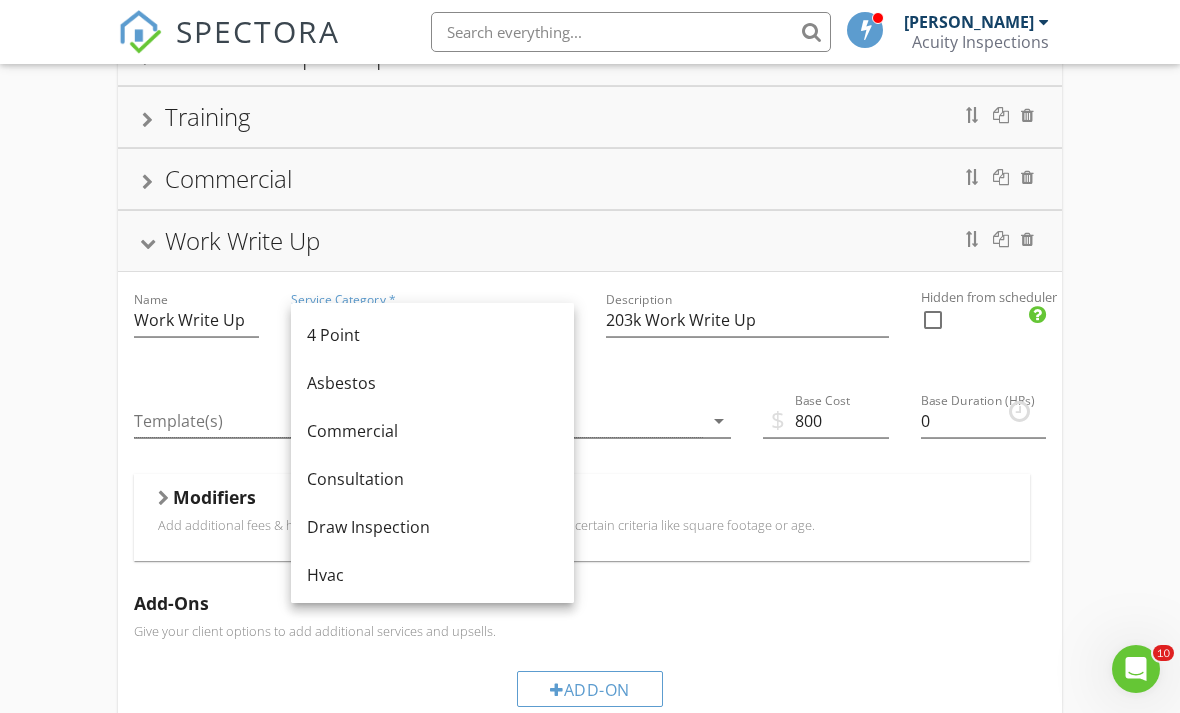 scroll, scrollTop: 0, scrollLeft: 0, axis: both 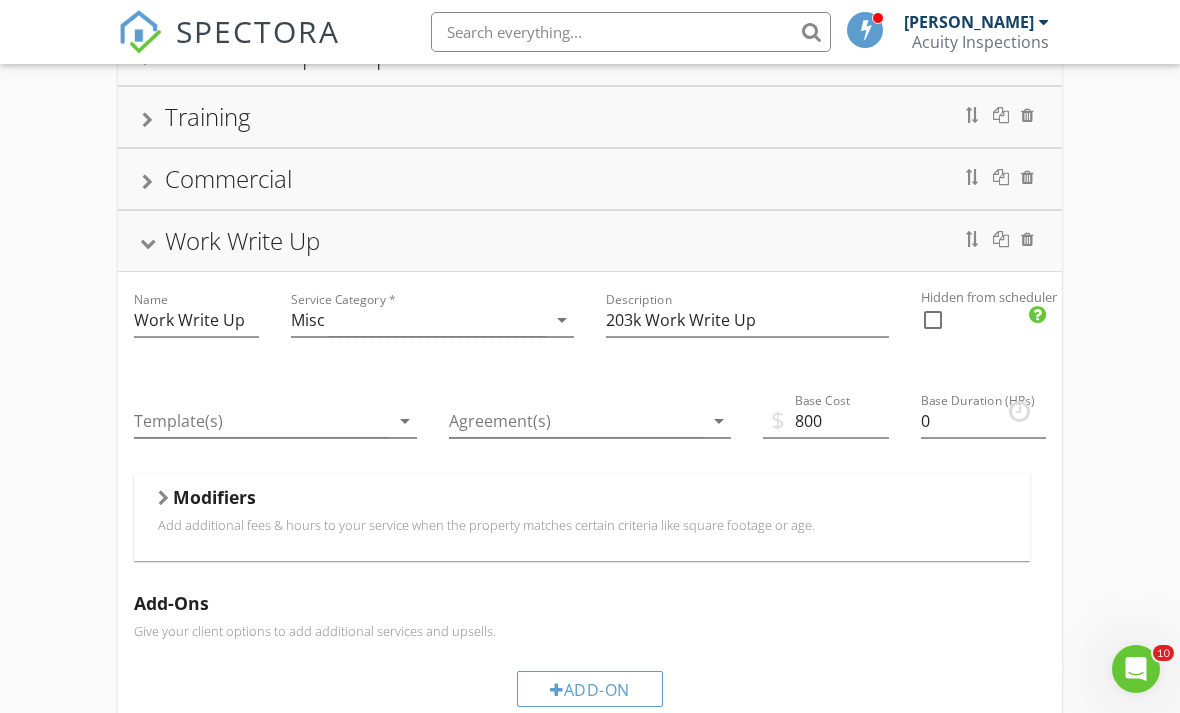click on "Modifiers" at bounding box center (214, 497) 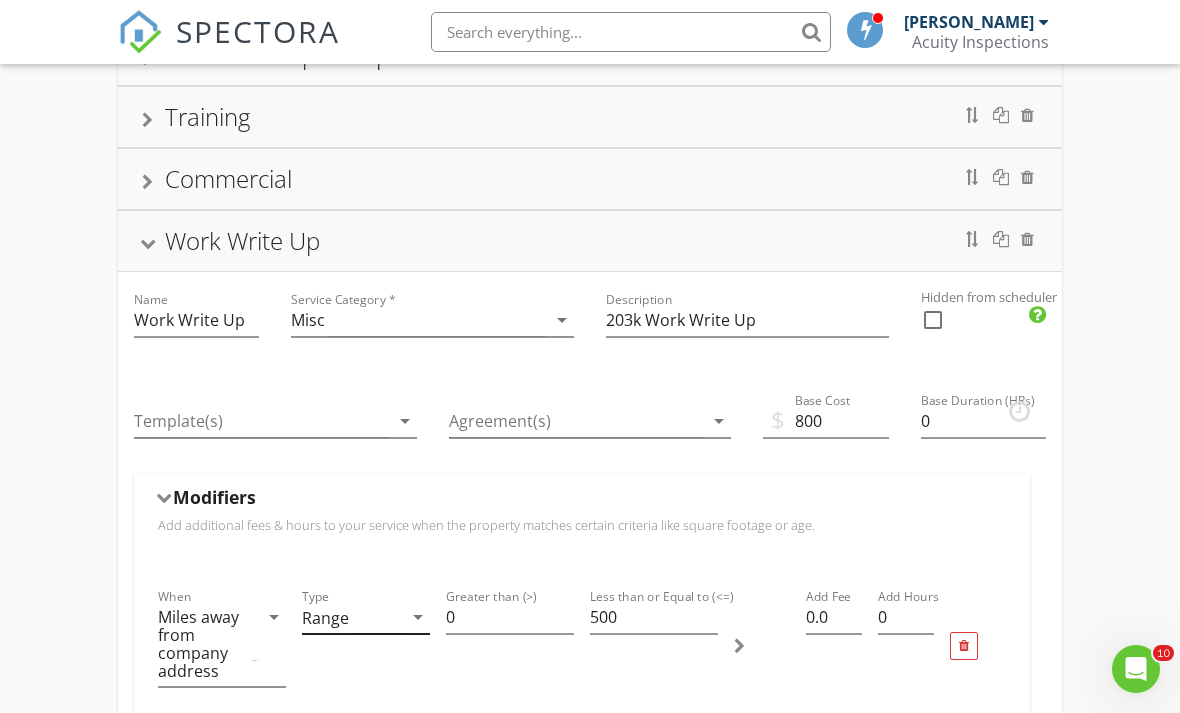 click on "Range" at bounding box center [352, 617] 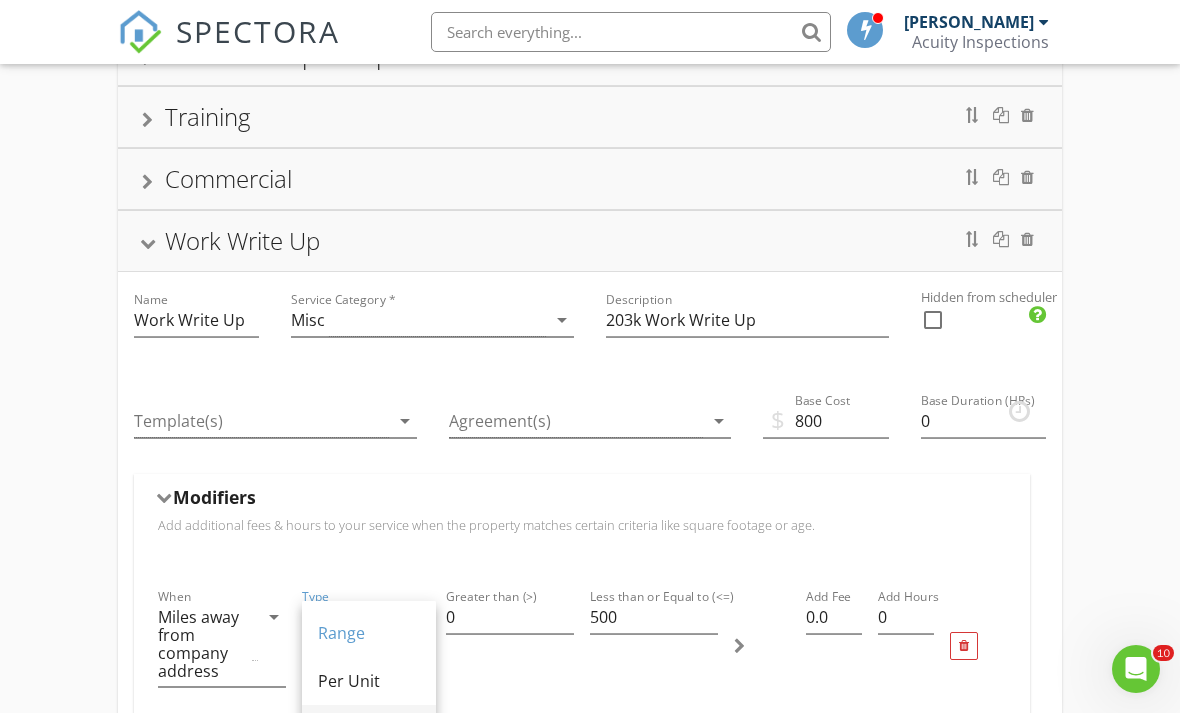 click on "Per Unit Over" at bounding box center (369, 729) 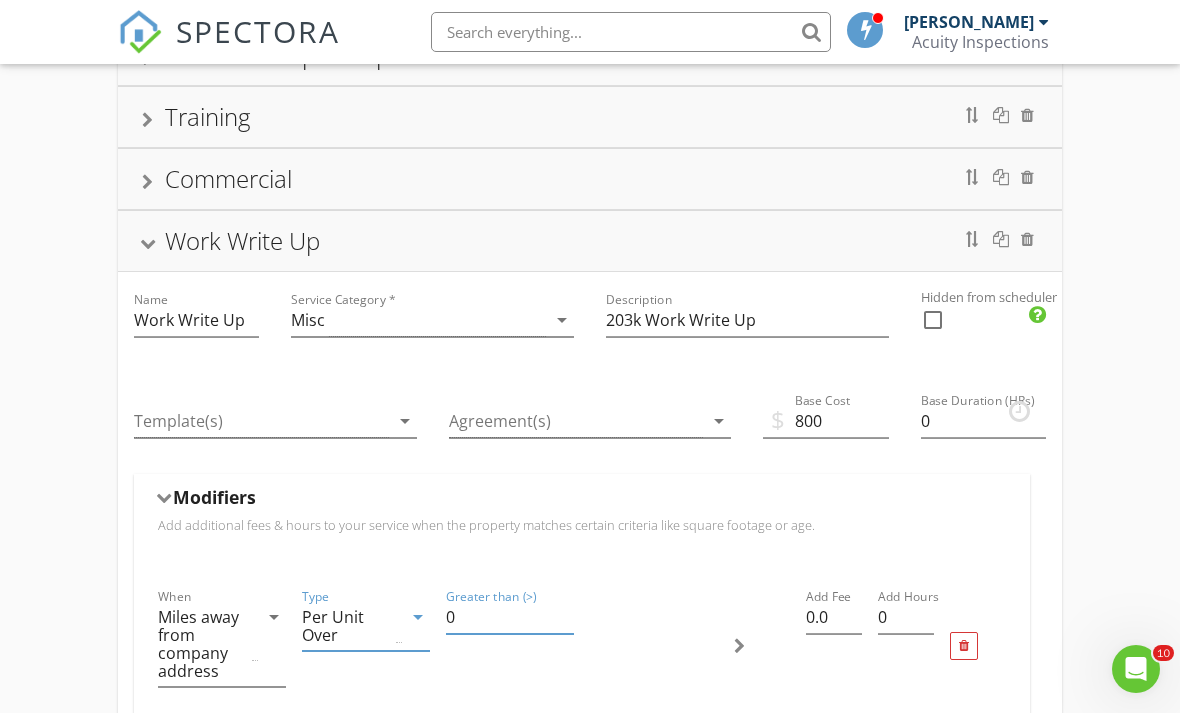click on "0" at bounding box center (510, 617) 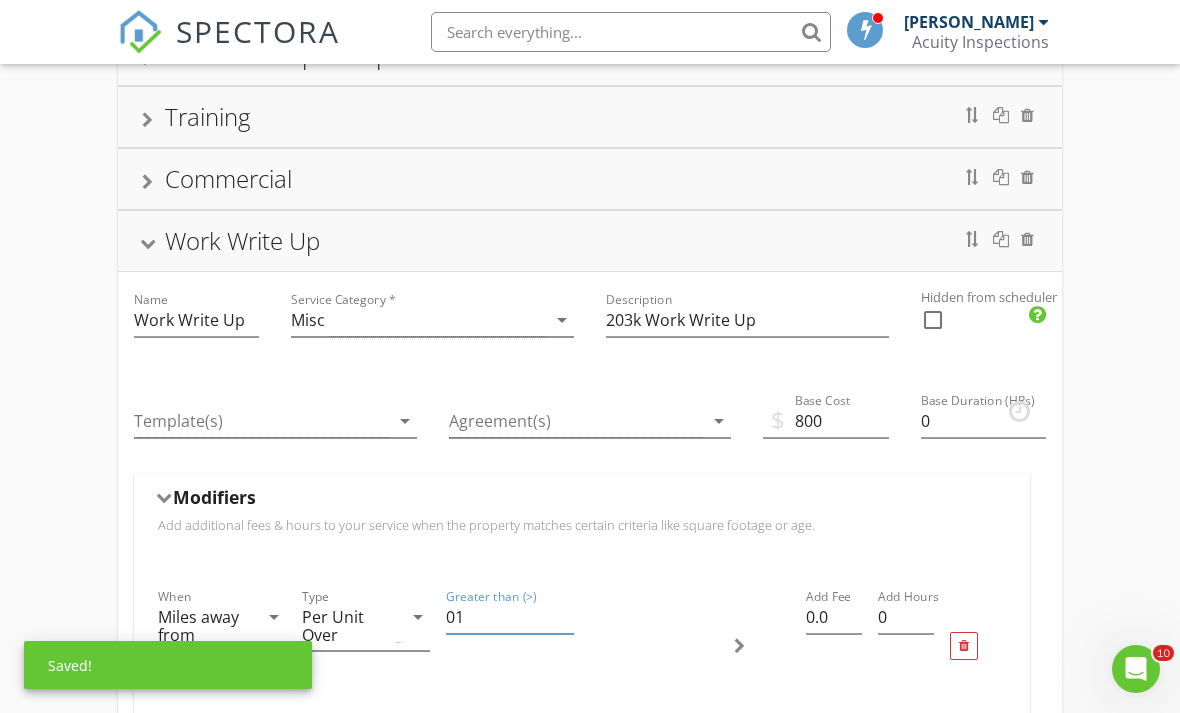 type on "0" 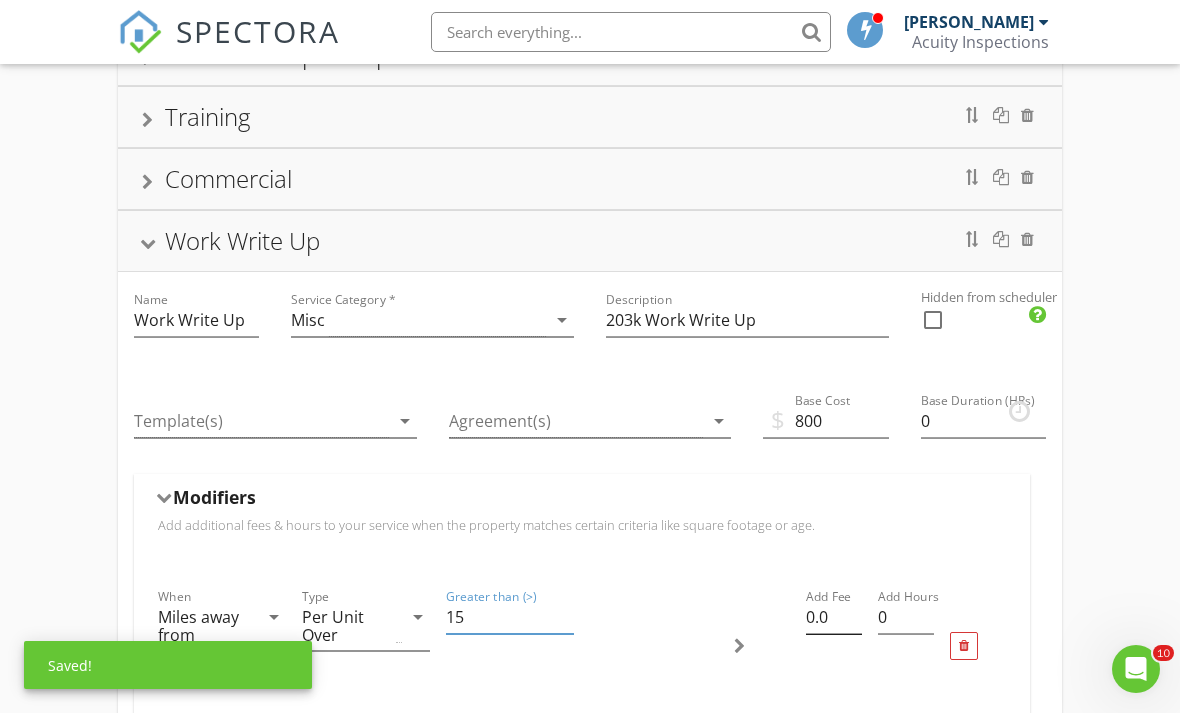type on "15" 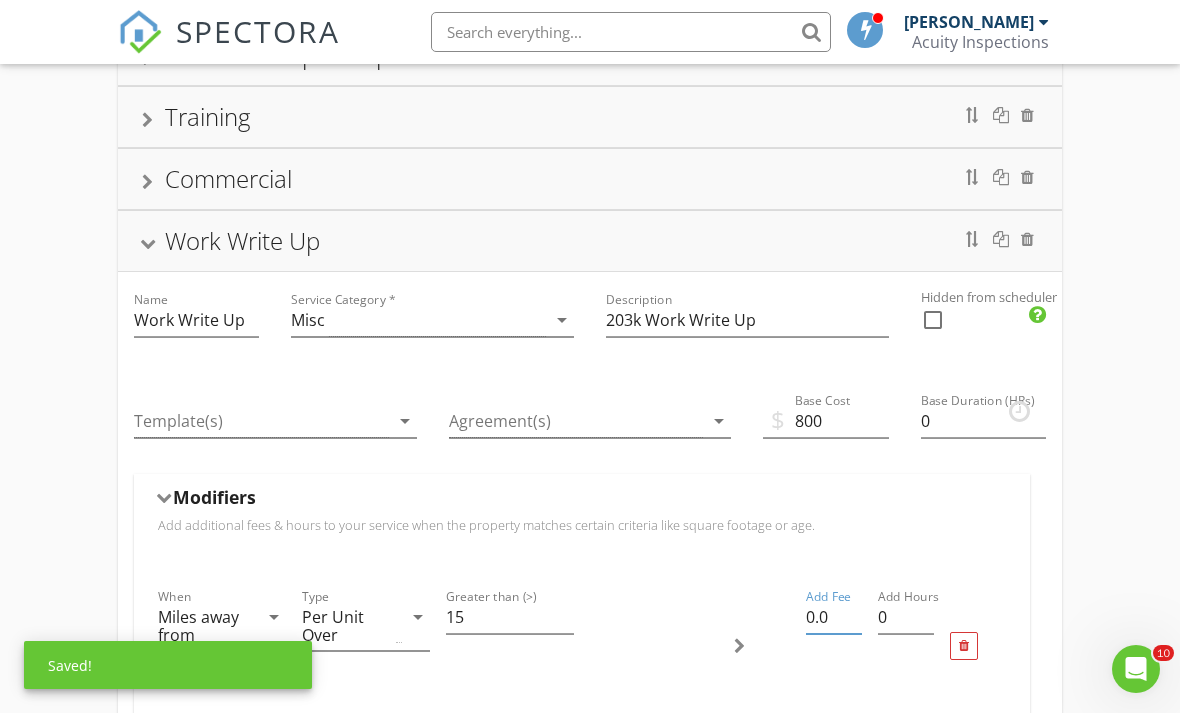 click on "0.0" at bounding box center [834, 617] 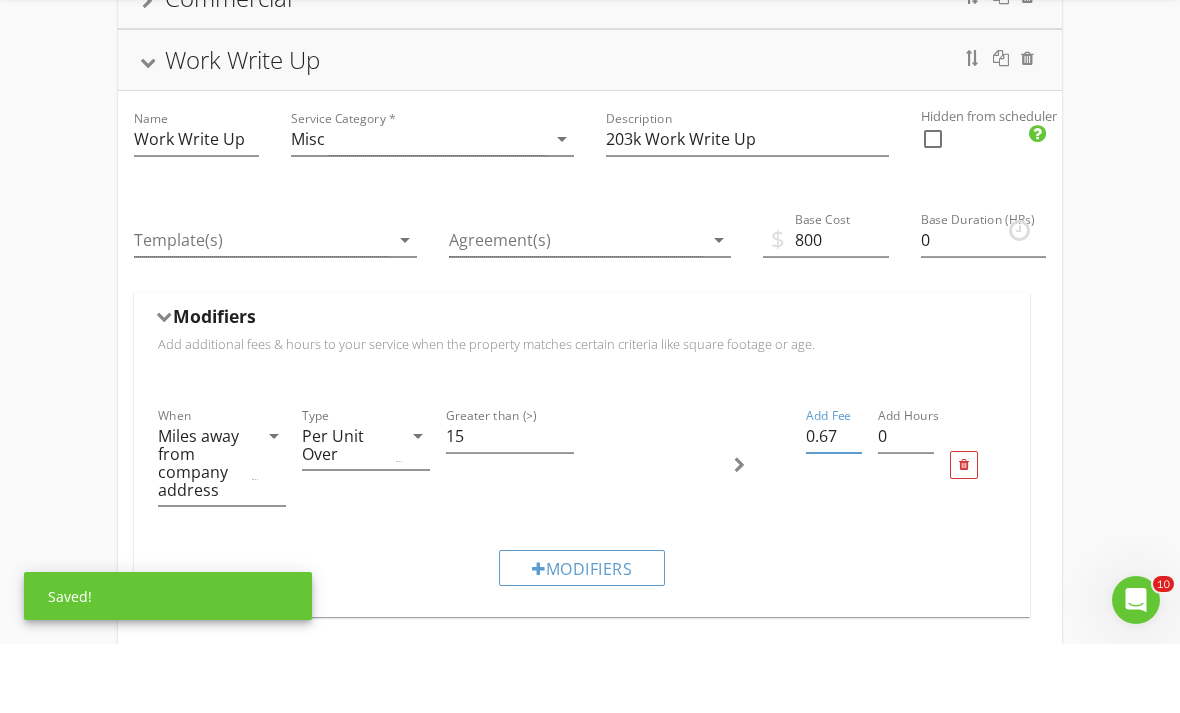 scroll, scrollTop: 1320, scrollLeft: 0, axis: vertical 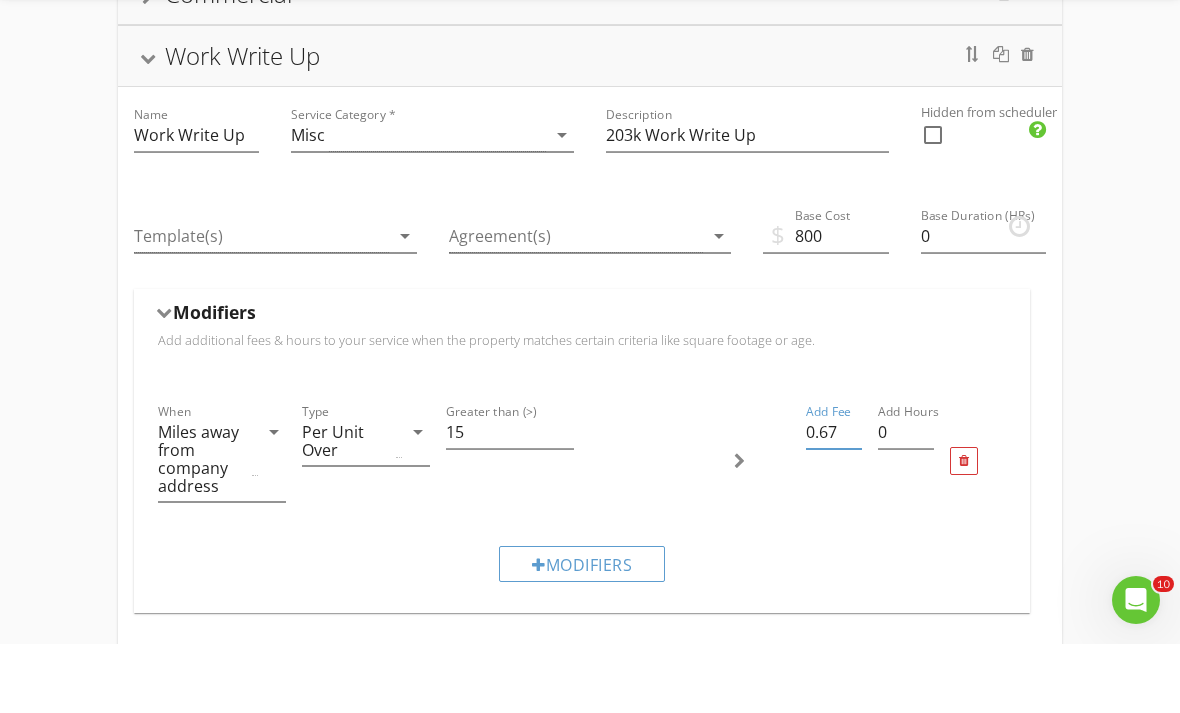 type on "0.67" 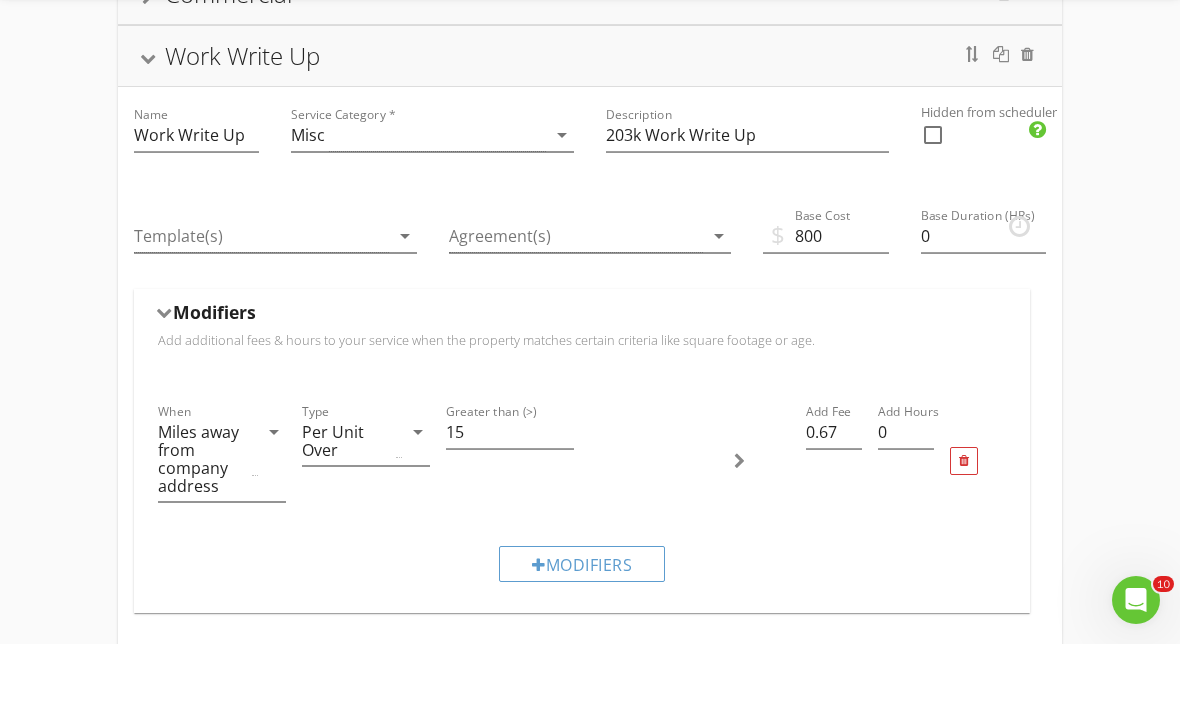 click on "Residential Home Inspection         WDI - Pest - Standalone         Radon Testing Standalone         Mold Testing Standalone         Water Quality Standalone         Water Quality FHA          lead          Asbestos Testing         Well Testing         203k Feasibility    Name 203k Feasibility   Service Category * arrow_drop_down   Description 203k feasibility study   Hidden from scheduler   check_box_outline_blank             Compliance          Re-Inspection         Single Service          1 extra mold sample         203k Contractor bid   Name 203k Contractor bid   Service Category * Consultation arrow_drop_down   Description 203k Contractor bid   Hidden from scheduler   check_box_outline_blank             BNI         Radon Pick up / Drop off         Training          Commercial         Work Write Up   Name Work Write Up   Service Category * Misc arrow_drop_down   Description 203k Work Write Up   Hidden from scheduler   check_box_outline_blank     Template(s) arrow_drop_down   Agreement(s)   $   800" at bounding box center [590, 66] 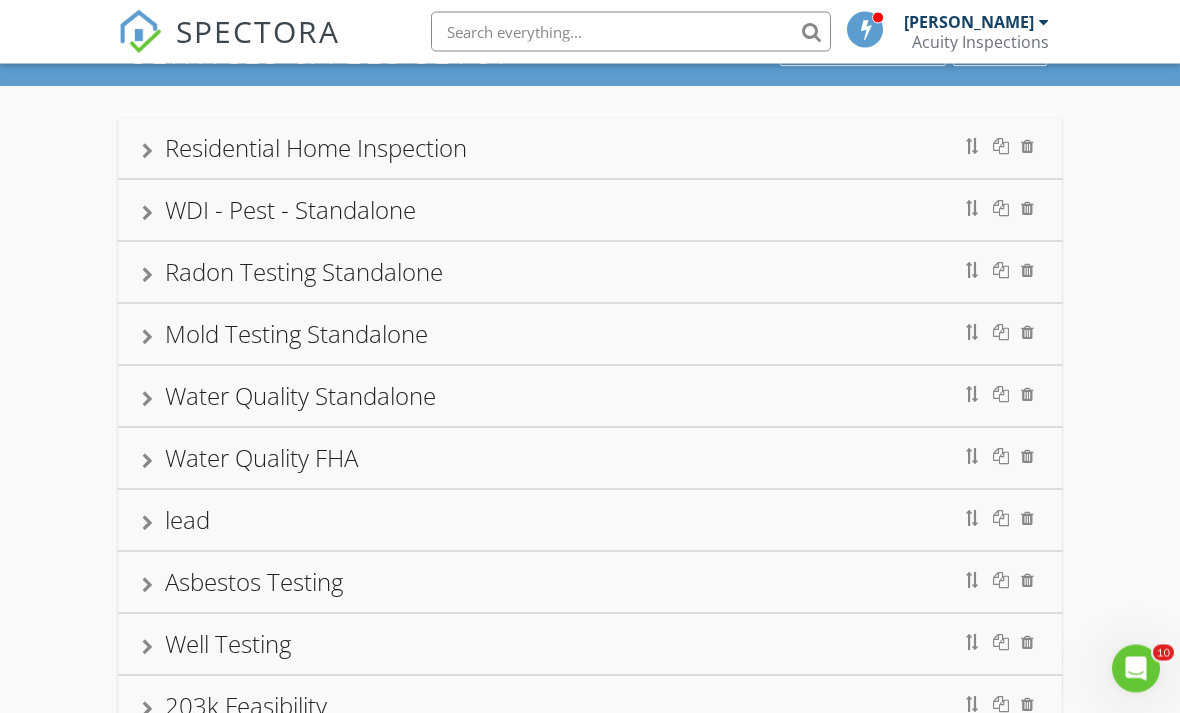 scroll, scrollTop: 0, scrollLeft: 0, axis: both 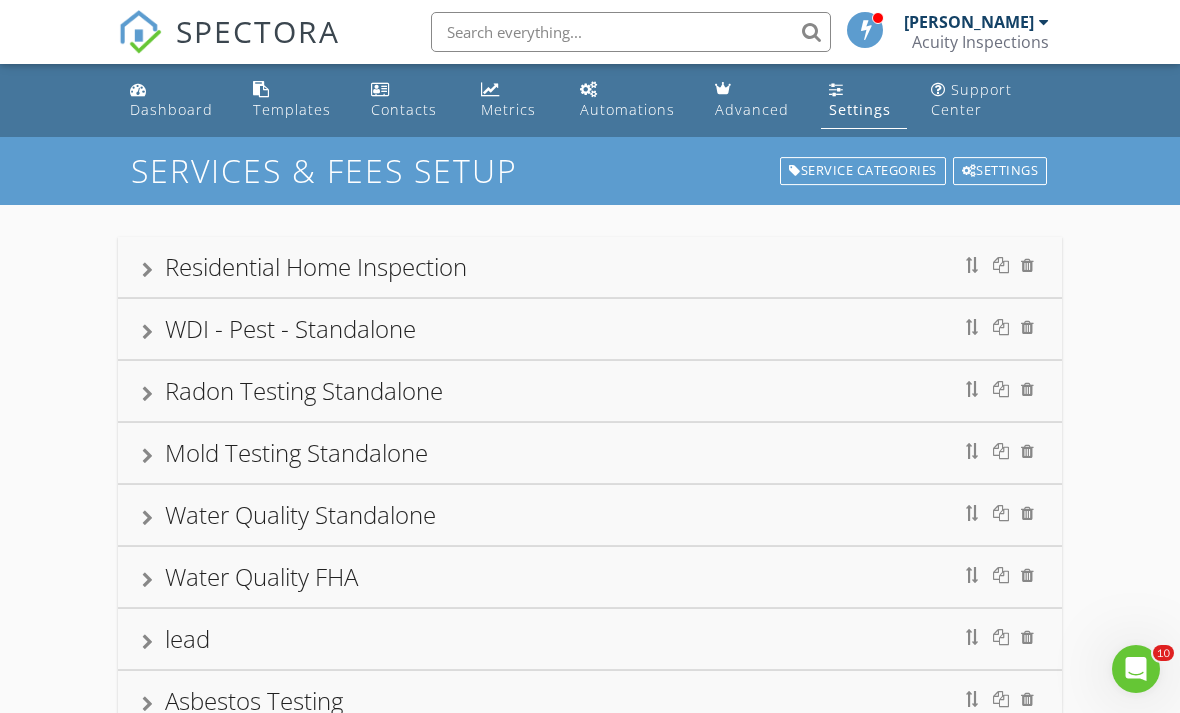 click at bounding box center [140, 32] 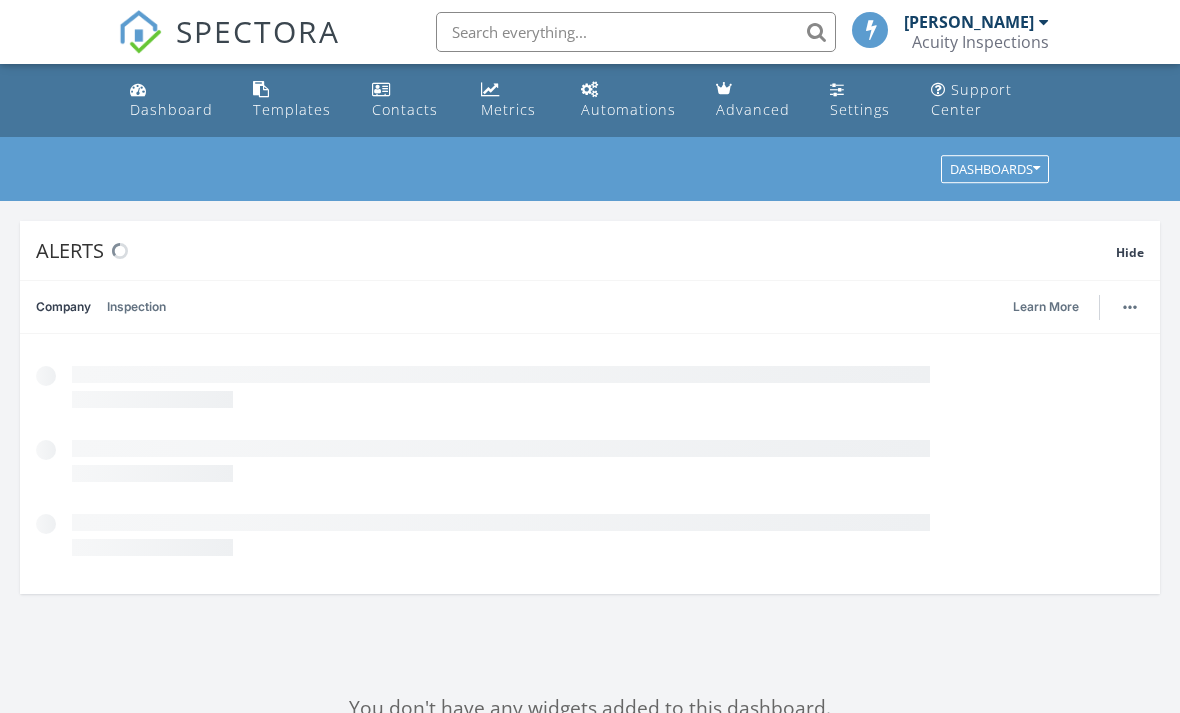 scroll, scrollTop: 0, scrollLeft: 0, axis: both 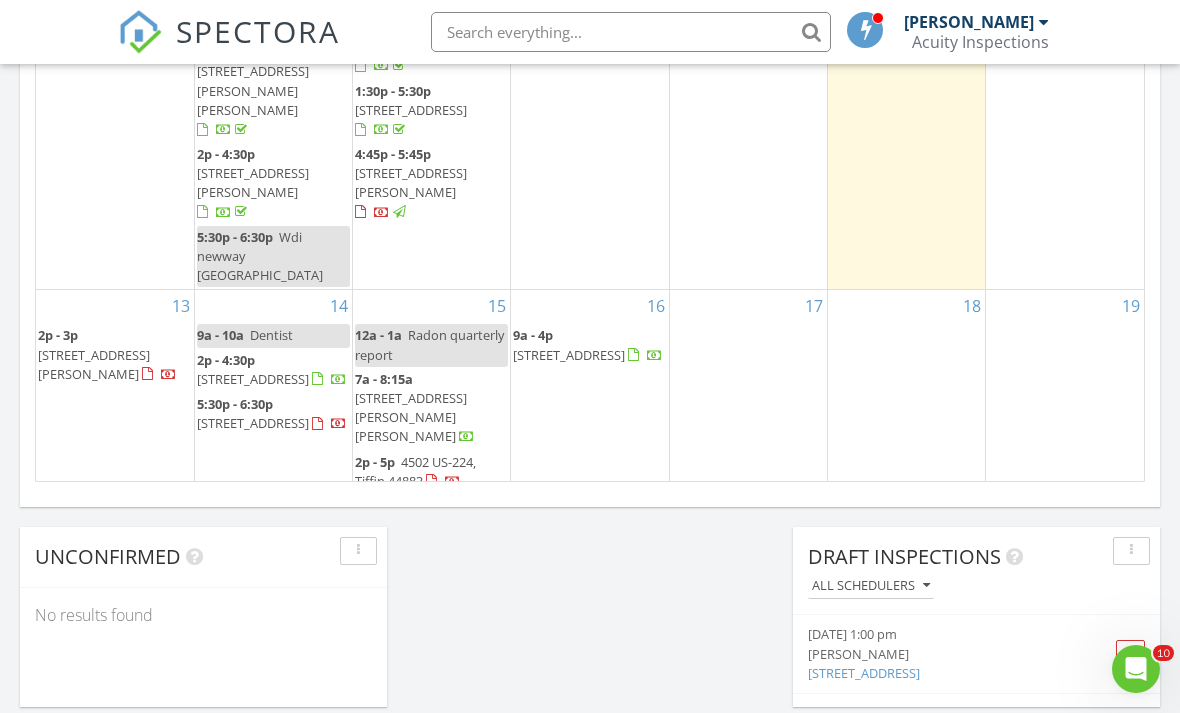 click on "Today
Ryan Fennell
No results found       New Inspection     New Quote         Map               + − Leaflet  |  © MapTiler   © OpenStreetMap contributors     In Progress
Ryan Fennell
07/01/25 7:00 am   330 S Blanchard St, Findlay, OH 45840
Ryan Fennell
07/05/25 8:00 pm   1022 E Sandusky St, Findlay, OH 45840
Ryan Fennell
Calendar                 July 2025 today list day week cal wk 4 wk month Sun Mon Tue Wed Thu Fri Sat 29
12a
Off
30
8a - 9a
200 Ohio Ave, Tiffin 44883
9a - 10:30a
503 W Findlay St, Carey 43316" at bounding box center (590, -183) 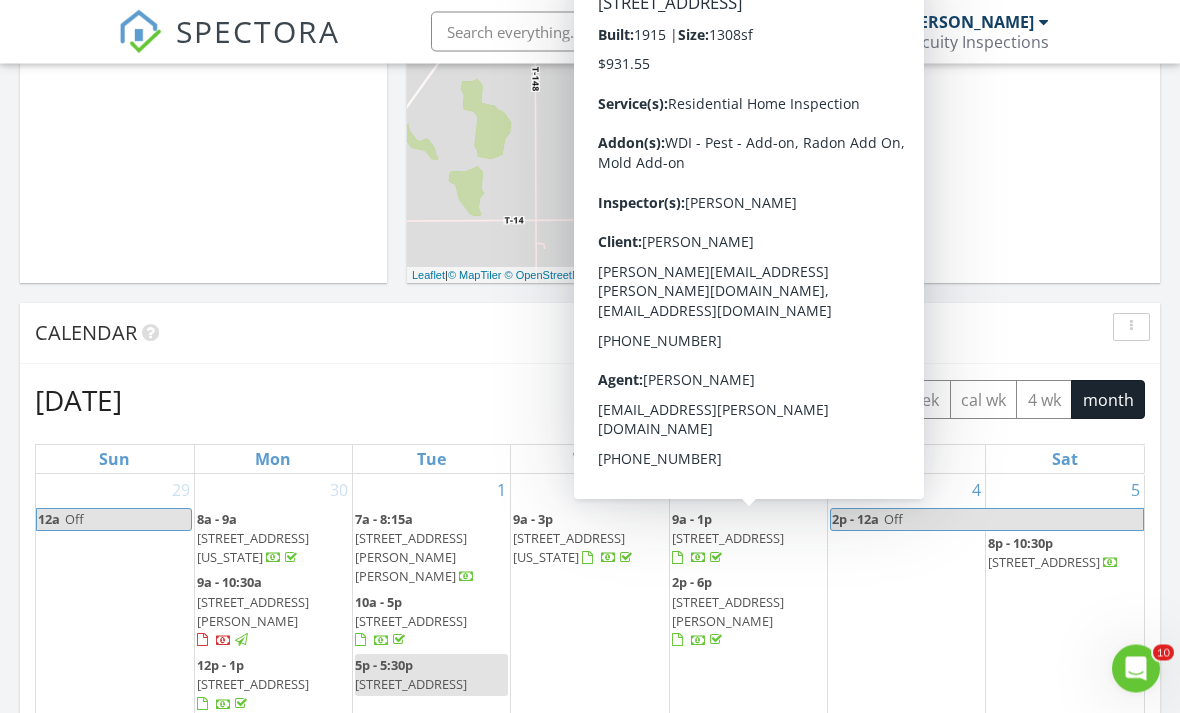 scroll, scrollTop: 970, scrollLeft: 0, axis: vertical 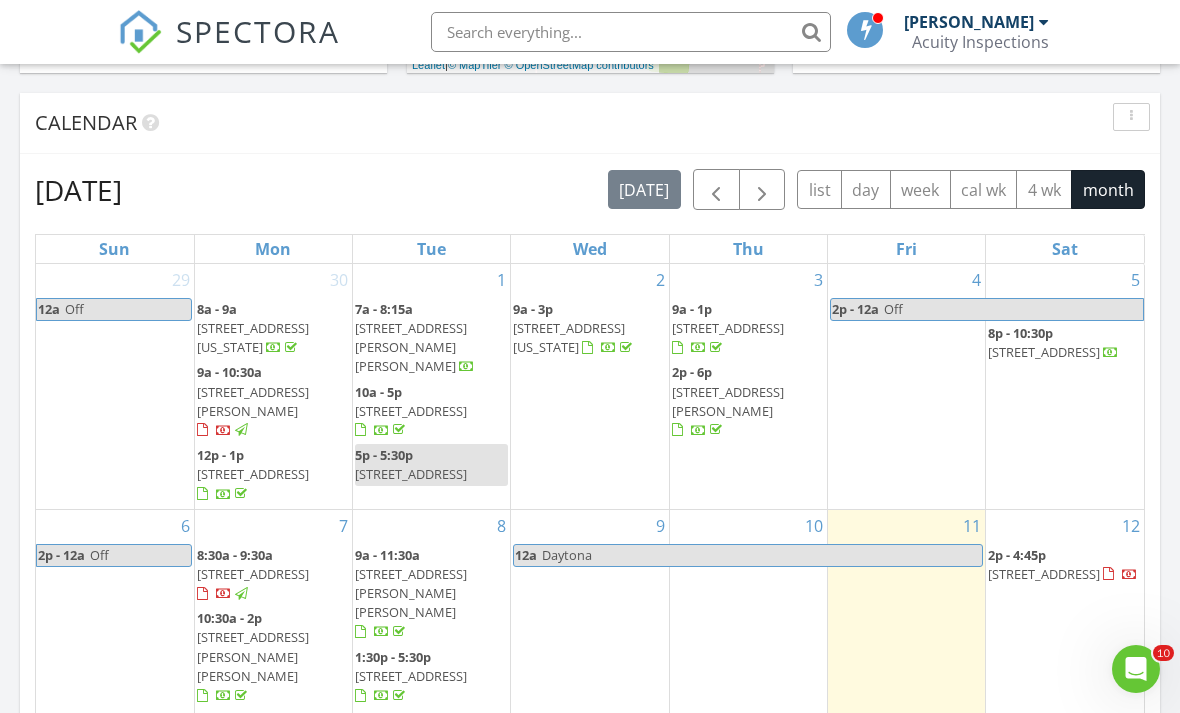 click on "Calendar" at bounding box center [590, 123] 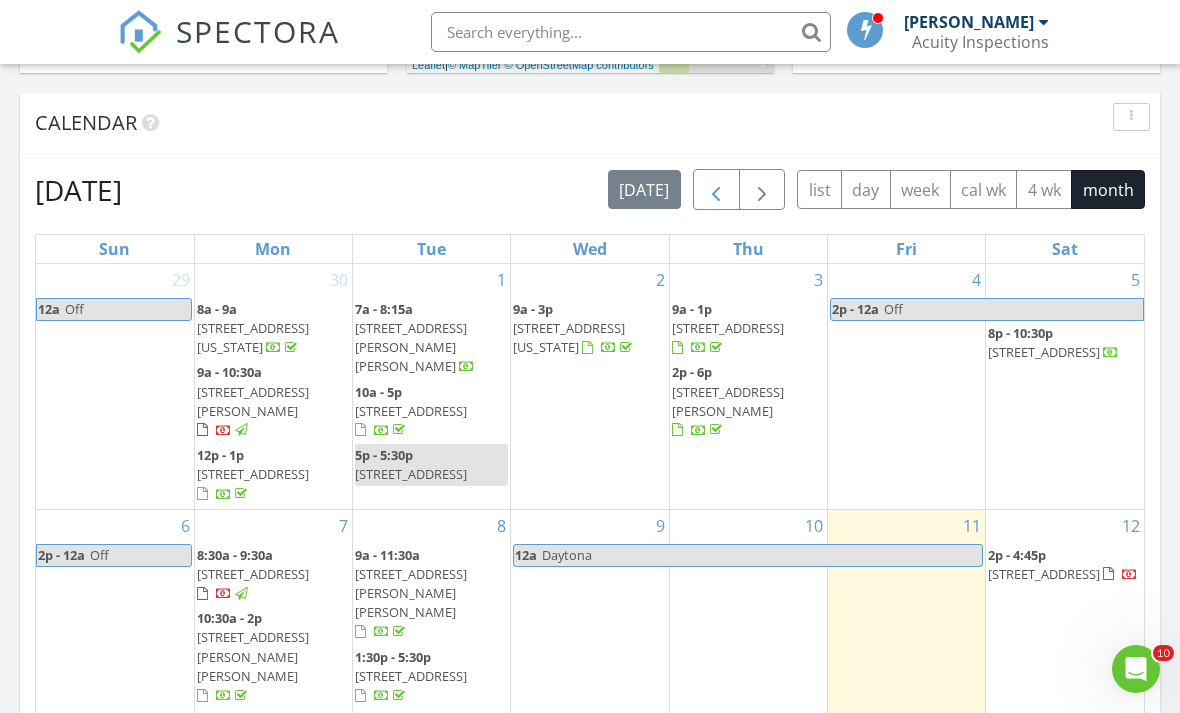 click at bounding box center [716, 190] 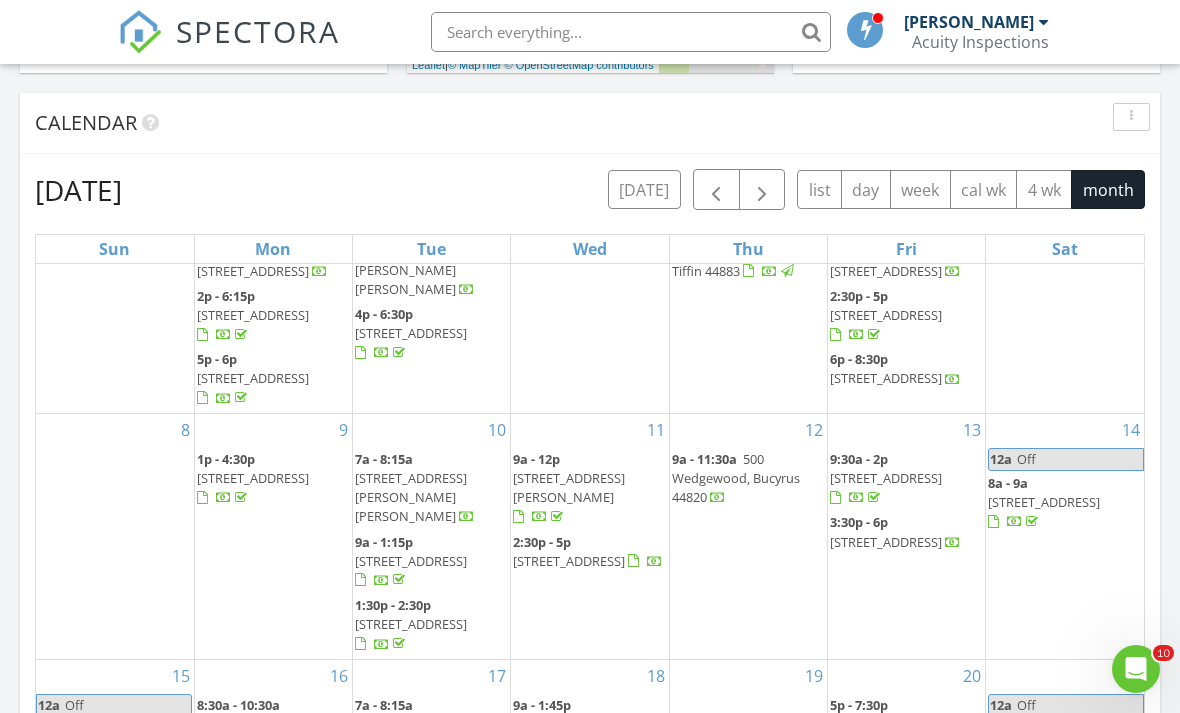 scroll, scrollTop: 164, scrollLeft: 0, axis: vertical 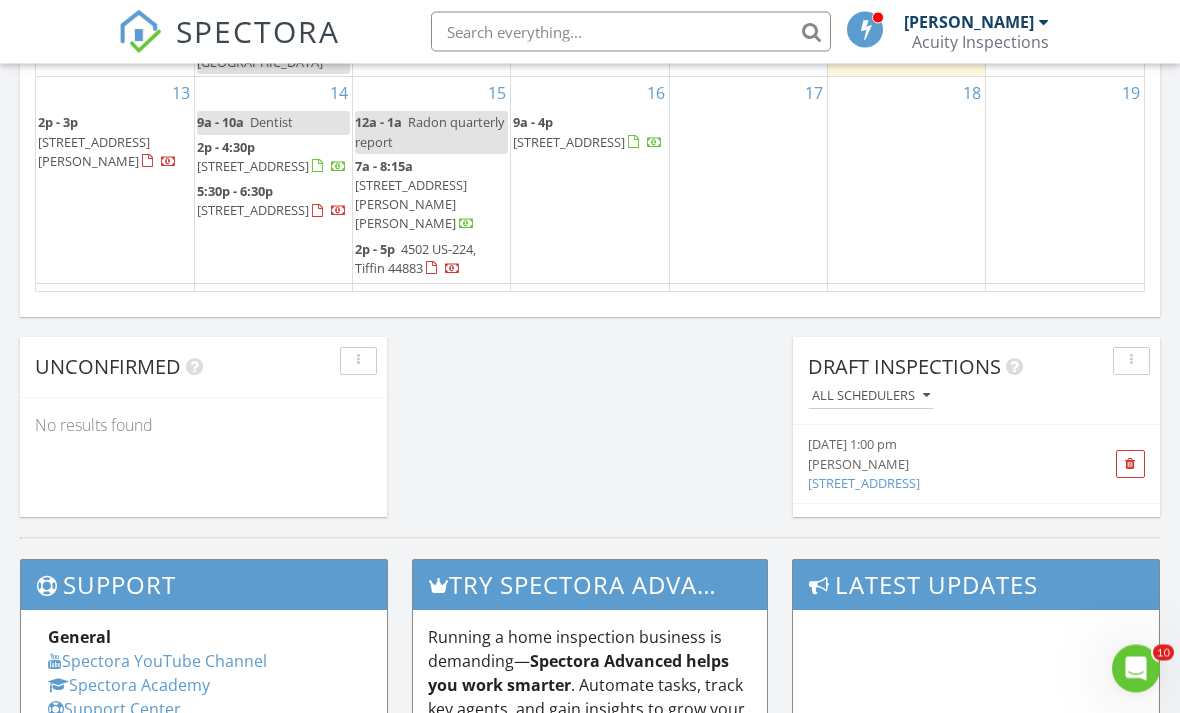 click on "[STREET_ADDRESS]" at bounding box center [864, 484] 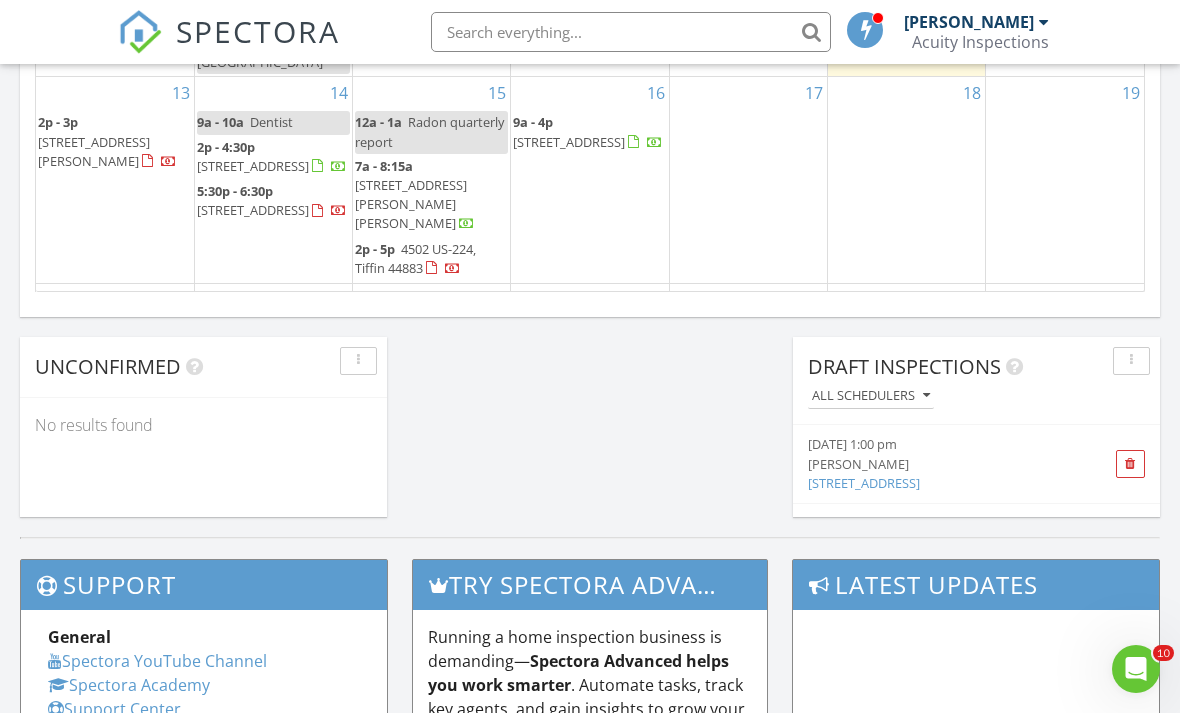 scroll, scrollTop: 1790, scrollLeft: 0, axis: vertical 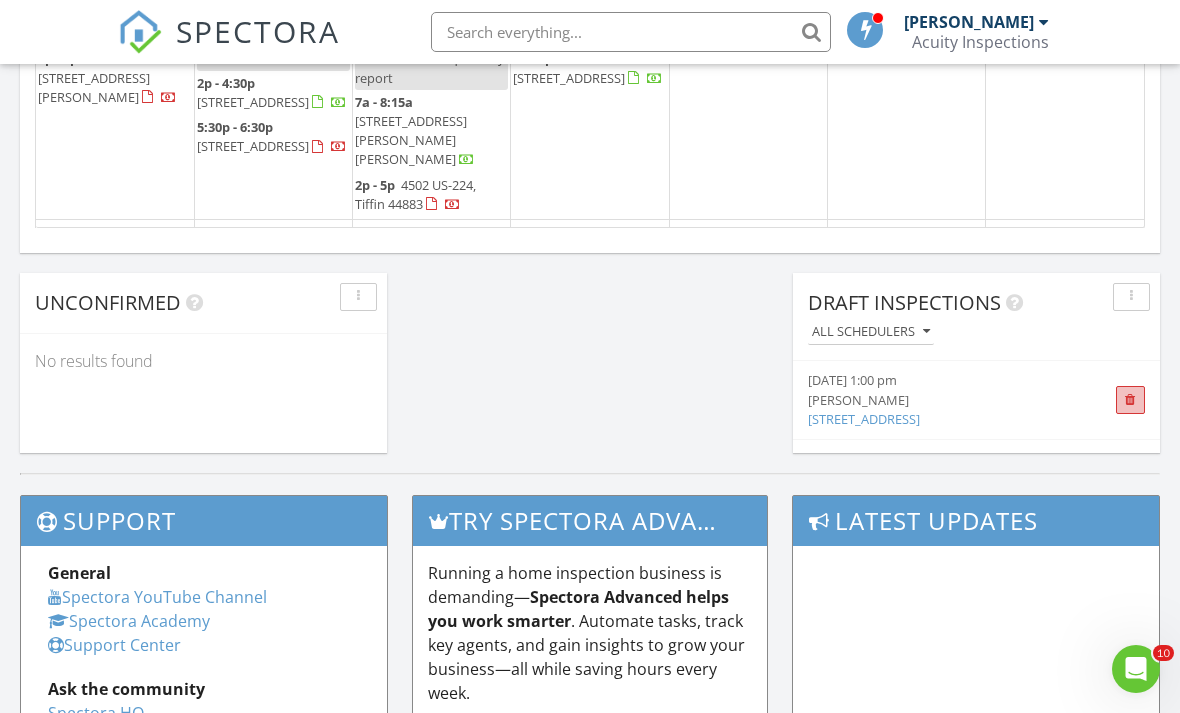click at bounding box center [1130, 400] 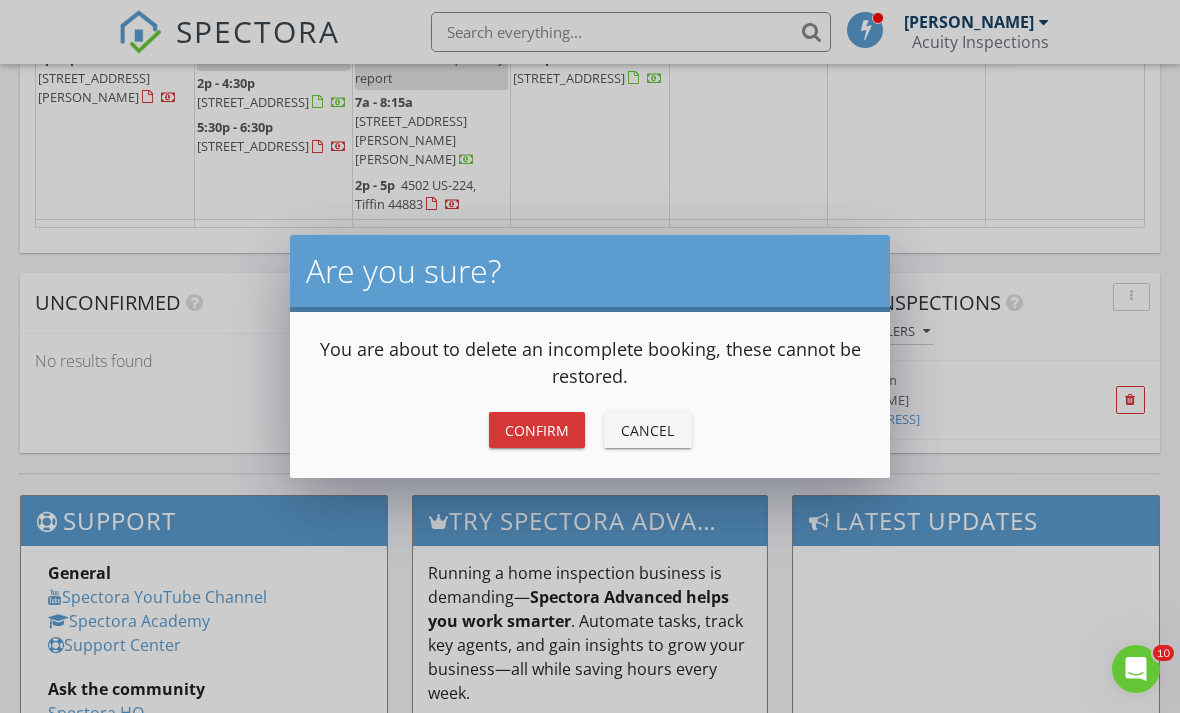 click on "Confirm" at bounding box center [537, 430] 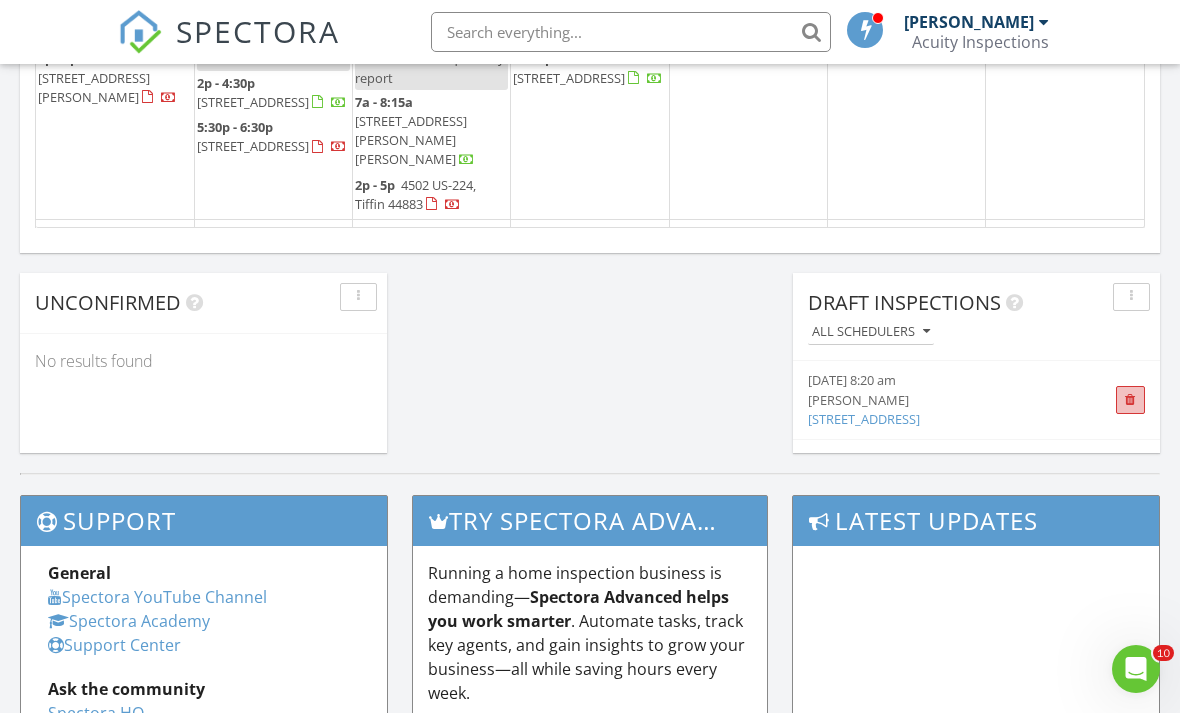 click at bounding box center (1130, 400) 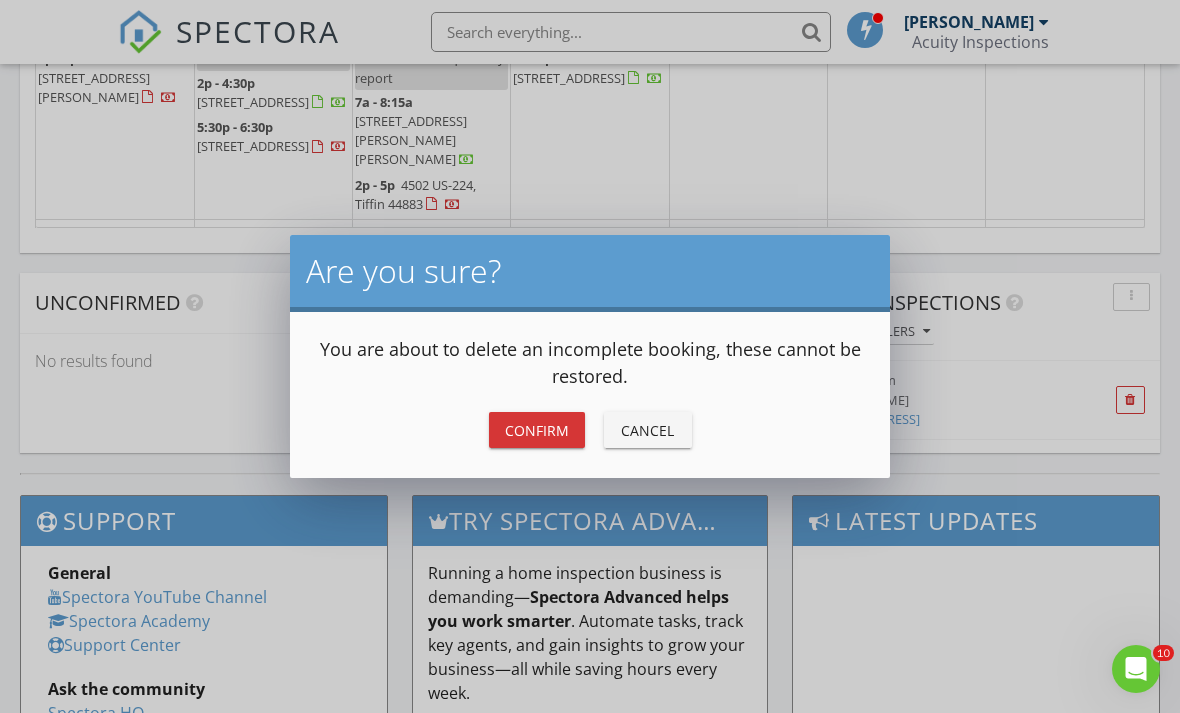 click on "Confirm" at bounding box center [537, 430] 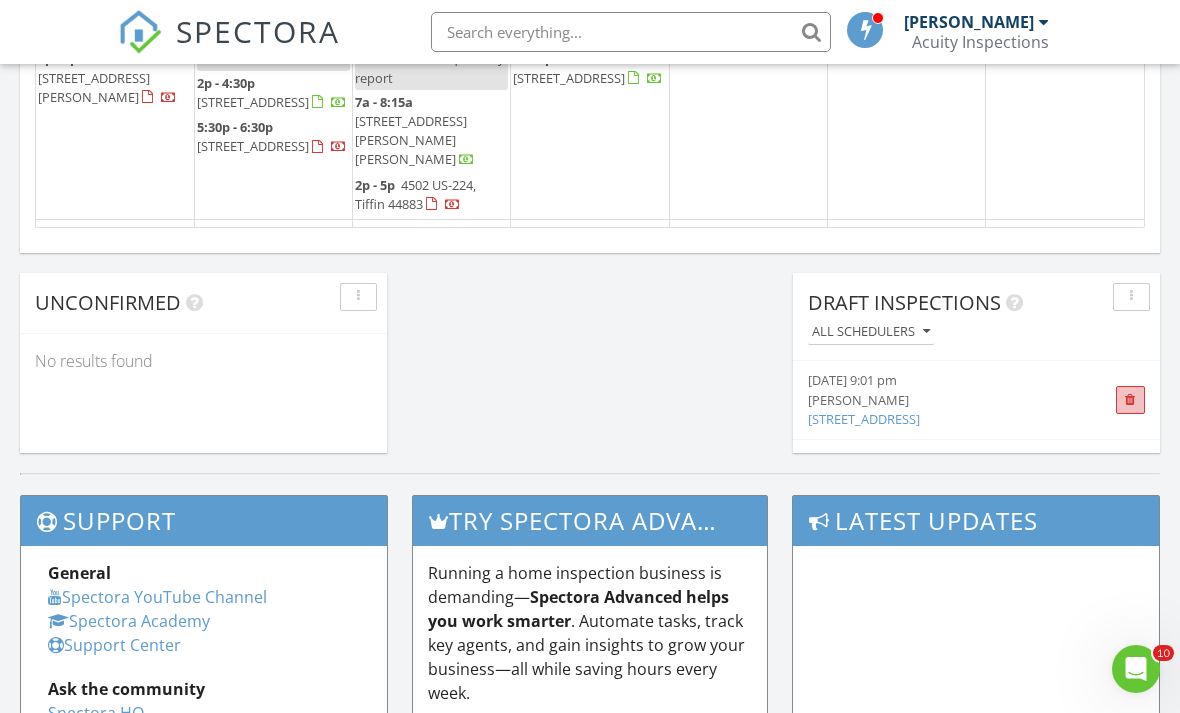 click at bounding box center (1130, 400) 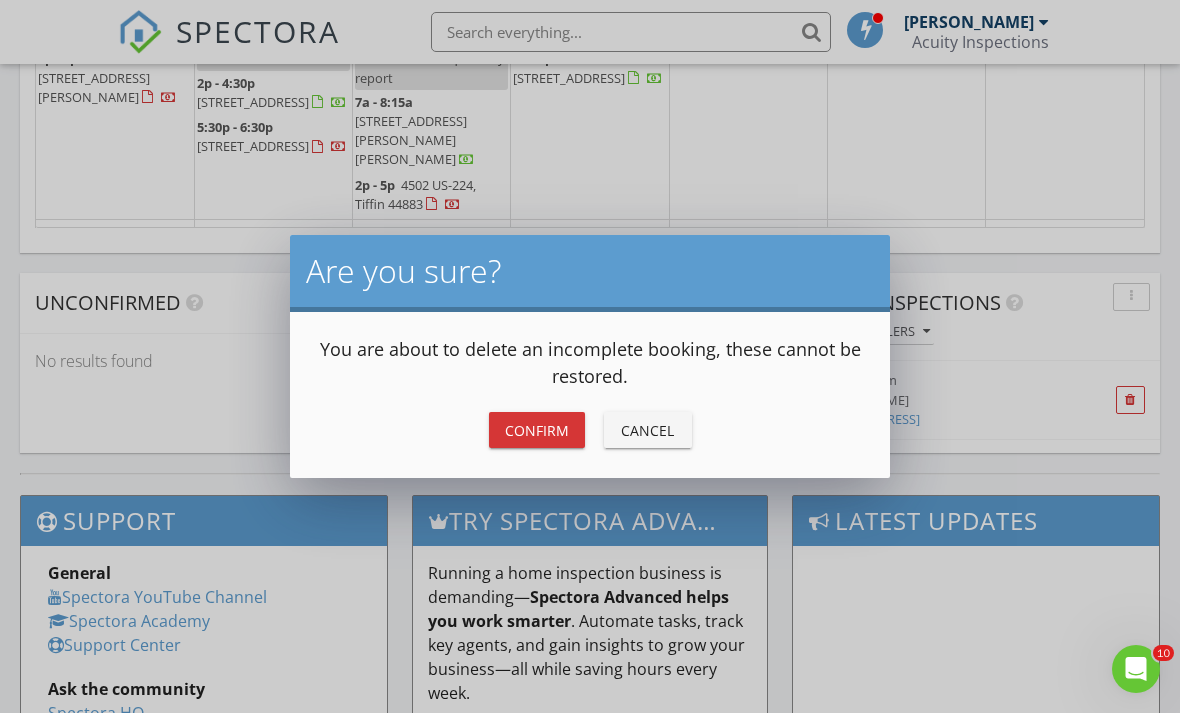 click on "Confirm" at bounding box center [537, 430] 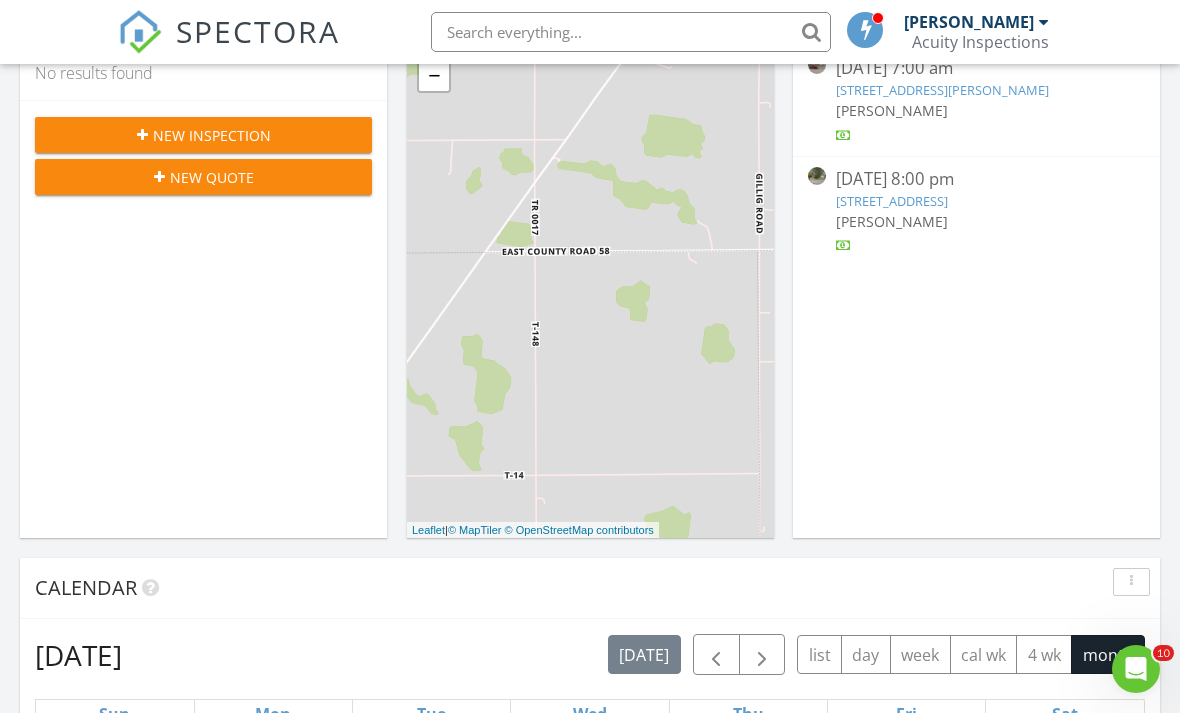 scroll, scrollTop: 499, scrollLeft: 0, axis: vertical 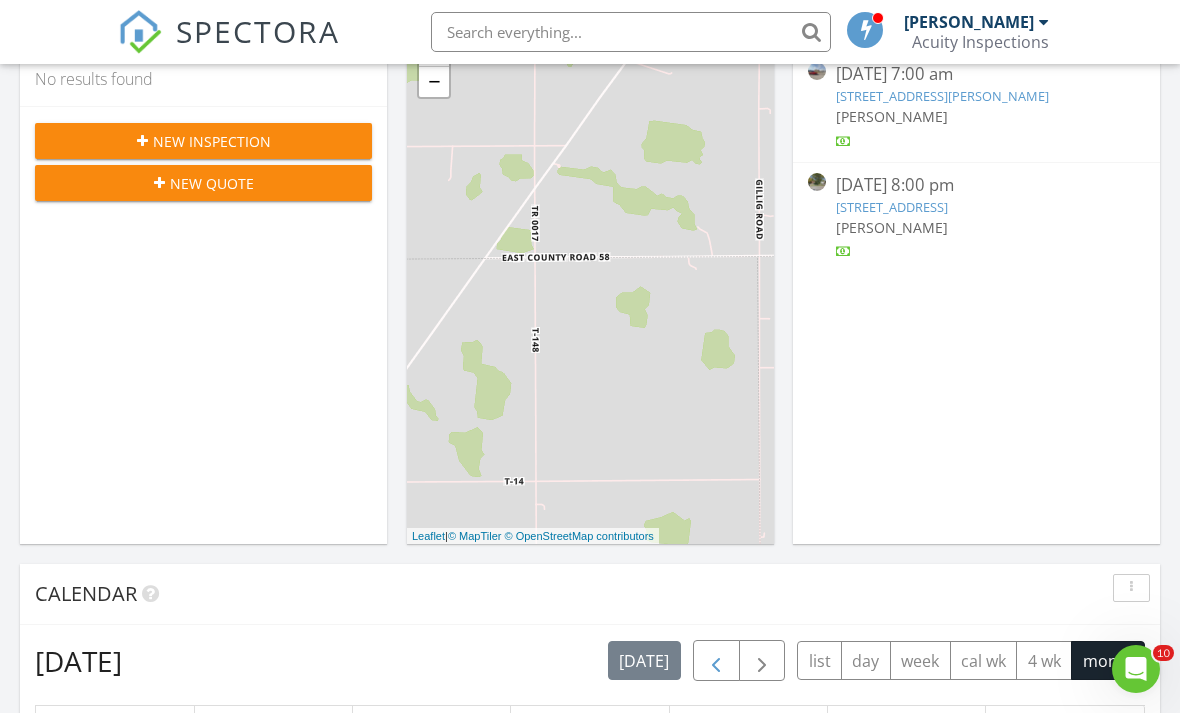 click at bounding box center (716, 661) 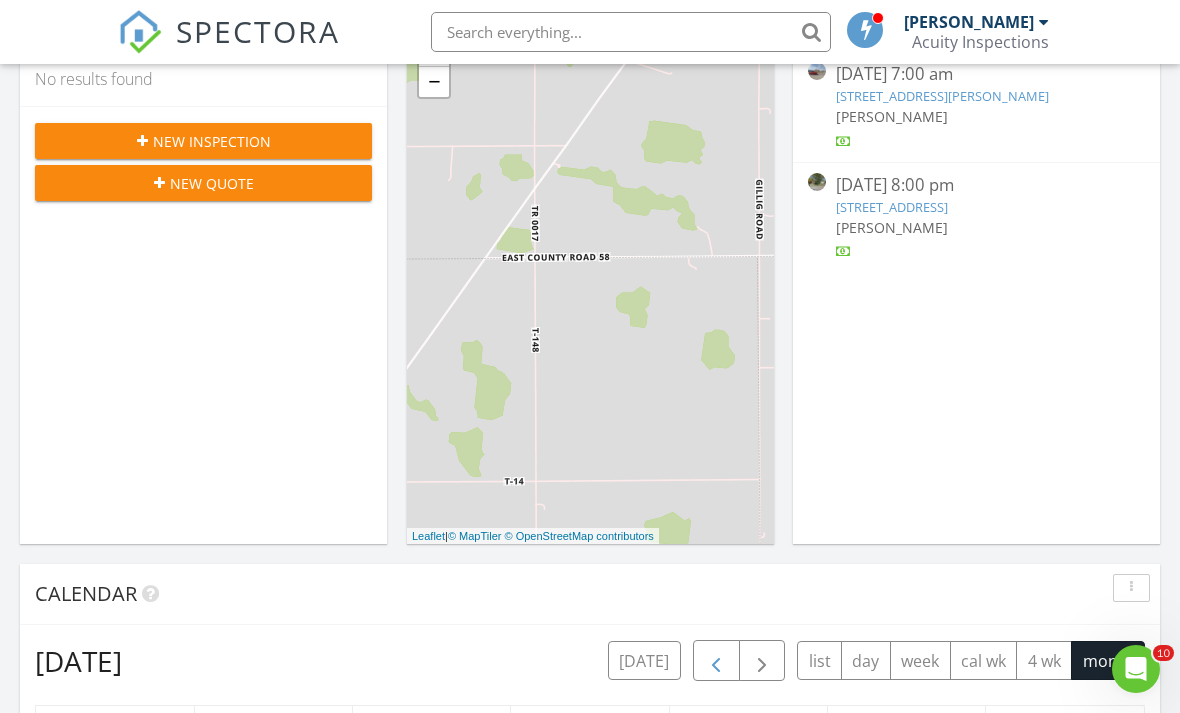 scroll, scrollTop: 0, scrollLeft: 0, axis: both 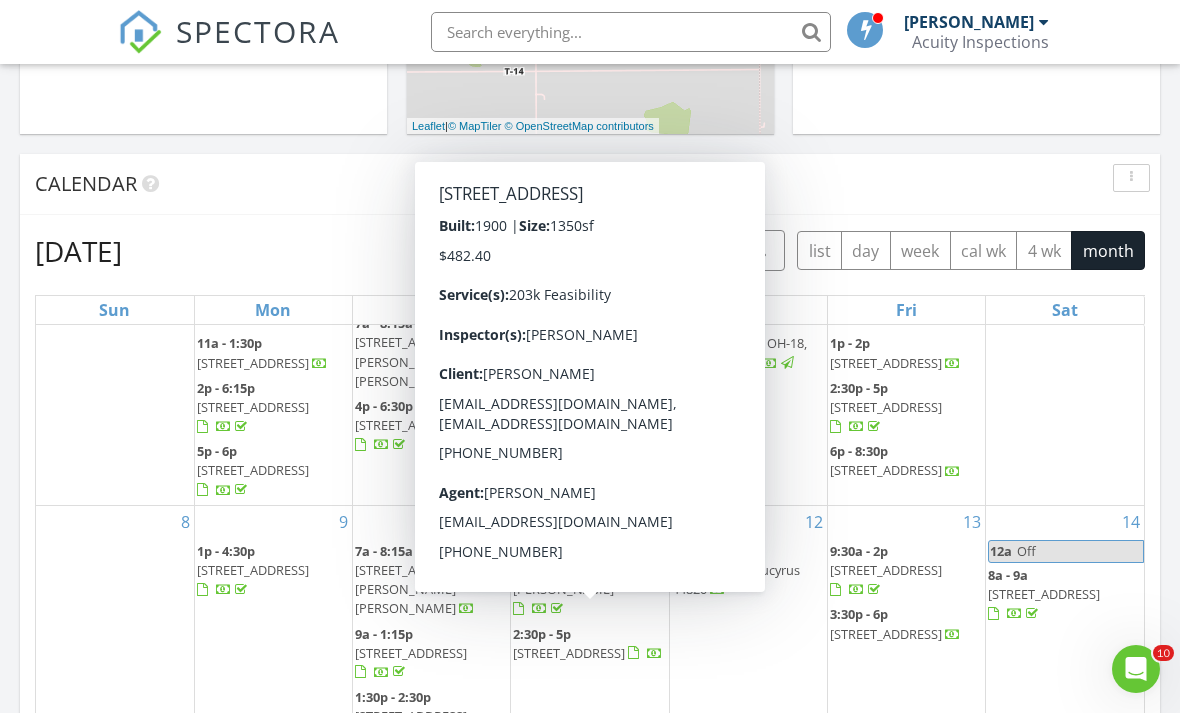 click on "11
9a - 12p
376 Pinebrook Ct, McComb 45858
2:30p - 5p
217 Center St , Vaughnsville 45893" at bounding box center [589, 628] 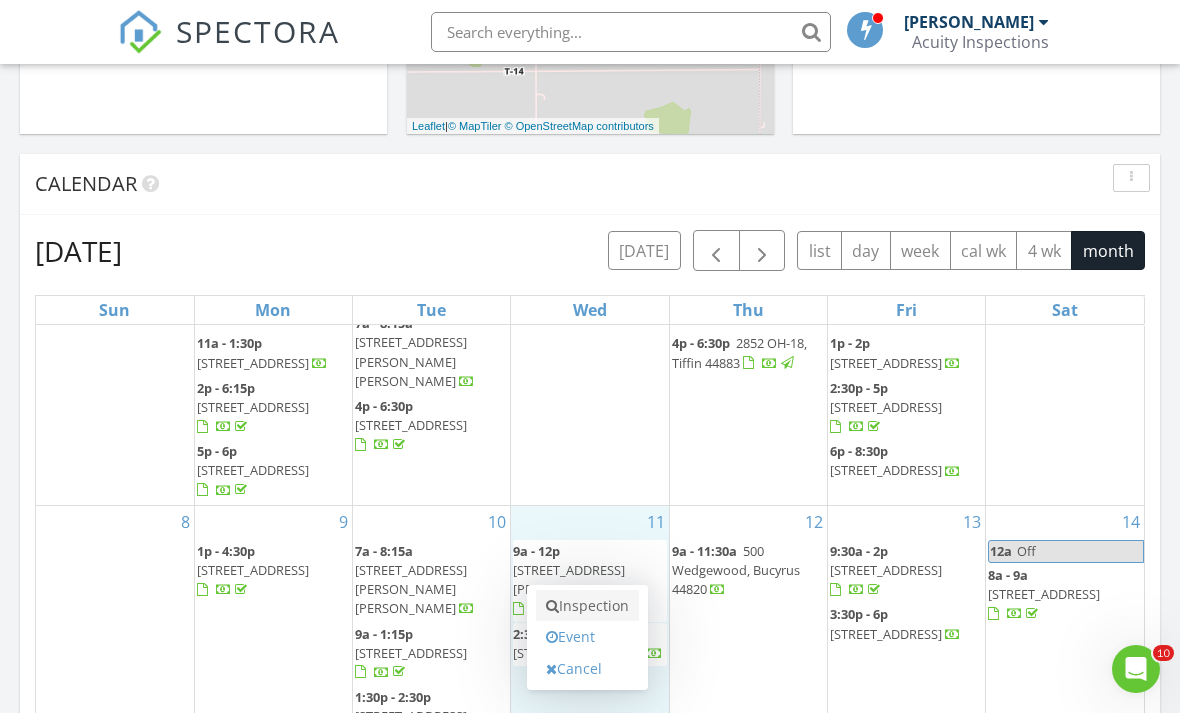click on "Inspection" at bounding box center [587, 606] 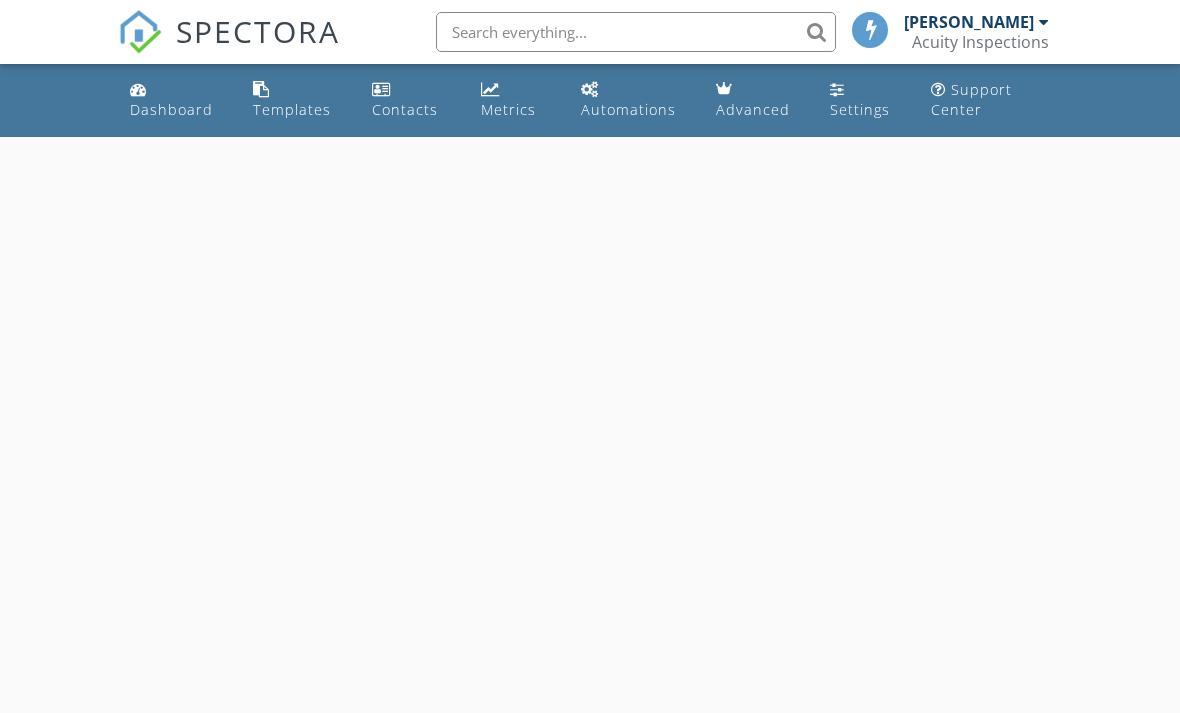 scroll, scrollTop: 0, scrollLeft: 0, axis: both 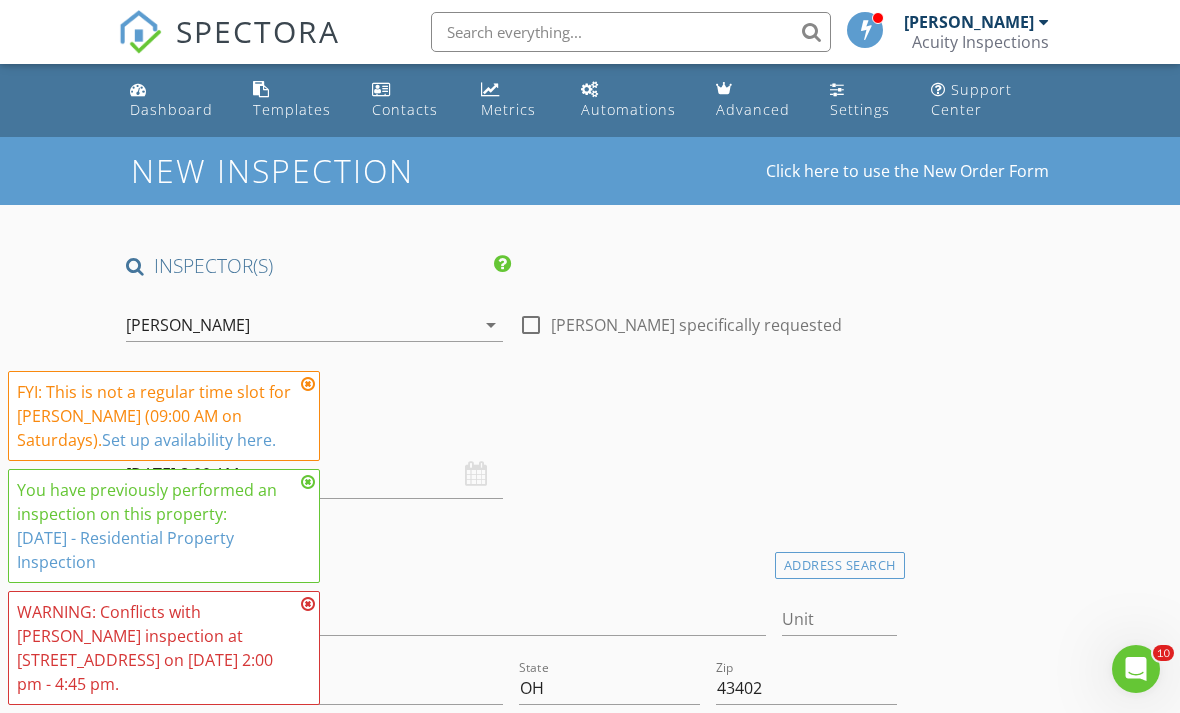 click at bounding box center (308, 384) 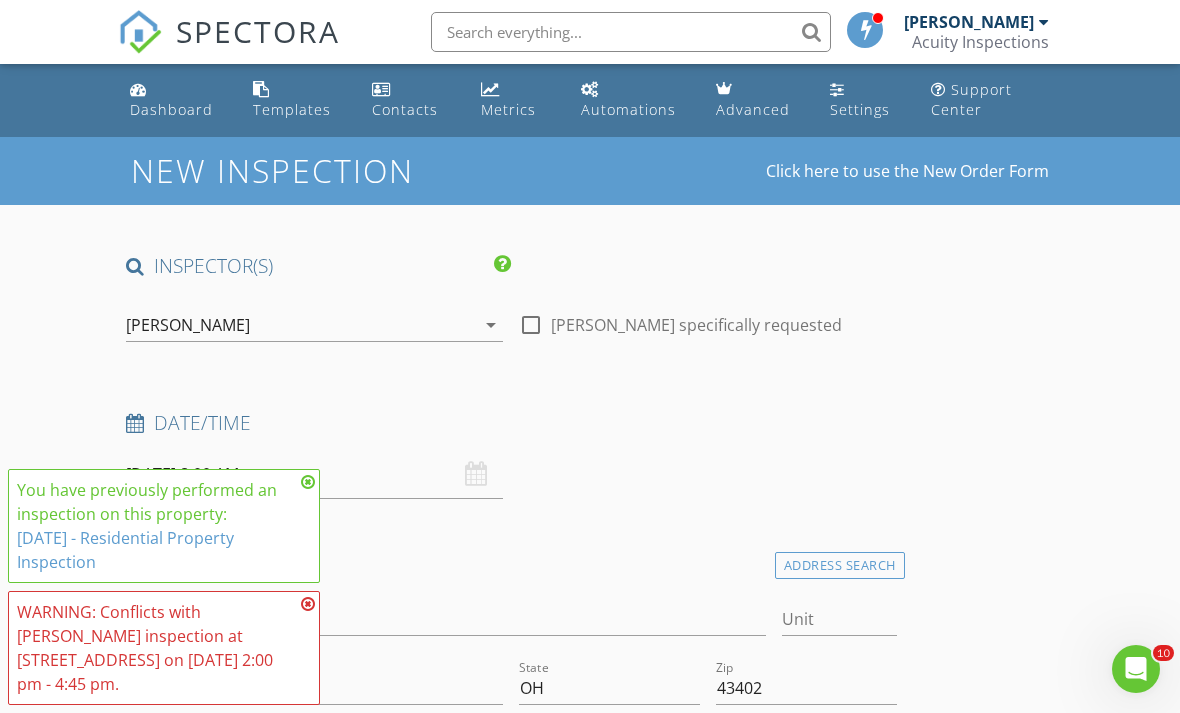 click at bounding box center [308, 482] 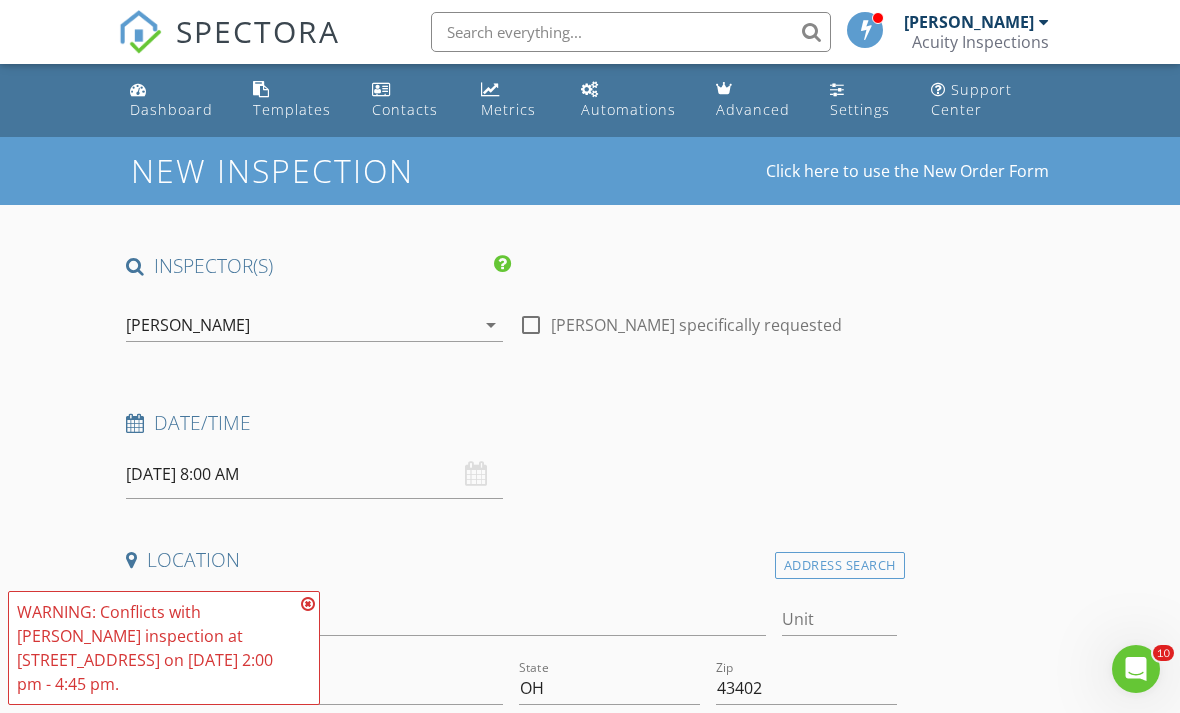click on "WARNING: Conflicts with Ryan Fennell's inspection at 301 E Liberty St on 07/12/2025  2:00 pm - 4:45 pm." at bounding box center (164, 648) 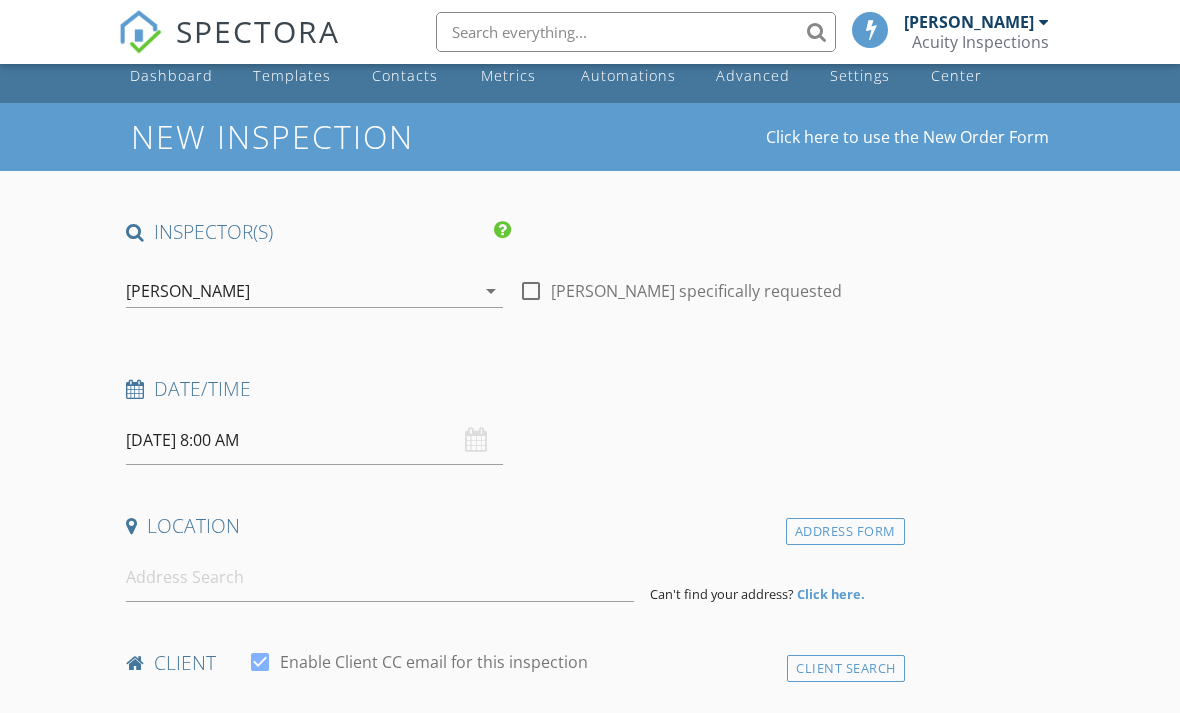 scroll, scrollTop: 37, scrollLeft: 0, axis: vertical 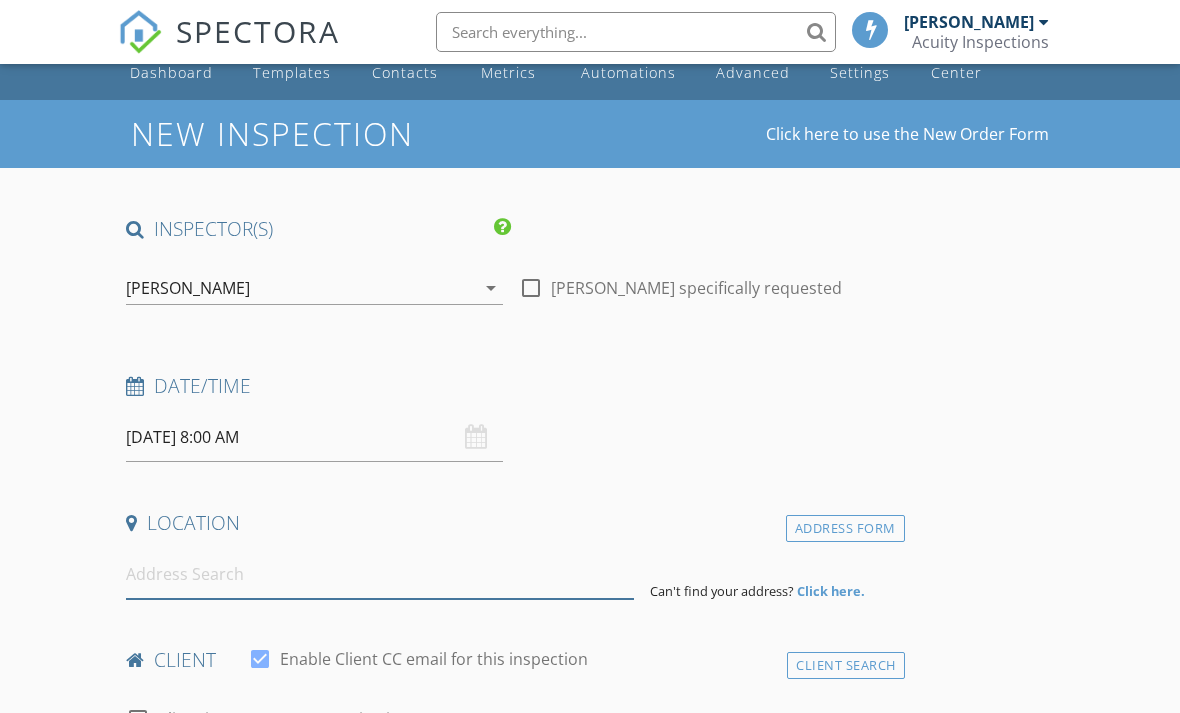 click at bounding box center (380, 574) 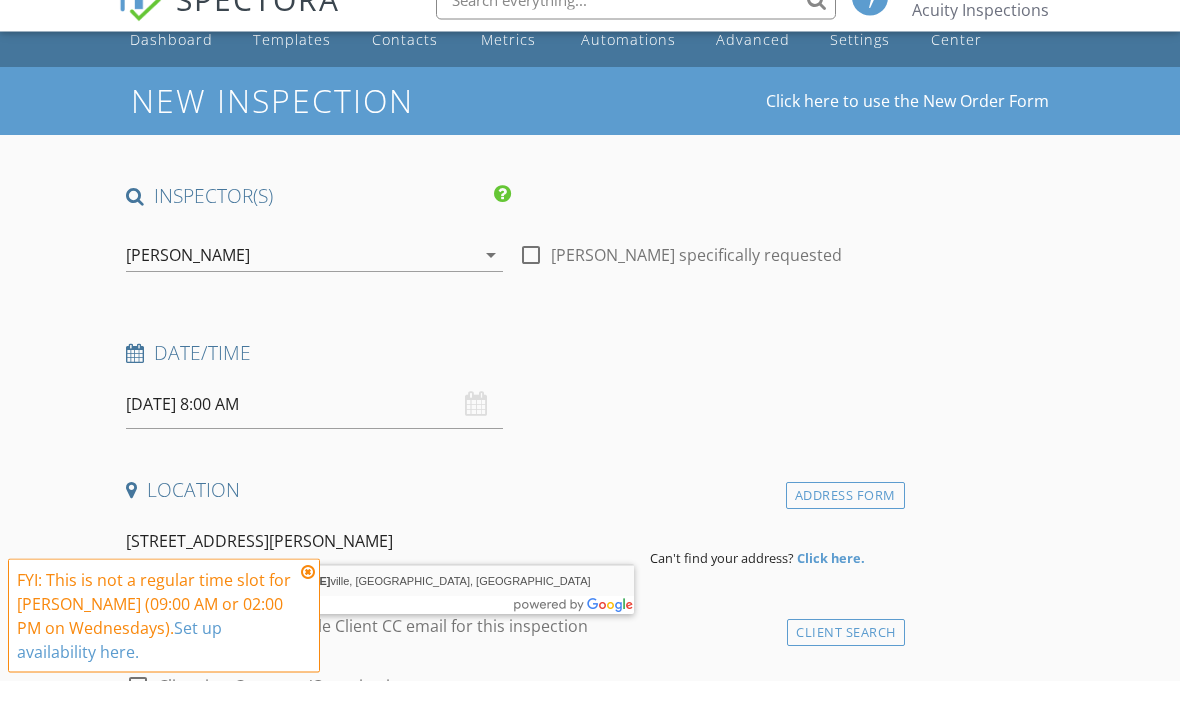 scroll, scrollTop: 0, scrollLeft: 0, axis: both 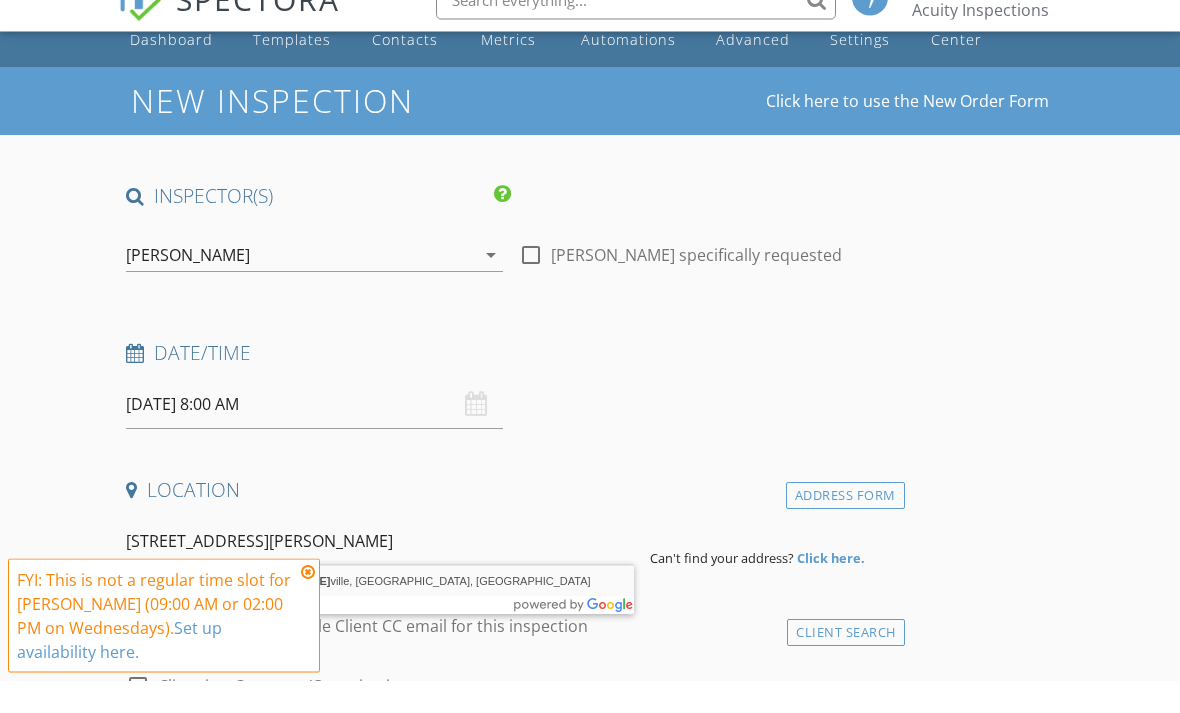 type on "[STREET_ADDRESS]" 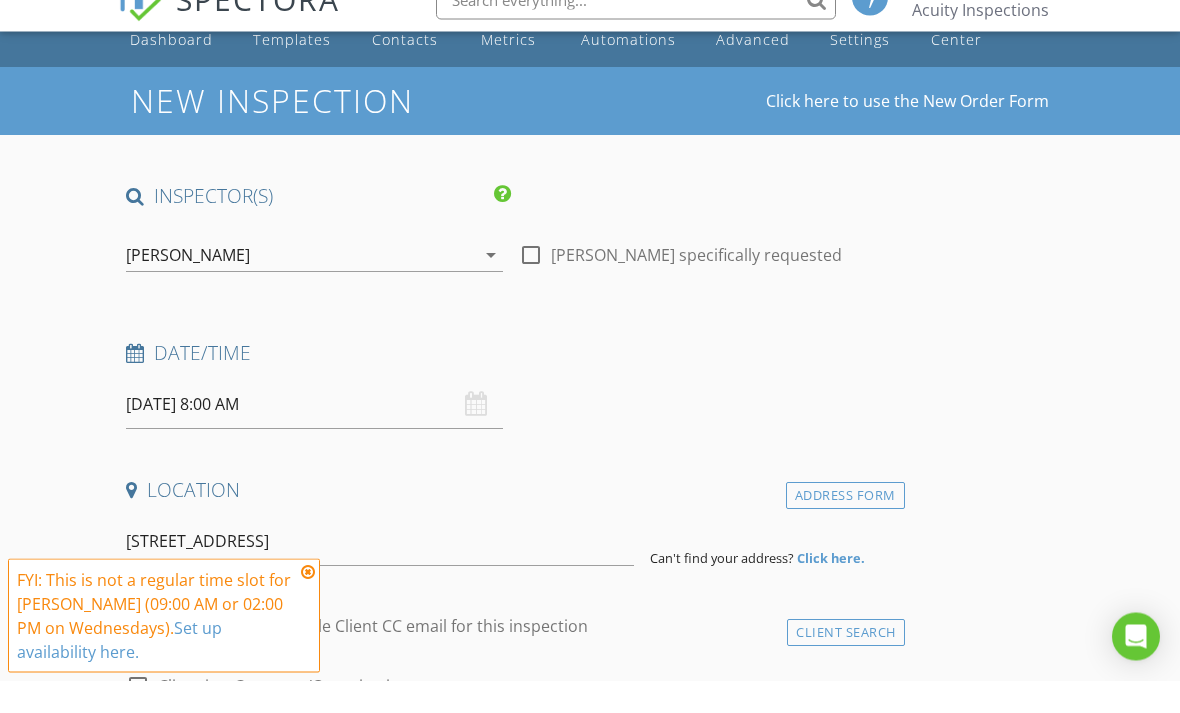 scroll, scrollTop: 70, scrollLeft: 0, axis: vertical 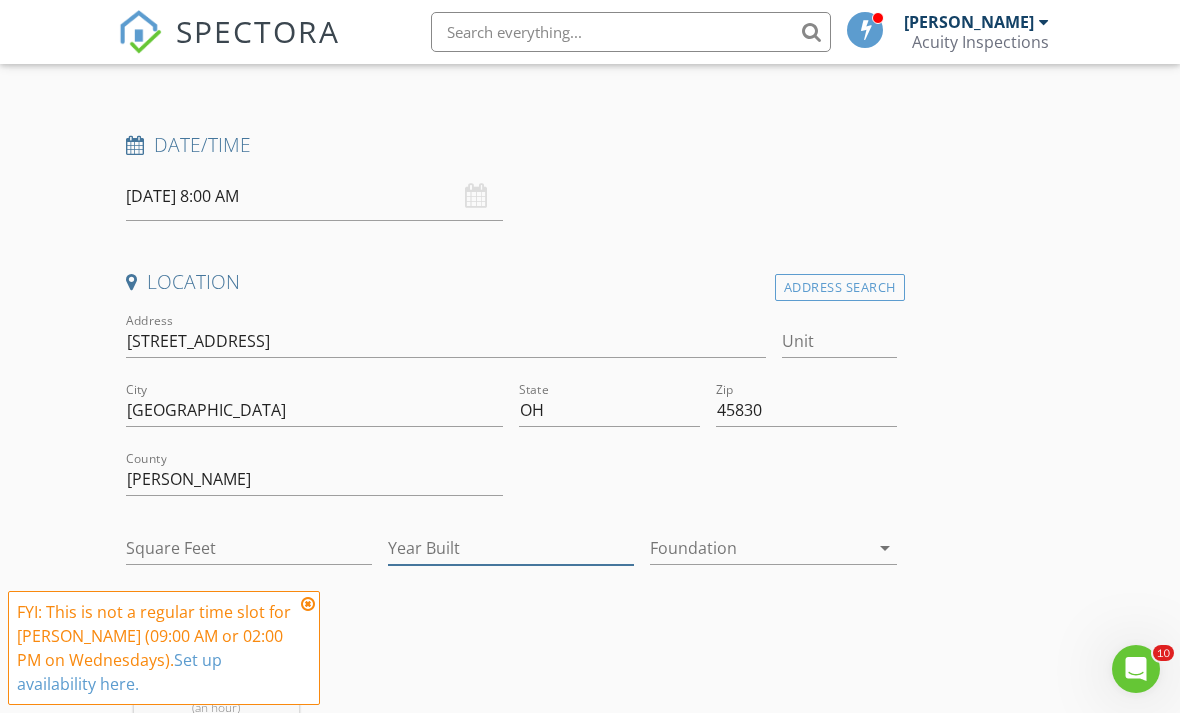 click on "Year Built" at bounding box center [511, 548] 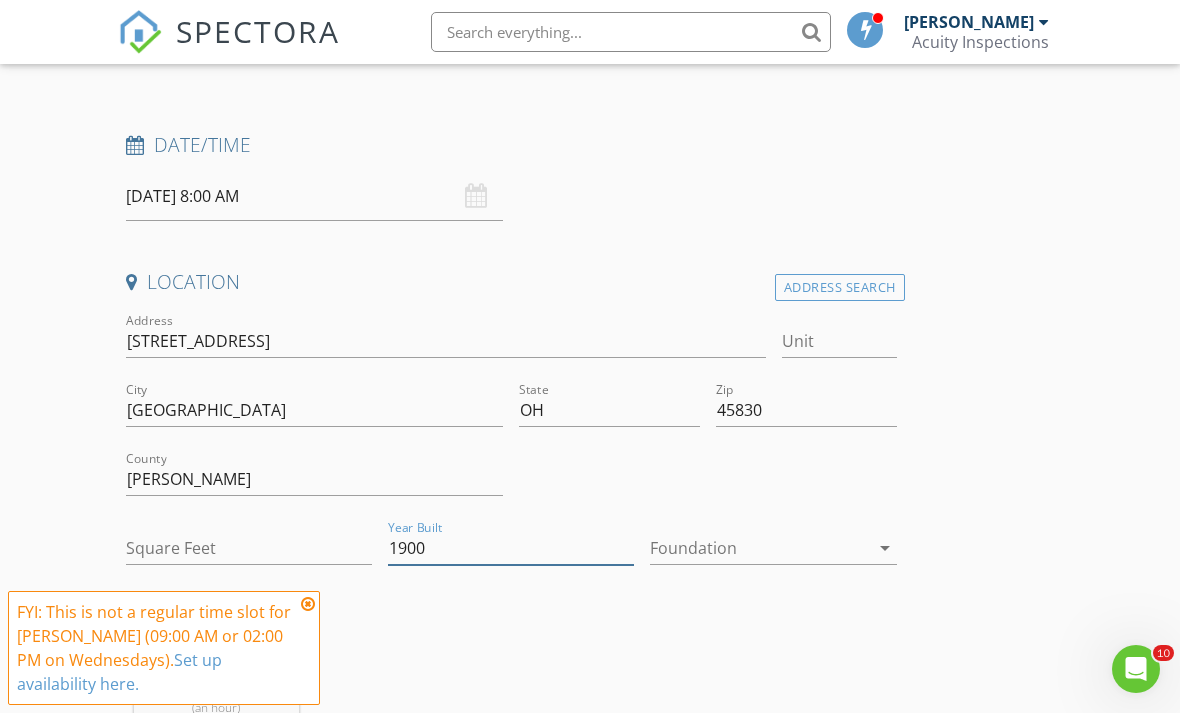 type on "1900" 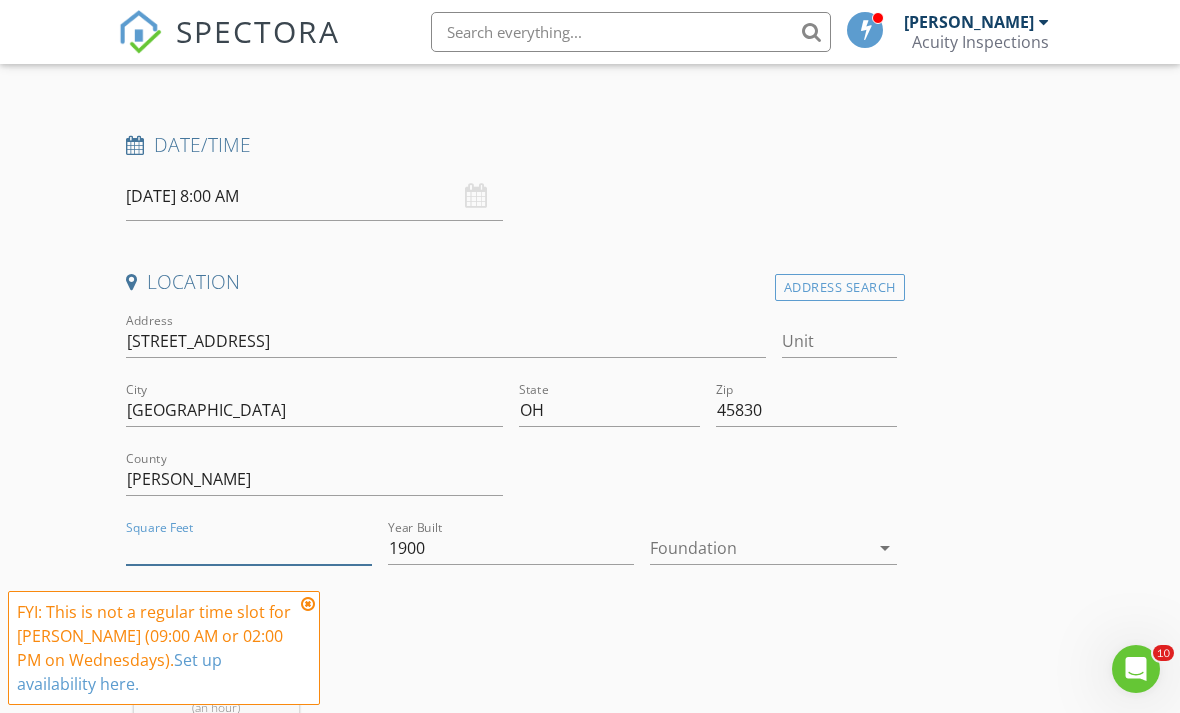 click on "Square Feet" at bounding box center (249, 548) 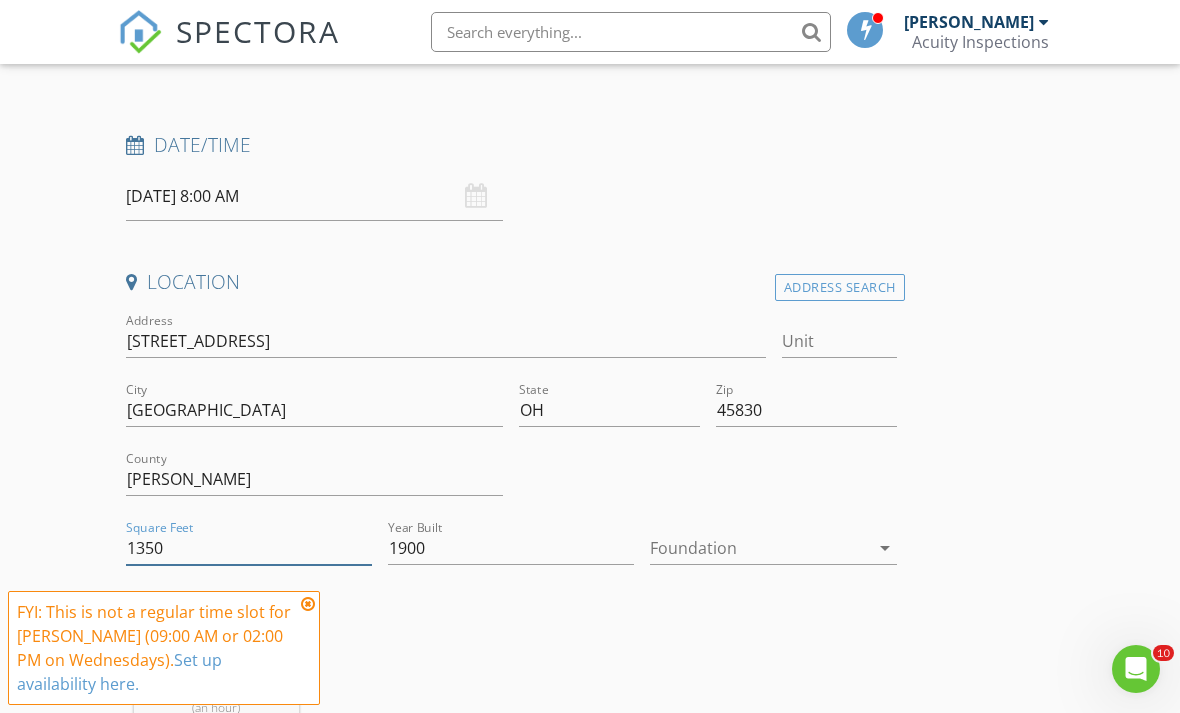 type on "1350" 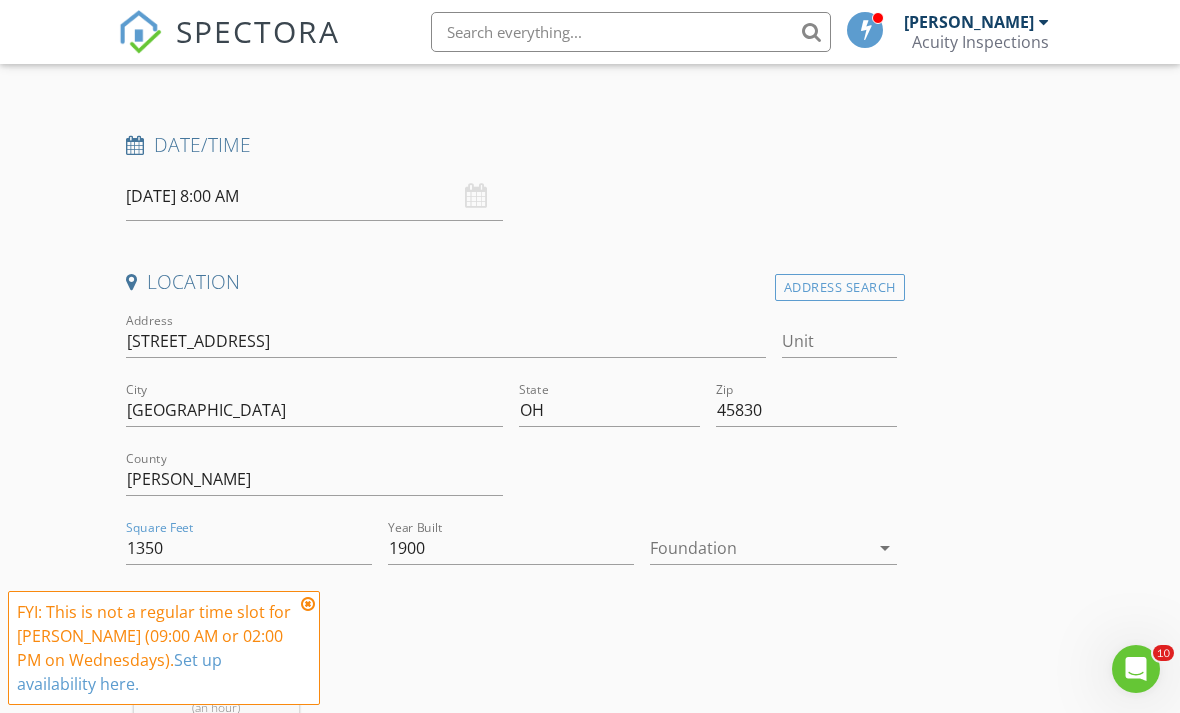 click at bounding box center (759, 548) 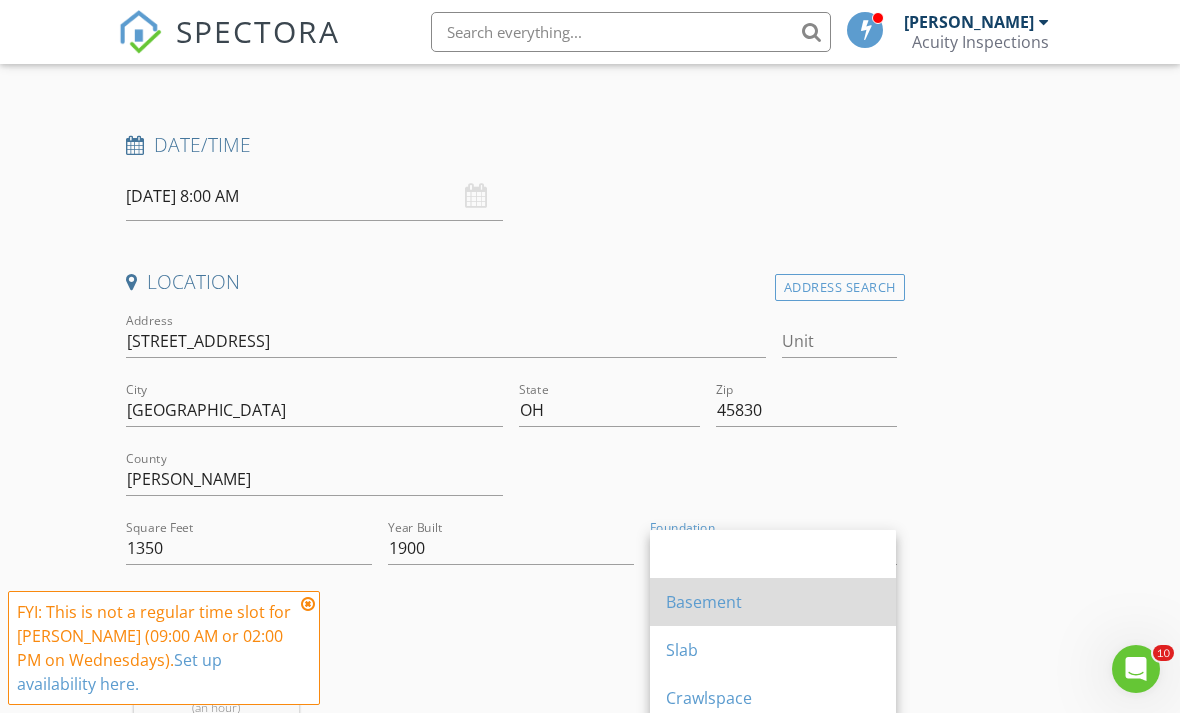 click on "Basement" at bounding box center (773, 602) 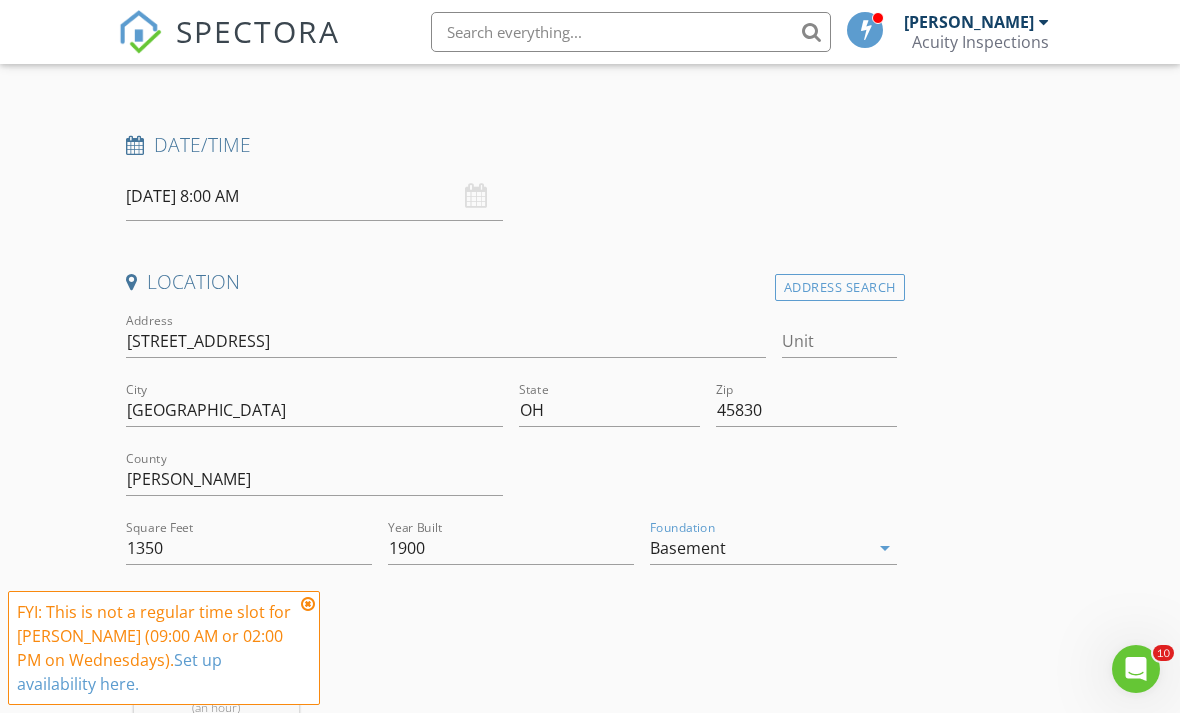 click on "[PERSON_NAME]     63.4 miles     (an hour)" at bounding box center (511, 684) 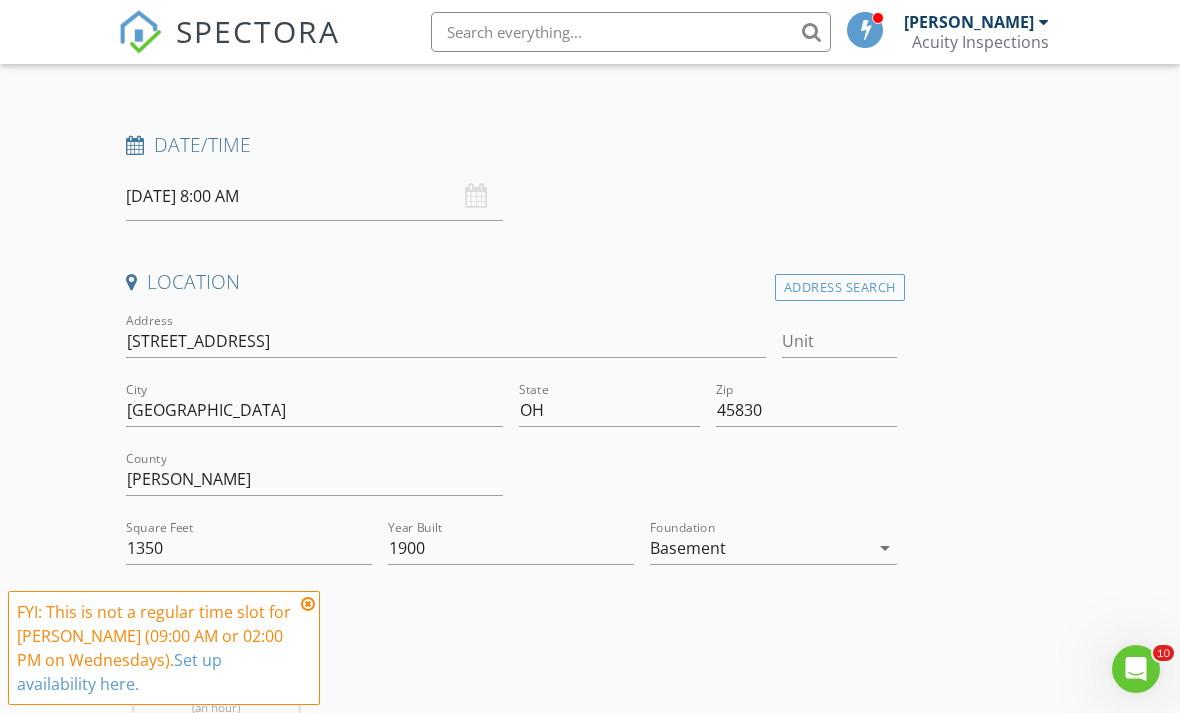 click at bounding box center (308, 604) 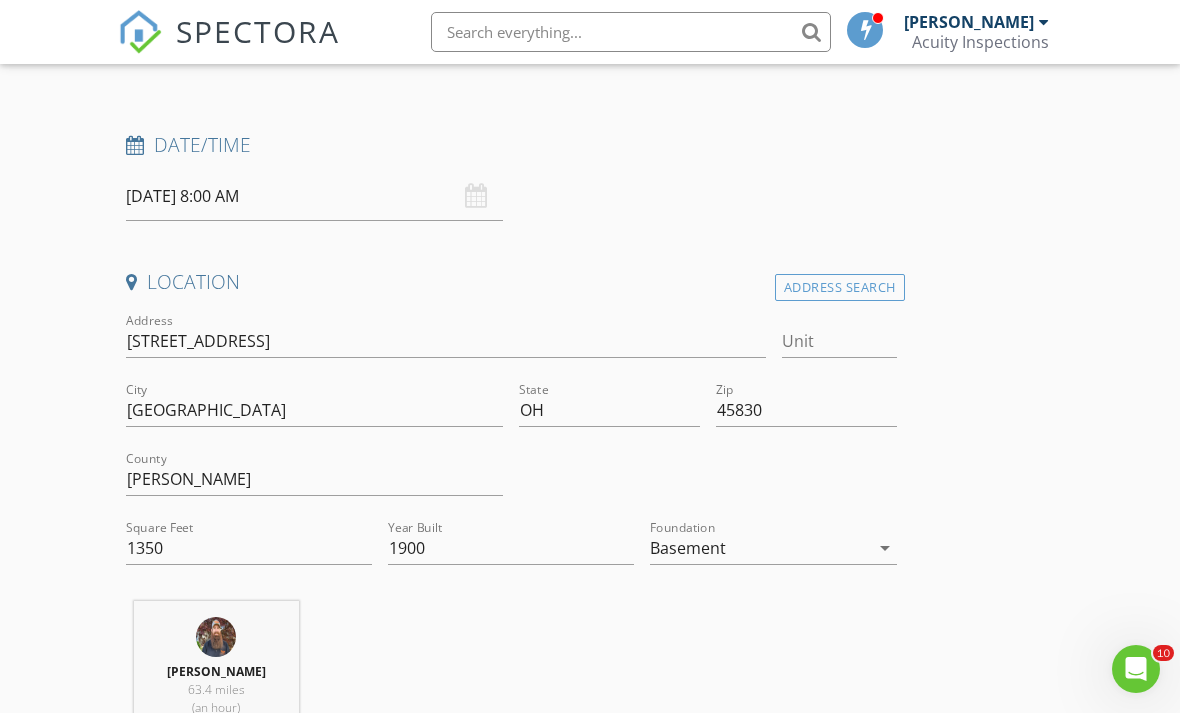 click on "[PERSON_NAME]     63.4 miles     (an hour)" at bounding box center (511, 684) 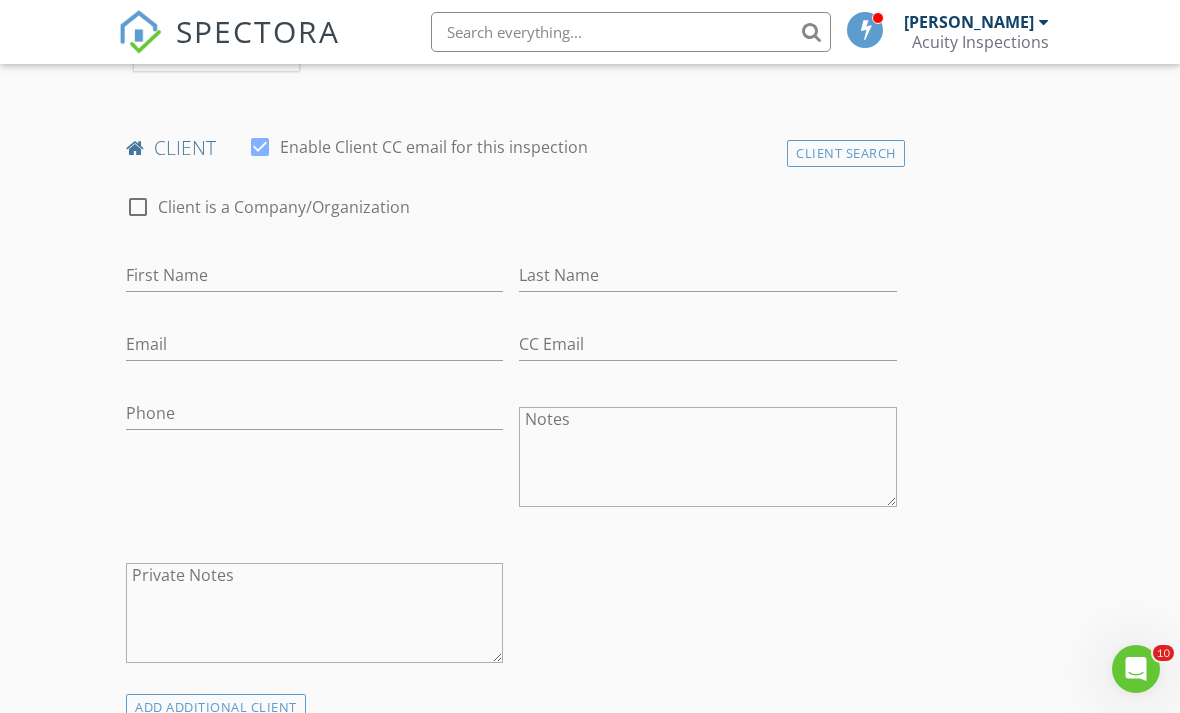 scroll, scrollTop: 983, scrollLeft: 0, axis: vertical 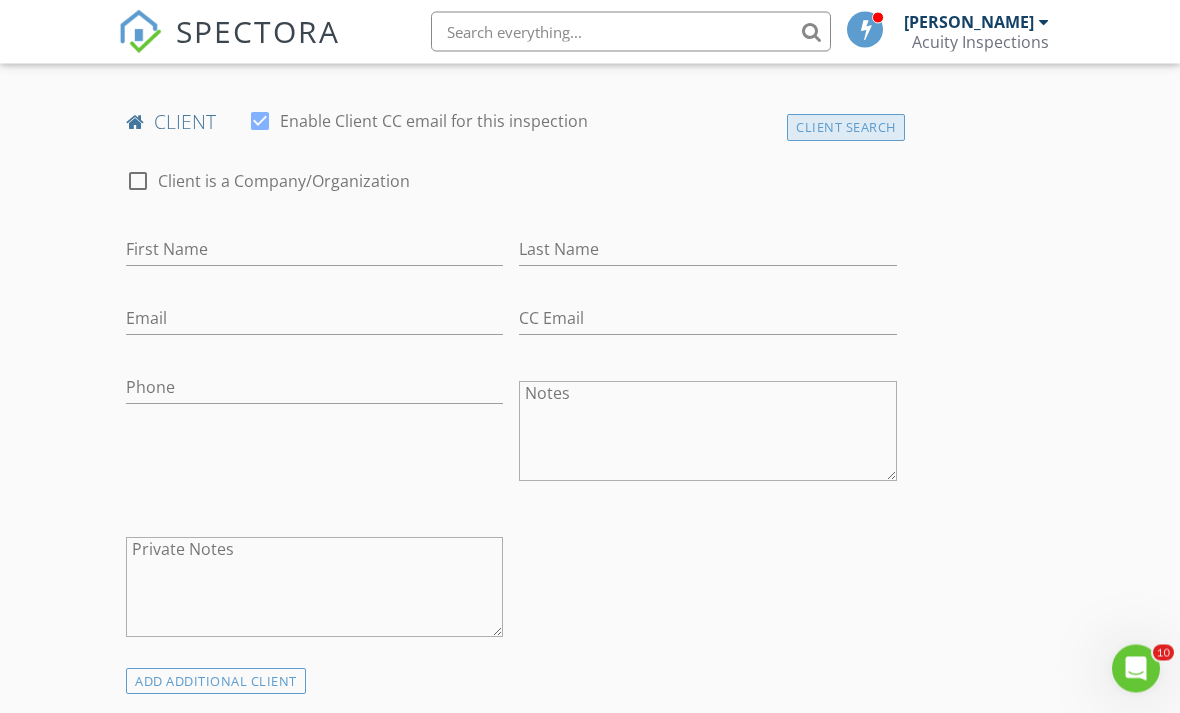 click on "Client Search" at bounding box center [846, 128] 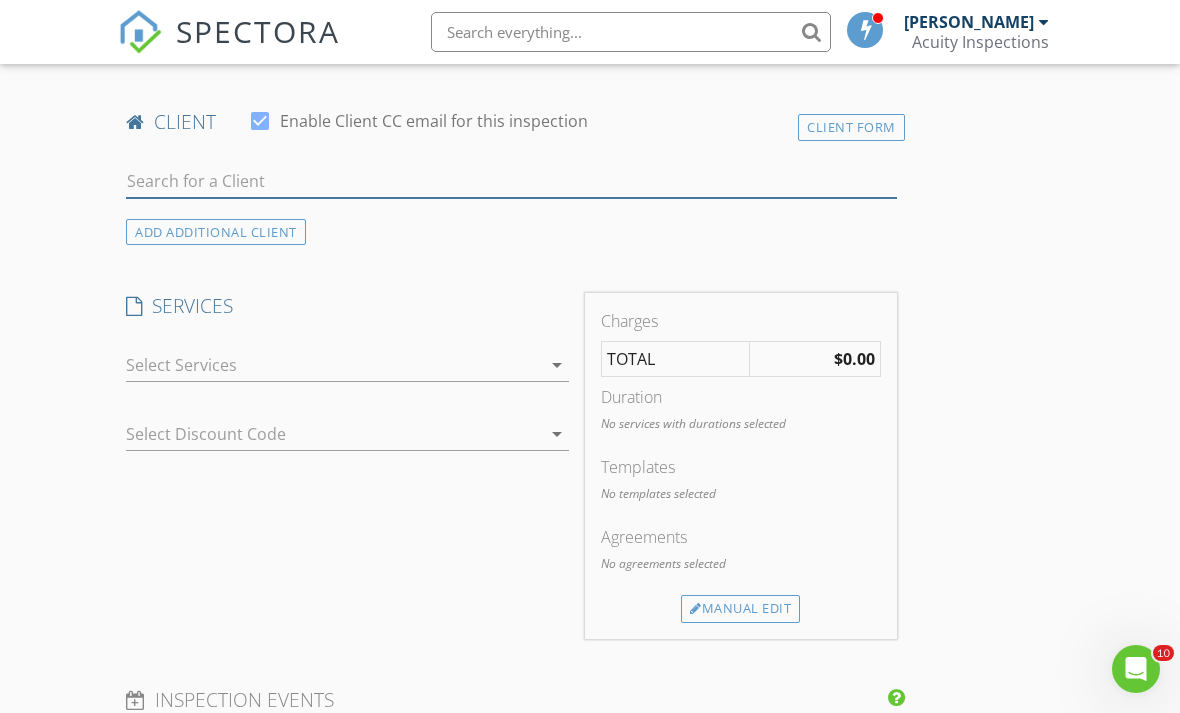 click at bounding box center (511, 181) 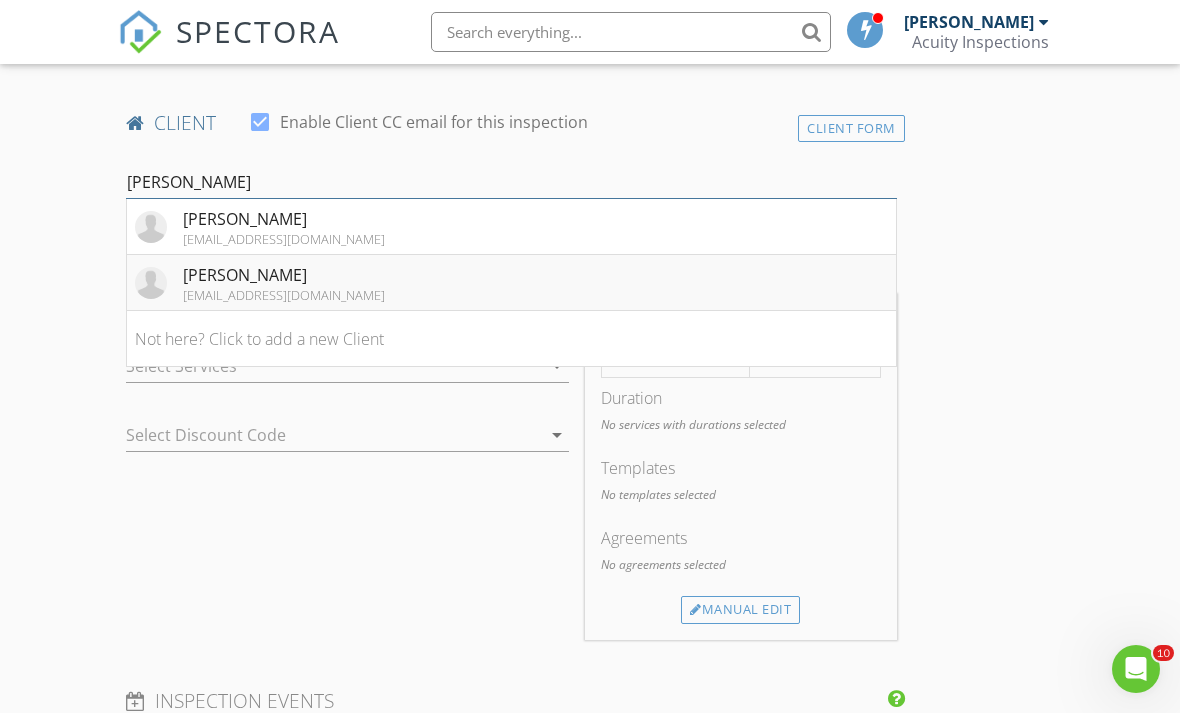 type on "[PERSON_NAME]" 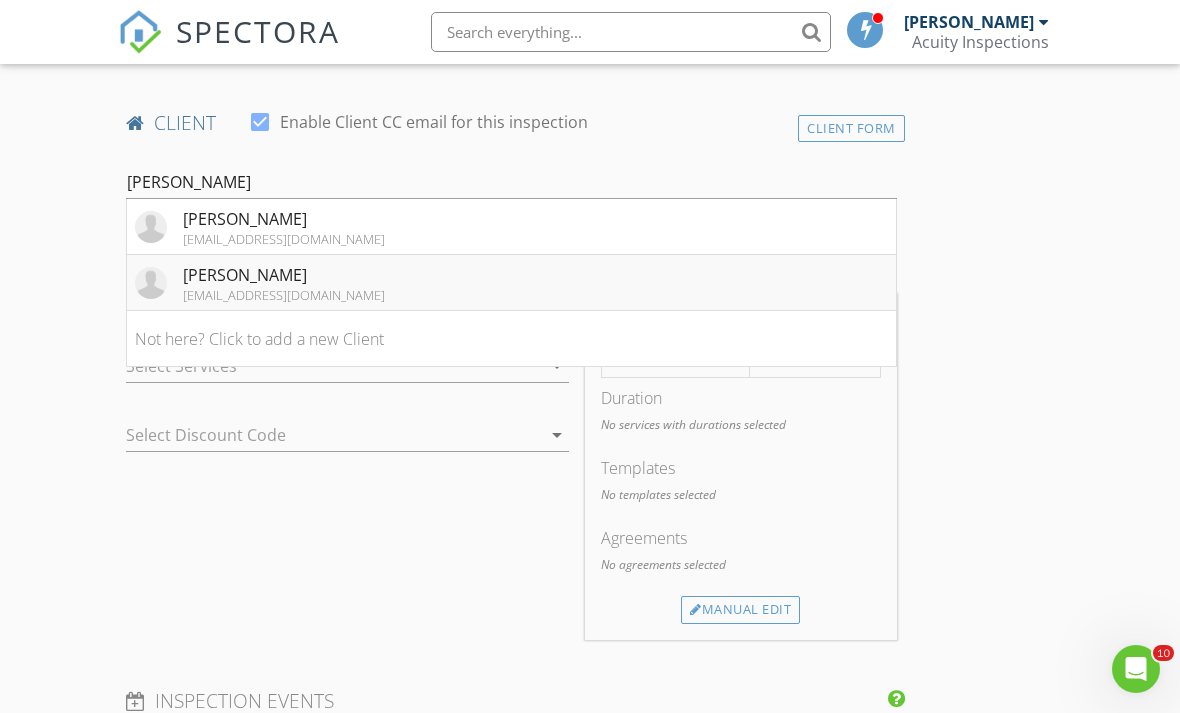click on "[EMAIL_ADDRESS][DOMAIN_NAME]" at bounding box center [284, 295] 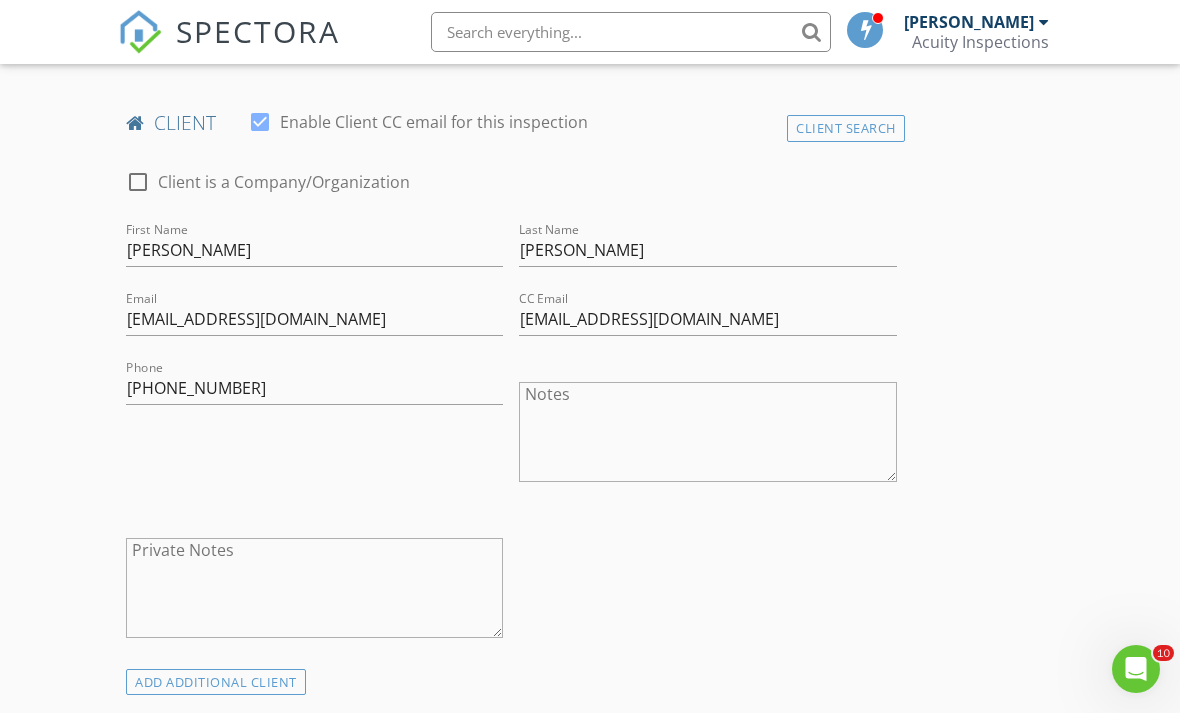 scroll, scrollTop: 984, scrollLeft: 0, axis: vertical 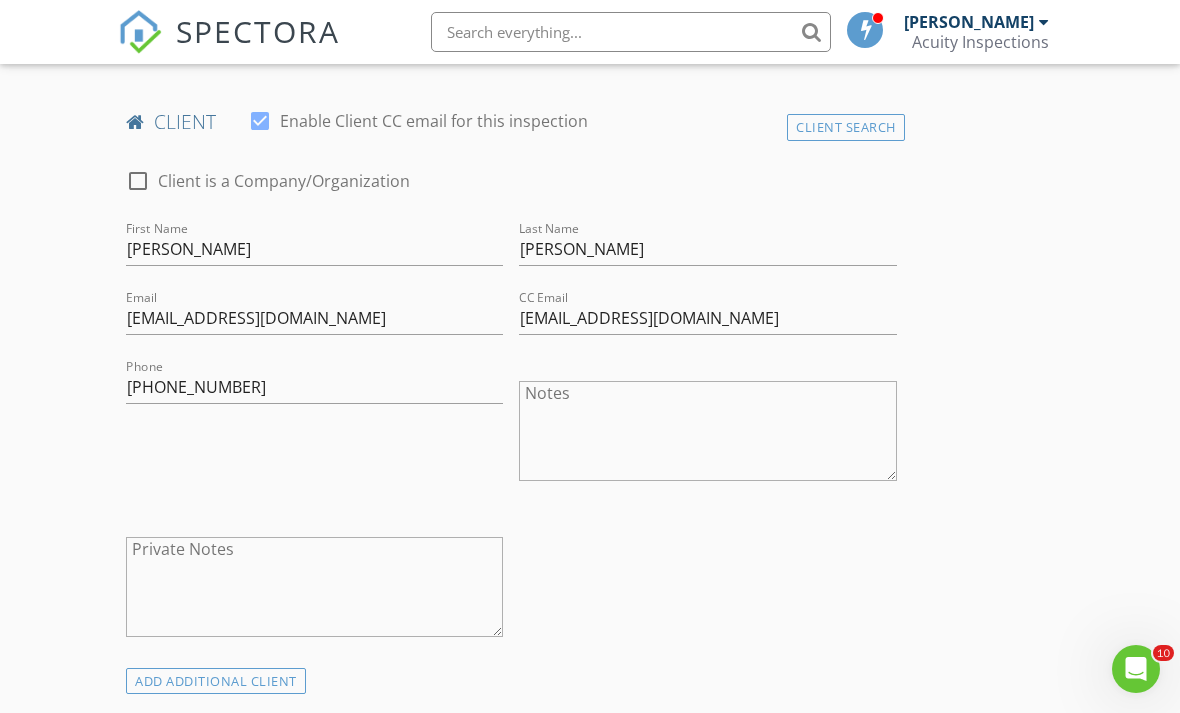 click on "New Inspection
Click here to use the New Order Form
INSPECTOR(S)
check_box   [PERSON_NAME]   PRIMARY   [PERSON_NAME] arrow_drop_down   check_box_outline_blank [PERSON_NAME] specifically requested
Date/Time
[DATE] 8:00 AM
Location
Address Search       Address [STREET_ADDRESS][US_STATE] Putnam     Square Feet 1350   Year Built 1900   Foundation Basement arrow_drop_down     [PERSON_NAME]     63.4 miles     (an hour)
client
check_box Enable Client CC email for this inspection   Client Search     check_box_outline_blank Client is a Company/Organization     First Name [PERSON_NAME]   Last Name [PERSON_NAME]   Email [EMAIL_ADDRESS][DOMAIN_NAME]   CC Email [EMAIL_ADDRESS][DOMAIN_NAME]   Phone [PHONE_NUMBER]           Notes   Private Notes
ADD ADDITIONAL client" at bounding box center [590, 908] 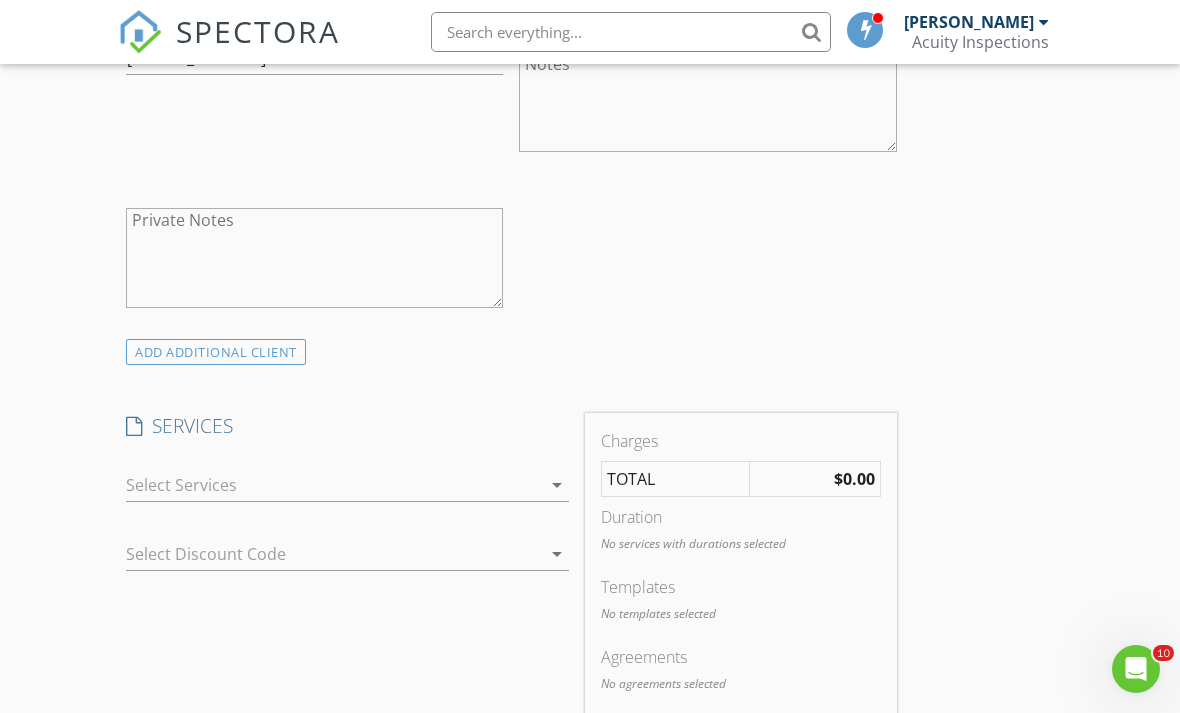 scroll, scrollTop: 1328, scrollLeft: 0, axis: vertical 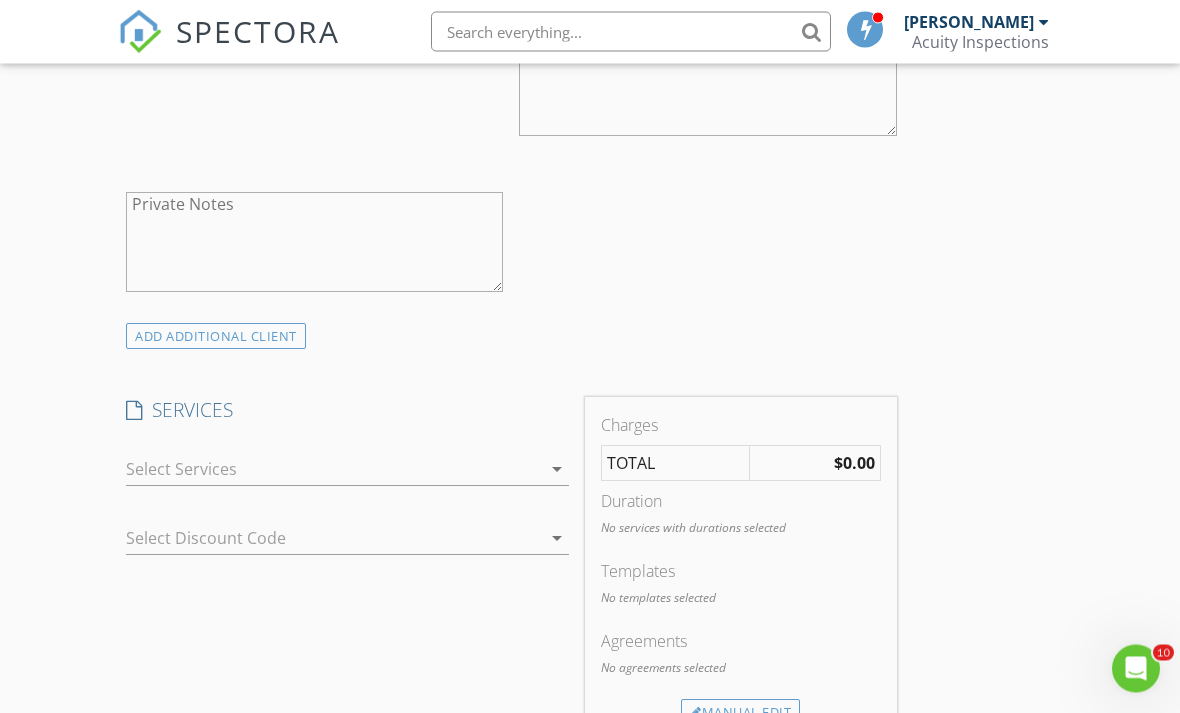 click at bounding box center [333, 470] 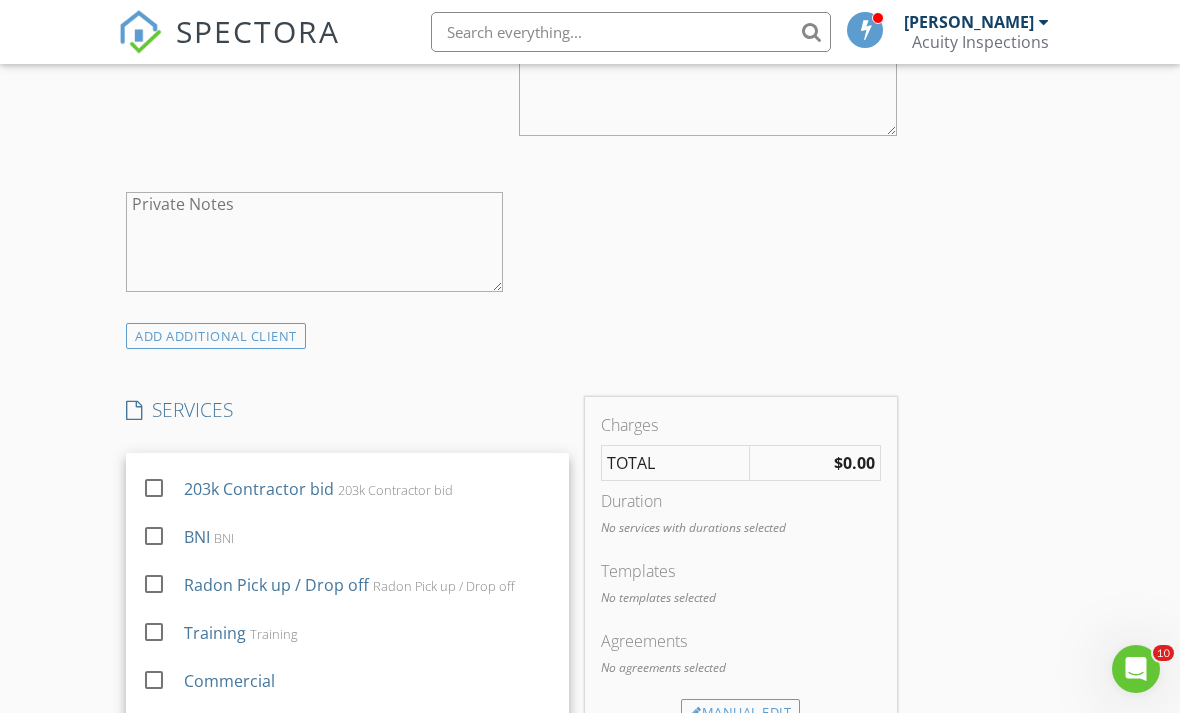 scroll, scrollTop: 676, scrollLeft: 0, axis: vertical 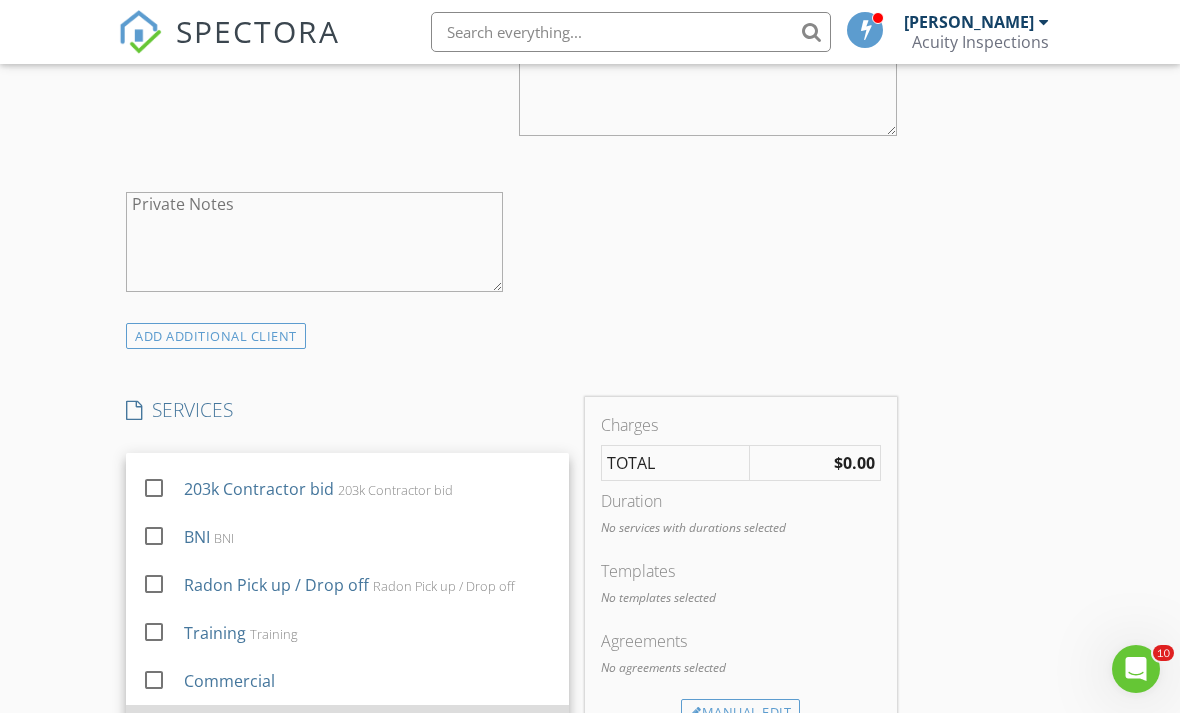 click at bounding box center [158, 746] 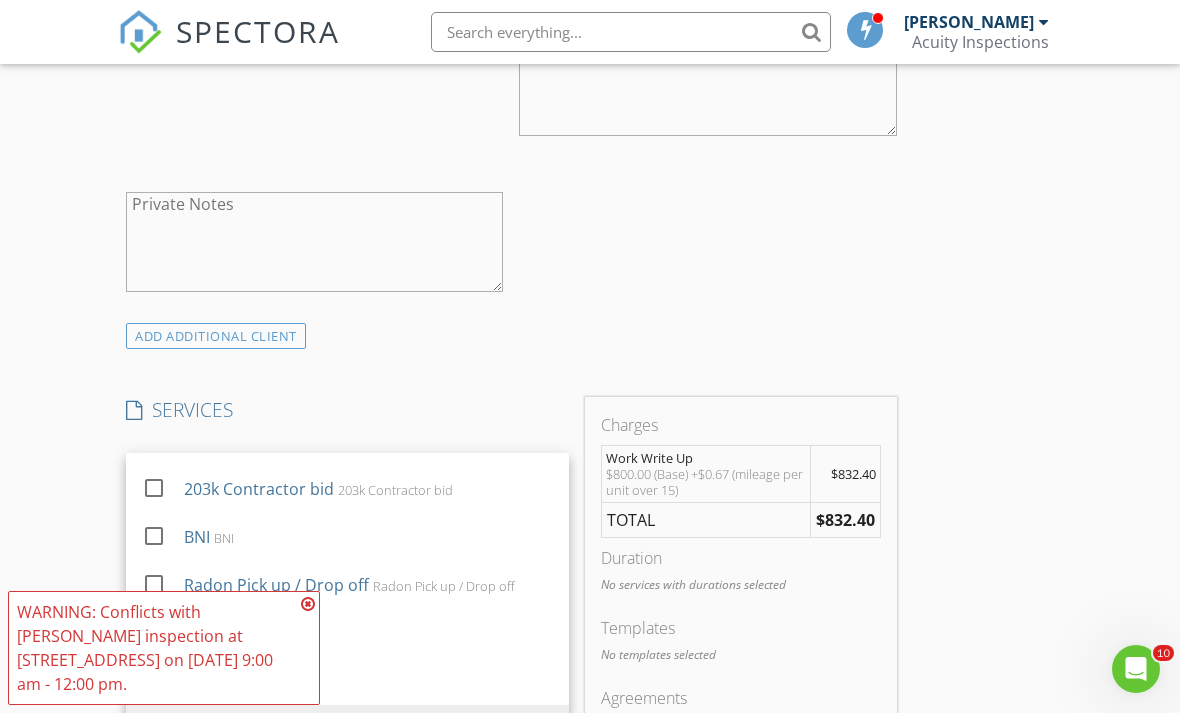 click at bounding box center (308, 604) 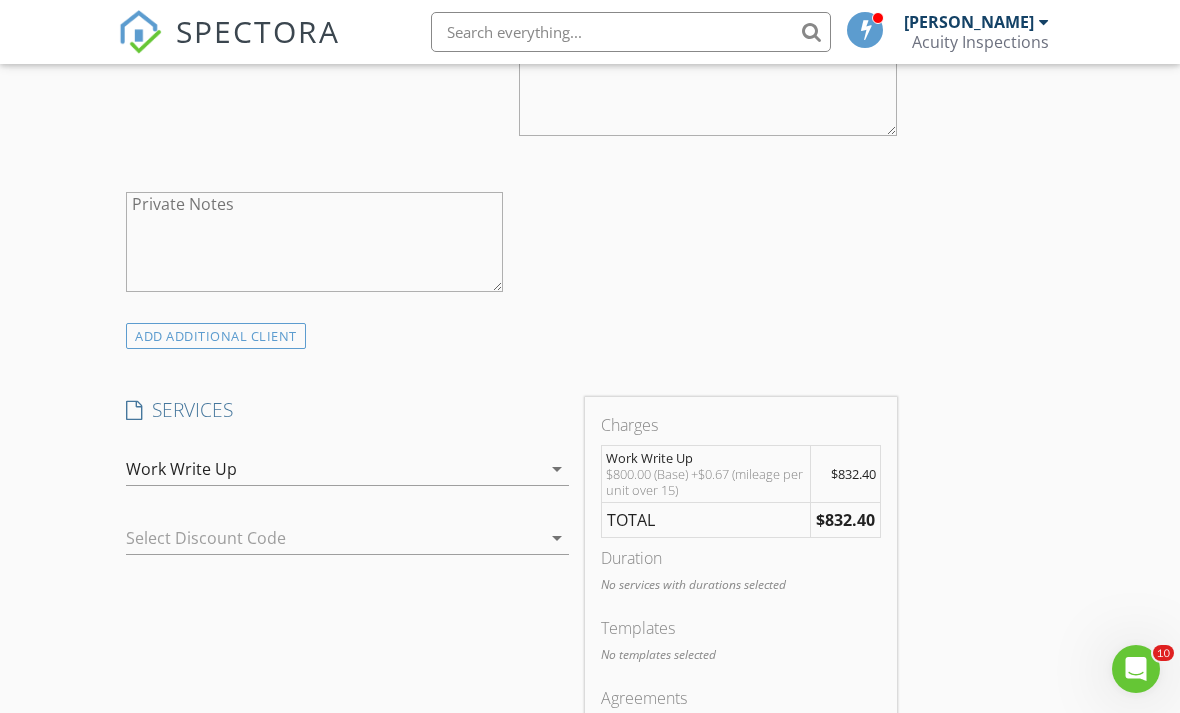 click on "SERVICES
check_box_outline_blank   Residential Home Inspection   General Visual Home Inspection check_box_outline_blank   WDI - Pest - Standalone   check_box_outline_blank   Radon Testing Standalone   Radon testing check_box_outline_blank   Mold Testing Standalone   mold test check_box_outline_blank   Water Quality Standalone   Water Quality test  check_box_outline_blank   Water Quality FHA    FHA Water Test check_box_outline_blank   lead    lead testing check_box_outline_blank   Asbestos Testing   Asbestos Testing check_box_outline_blank   Well Testing   Well Testing check_box_outline_blank   203k Feasibility    203k feasibility study check_box_outline_blank   Compliance    Compliance check_box_outline_blank   Re-Inspection   Re-Inspection check_box_outline_blank   Single Service    Single service inspections check_box_outline_blank   1 extra mold sample   1 extra mold sample check_box_outline_blank   203k Contractor bid   203k Contractor bid check_box_outline_blank" at bounding box center [347, 598] 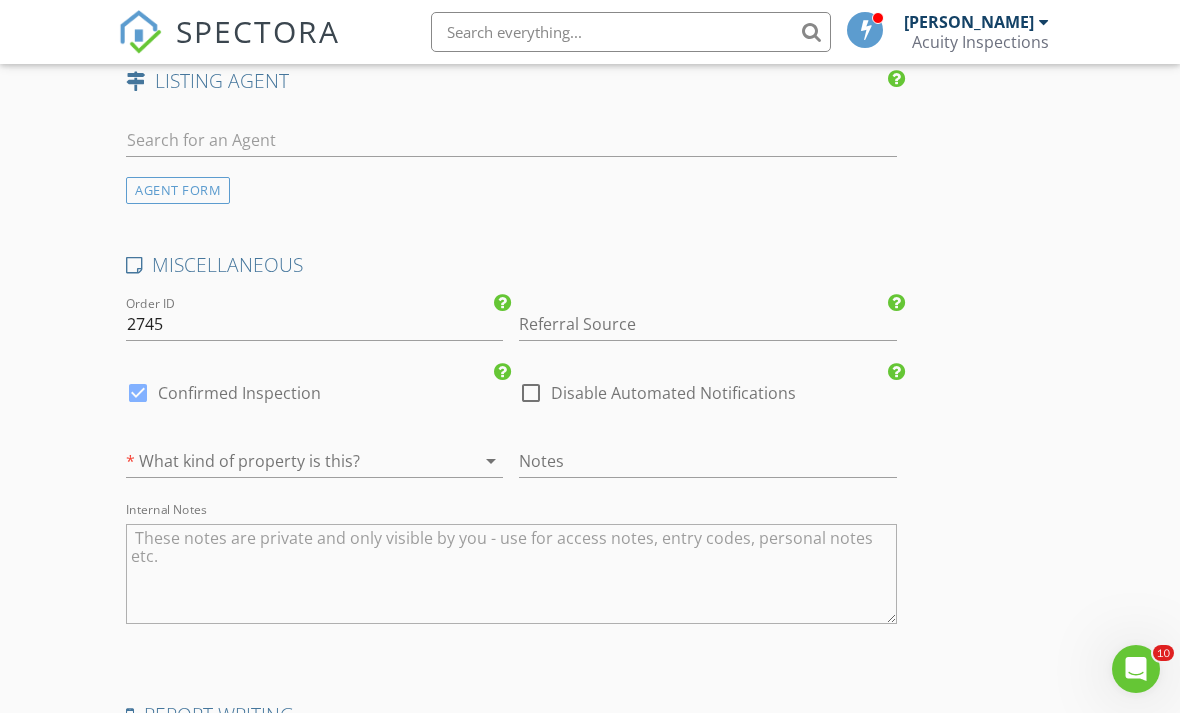 scroll, scrollTop: 2687, scrollLeft: 0, axis: vertical 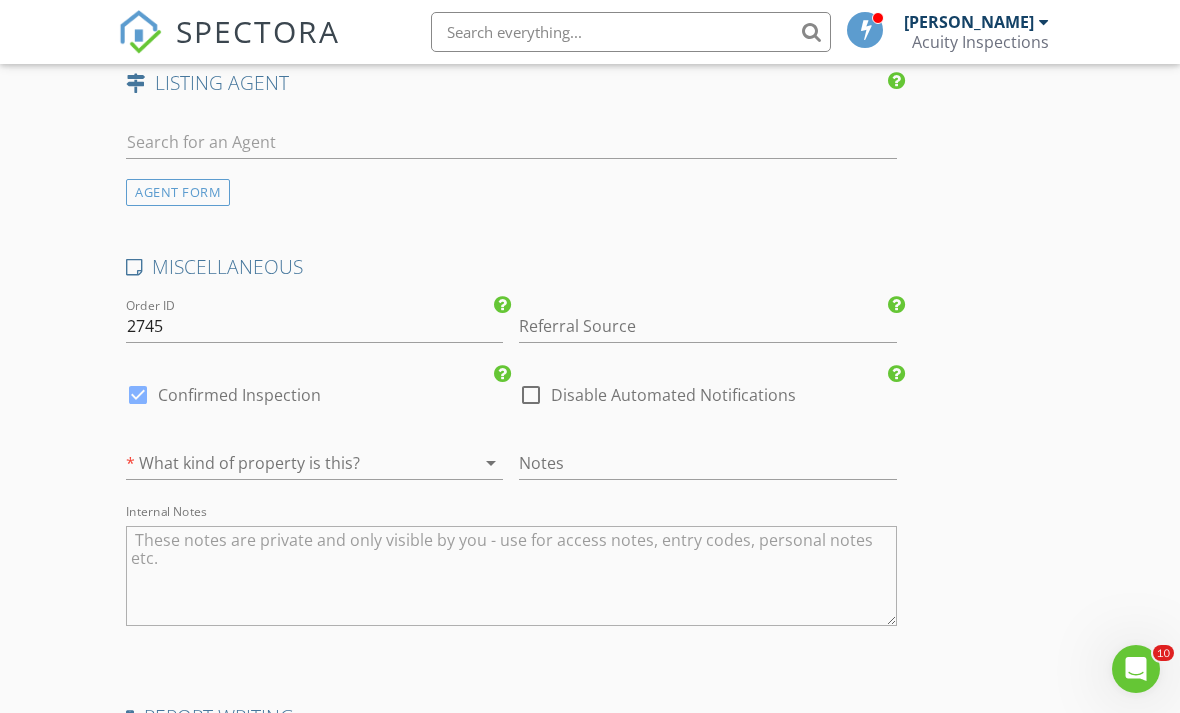 click on "INSPECTOR(S)
check_box   [PERSON_NAME]   PRIMARY   [PERSON_NAME] arrow_drop_down   check_box_outline_blank [PERSON_NAME] specifically requested
Date/Time
[DATE] 8:00 AM
Location
Address Search       Address [STREET_ADDRESS][US_STATE] Putnam     Square Feet 1350   Year Built 1900   Foundation Basement arrow_drop_down     [PERSON_NAME]     63.4 miles     (an hour)
client
check_box Enable Client CC email for this inspection   Client Search     check_box_outline_blank Client is a Company/Organization     First Name [PERSON_NAME]   Last Name [PERSON_NAME]   Email [EMAIL_ADDRESS][DOMAIN_NAME]   CC Email [EMAIL_ADDRESS][DOMAIN_NAME]   Phone [PHONE_NUMBER]           Notes   Private Notes
ADD ADDITIONAL client
SERVICES
check_box_outline_blank" at bounding box center (590, -732) 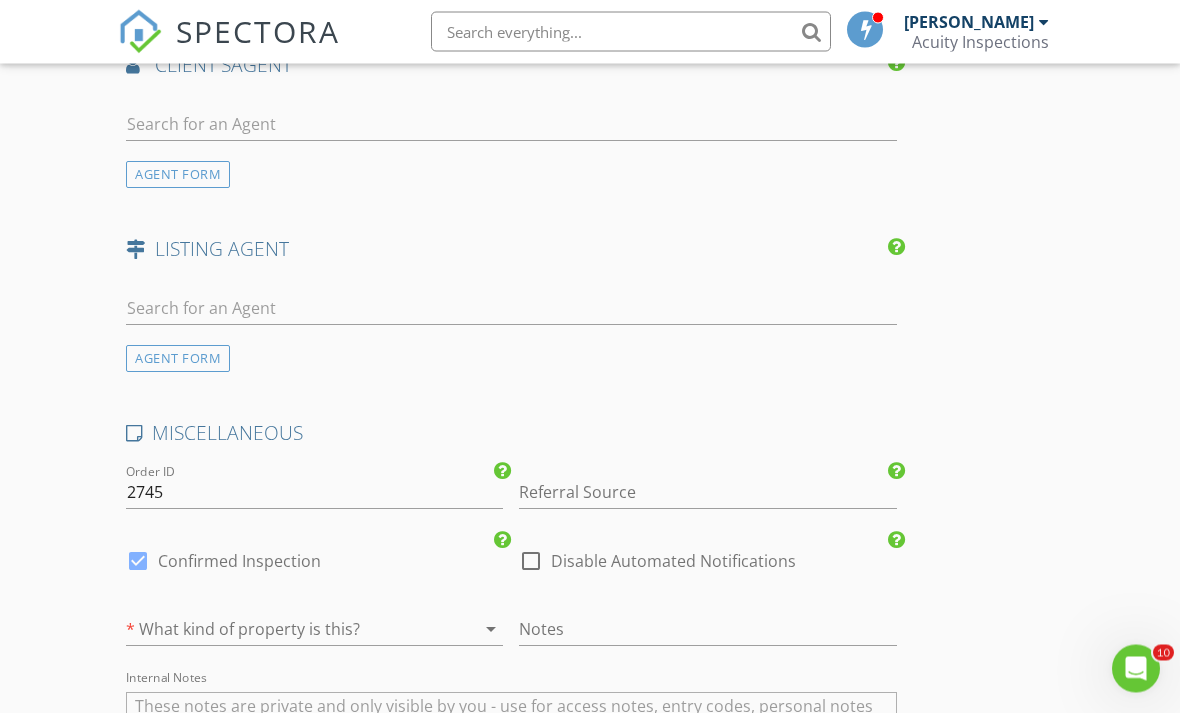 scroll, scrollTop: 2589, scrollLeft: 0, axis: vertical 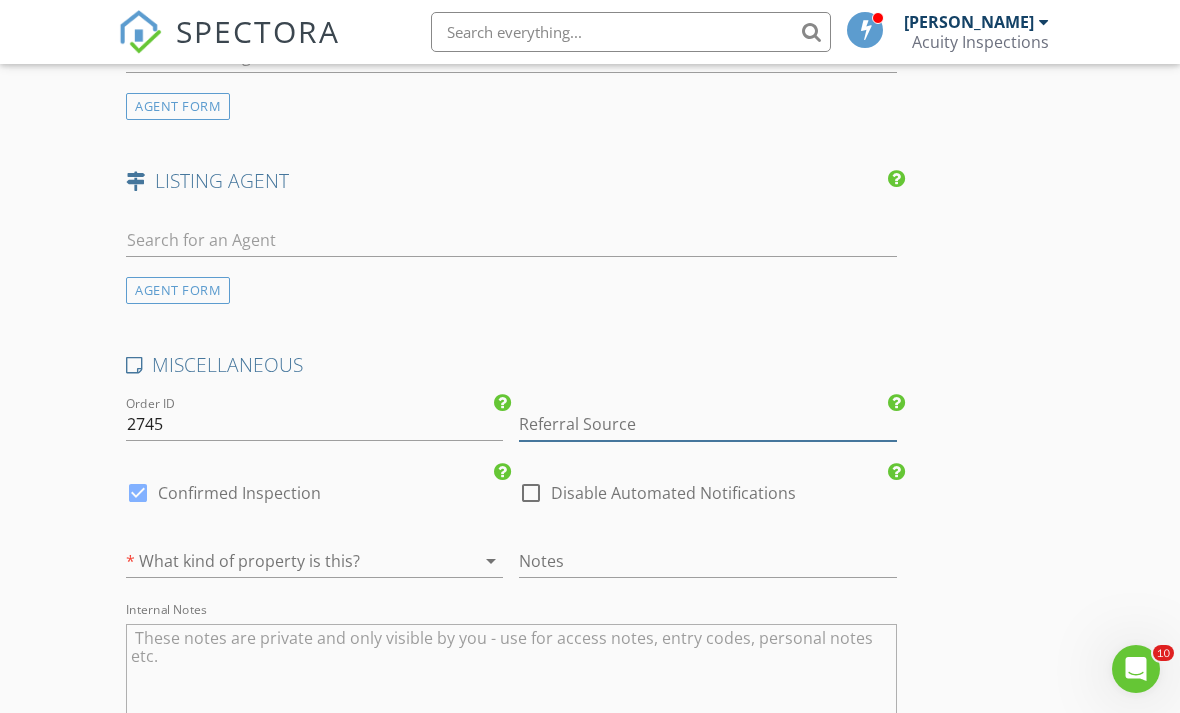 click at bounding box center (707, 424) 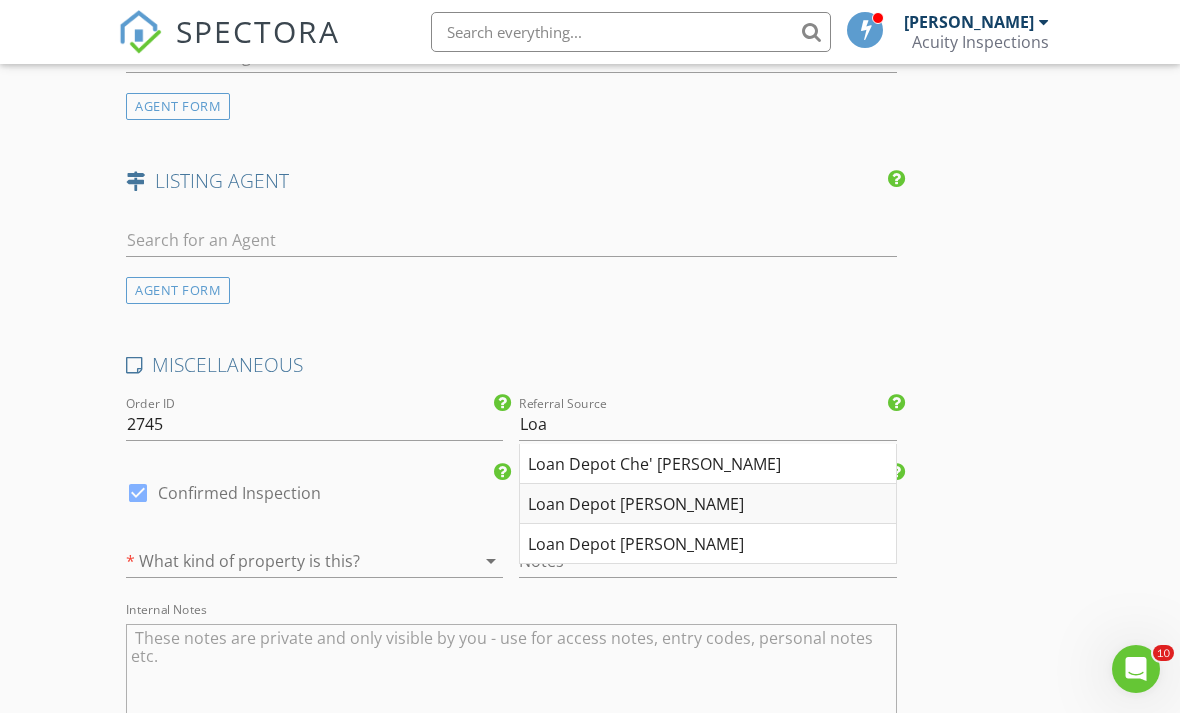 click on "Loan Depot Scott Snapp" at bounding box center [707, 504] 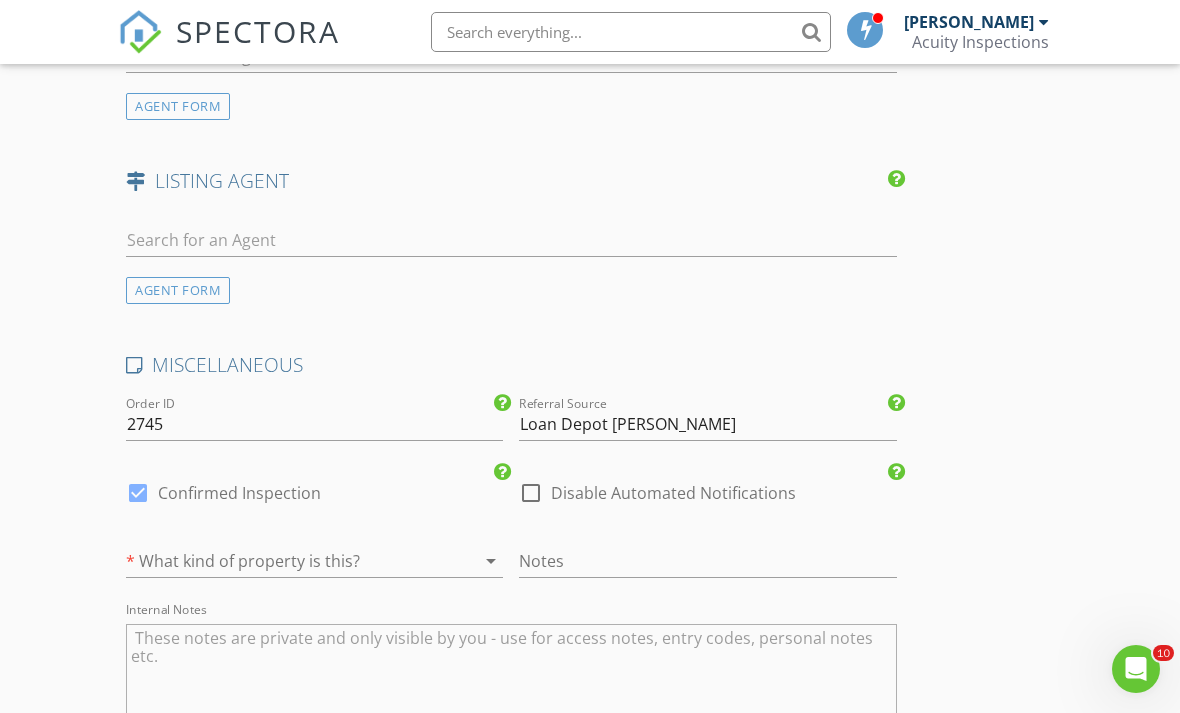 click on "INSPECTOR(S)
check_box   Ryan Fennell   PRIMARY   Ryan Fennell arrow_drop_down   check_box_outline_blank Ryan Fennell specifically requested
Date/Time
06/11/2025 8:00 AM
Location
Address Search       Address 217 Center St   Unit   City Columbus Grove   State OH   Zip 45830   County Putnam     Square Feet 1350   Year Built 1900   Foundation Basement arrow_drop_down     Ryan Fennell     63.4 miles     (an hour)
client
check_box Enable Client CC email for this inspection   Client Search     check_box_outline_blank Client is a Company/Organization     First Name Gerry   Last Name Keysor   Email candgkeysor@gmail.com   CC Email ccacuityinspections@gmail.com   Phone 419-792-0362           Notes   Private Notes
ADD ADDITIONAL client
SERVICES
check_box_outline_blank" at bounding box center [590, -634] 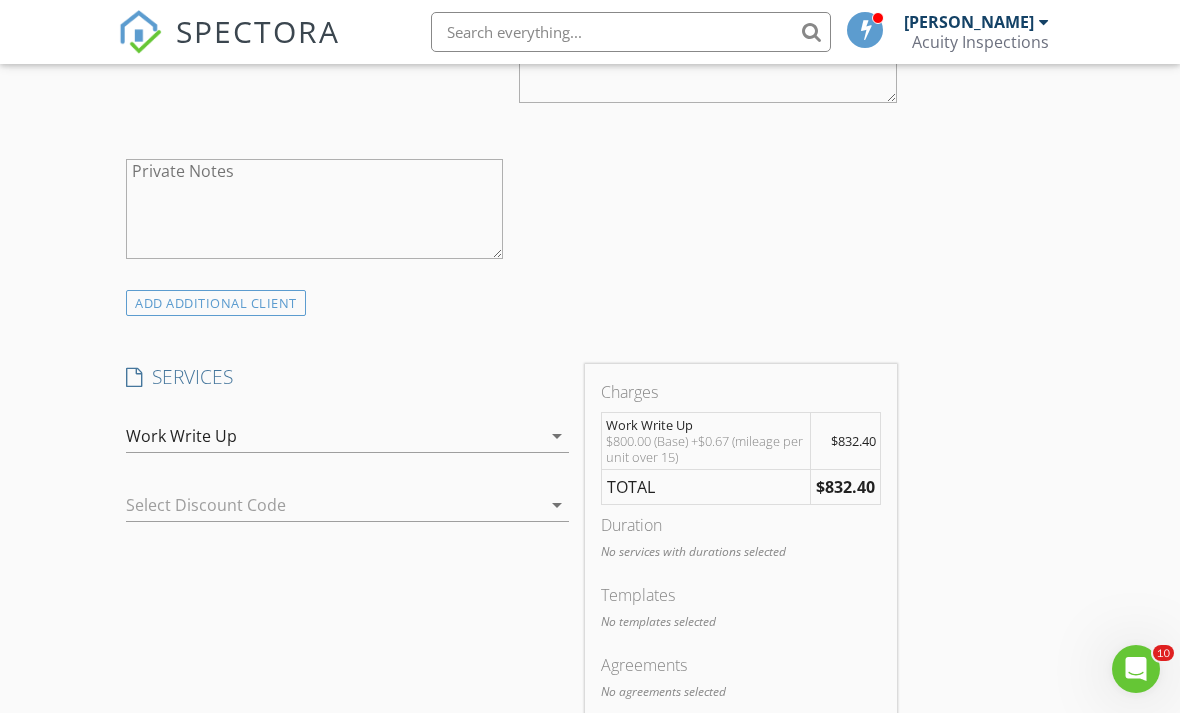 scroll, scrollTop: 1358, scrollLeft: 0, axis: vertical 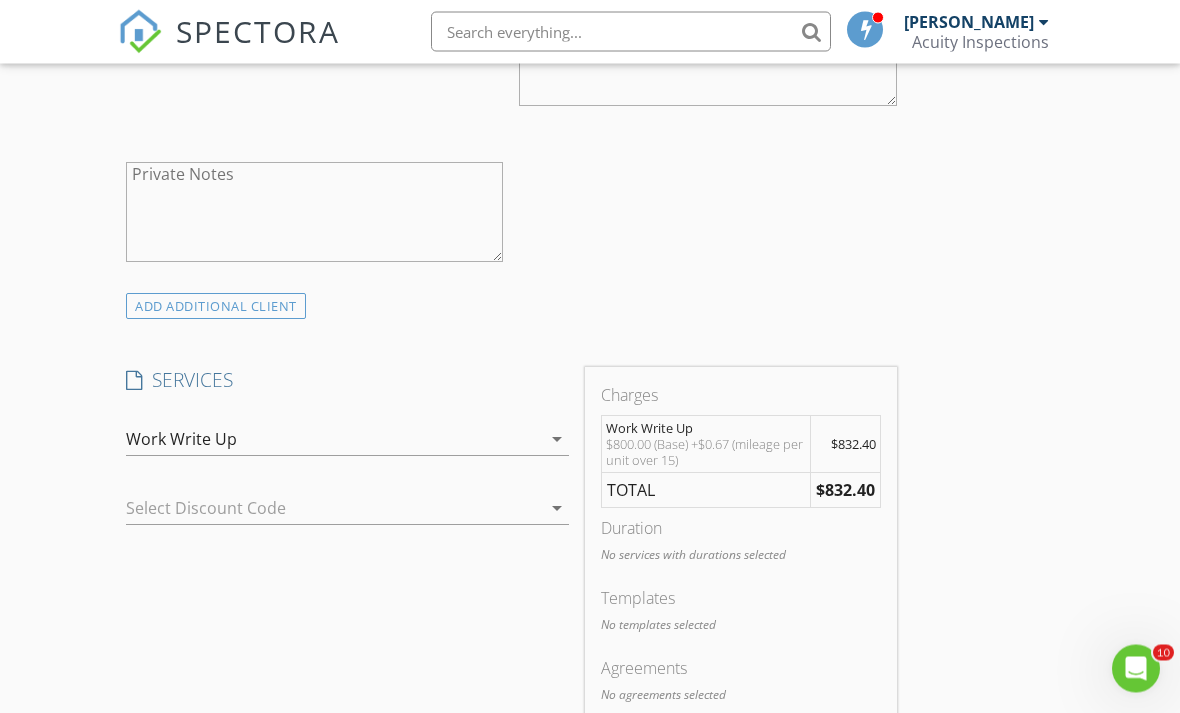 click on "INSPECTOR(S)
check_box   Ryan Fennell   PRIMARY   Ryan Fennell arrow_drop_down   check_box_outline_blank Ryan Fennell specifically requested
Date/Time
06/11/2025 8:00 AM
Location
Address Search       Address 217 Center St   Unit   City Columbus Grove   State OH   Zip 45830   County Putnam     Square Feet 1350   Year Built 1900   Foundation Basement arrow_drop_down     Ryan Fennell     63.4 miles     (an hour)
client
check_box Enable Client CC email for this inspection   Client Search     check_box_outline_blank Client is a Company/Organization     First Name Gerry   Last Name Keysor   Email candgkeysor@gmail.com   CC Email ccacuityinspections@gmail.com   Phone 419-792-0362           Notes   Private Notes
ADD ADDITIONAL client
SERVICES
check_box_outline_blank" at bounding box center [590, 597] 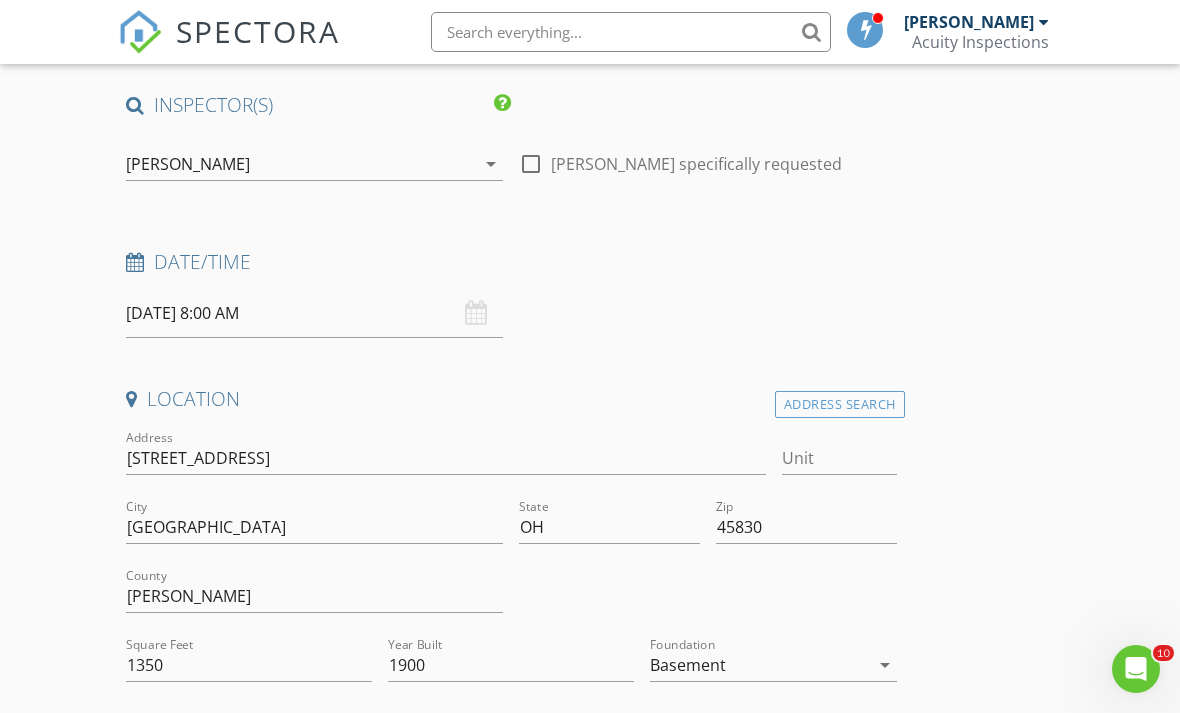 scroll, scrollTop: 161, scrollLeft: 0, axis: vertical 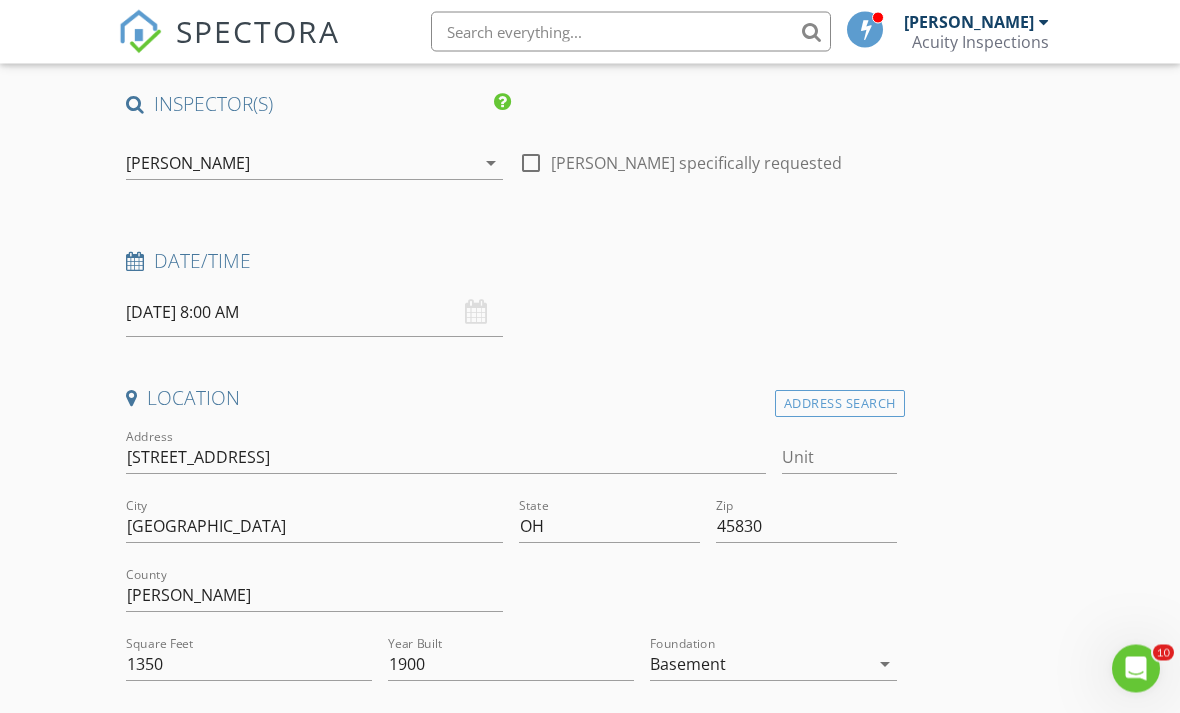 click on "INSPECTOR(S)
check_box   Ryan Fennell   PRIMARY   Ryan Fennell arrow_drop_down   check_box_outline_blank Ryan Fennell specifically requested
Date/Time
06/11/2025 8:00 AM
Location
Address Search       Address 217 Center St   Unit   City Columbus Grove   State OH   Zip 45830   County Putnam     Square Feet 1350   Year Built 1900   Foundation Basement arrow_drop_down     Ryan Fennell     63.4 miles     (an hour)
client
check_box Enable Client CC email for this inspection   Client Search     check_box_outline_blank Client is a Company/Organization     First Name Gerry   Last Name Keysor   Email candgkeysor@gmail.com   CC Email ccacuityinspections@gmail.com   Phone 419-792-0362           Notes   Private Notes
ADD ADDITIONAL client
SERVICES
check_box_outline_blank" at bounding box center [590, 1794] 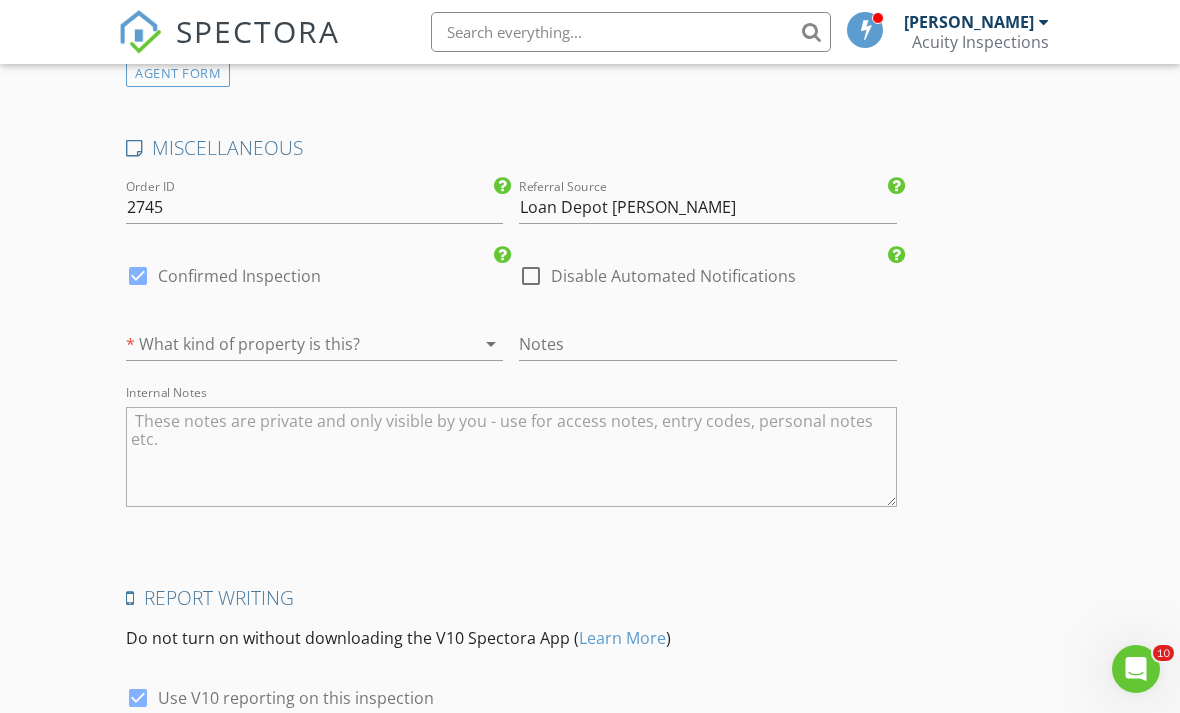 scroll, scrollTop: 2919, scrollLeft: 0, axis: vertical 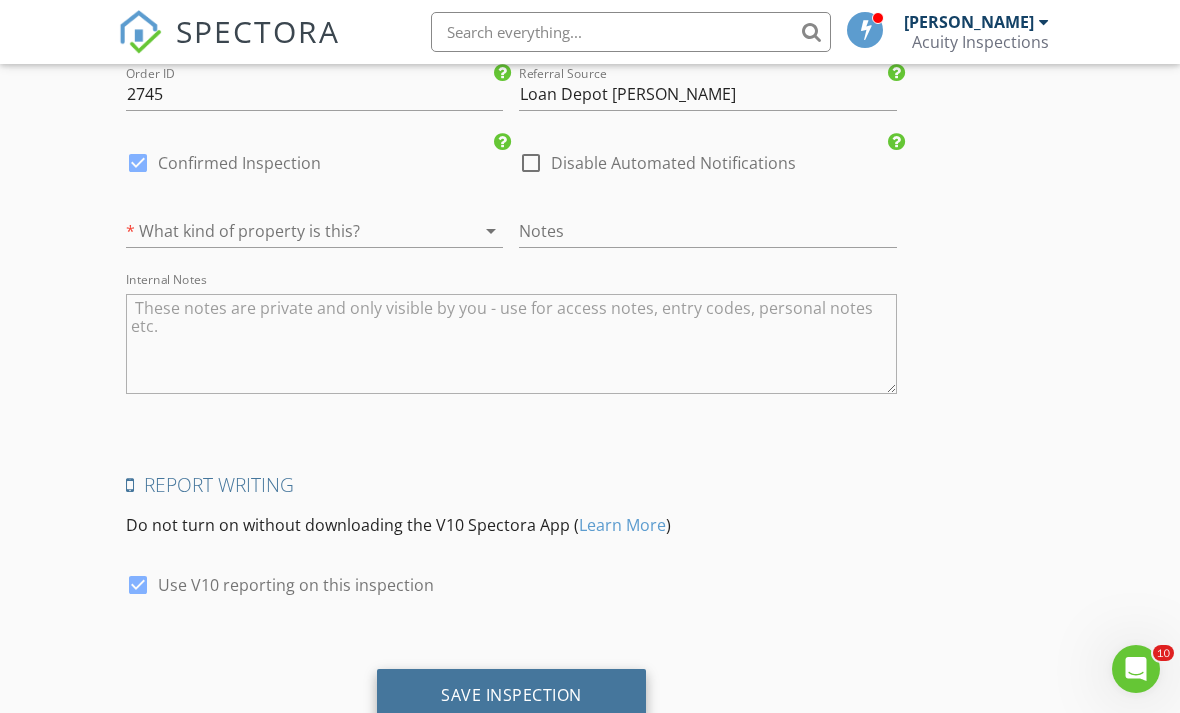 click on "Save Inspection" at bounding box center (511, 696) 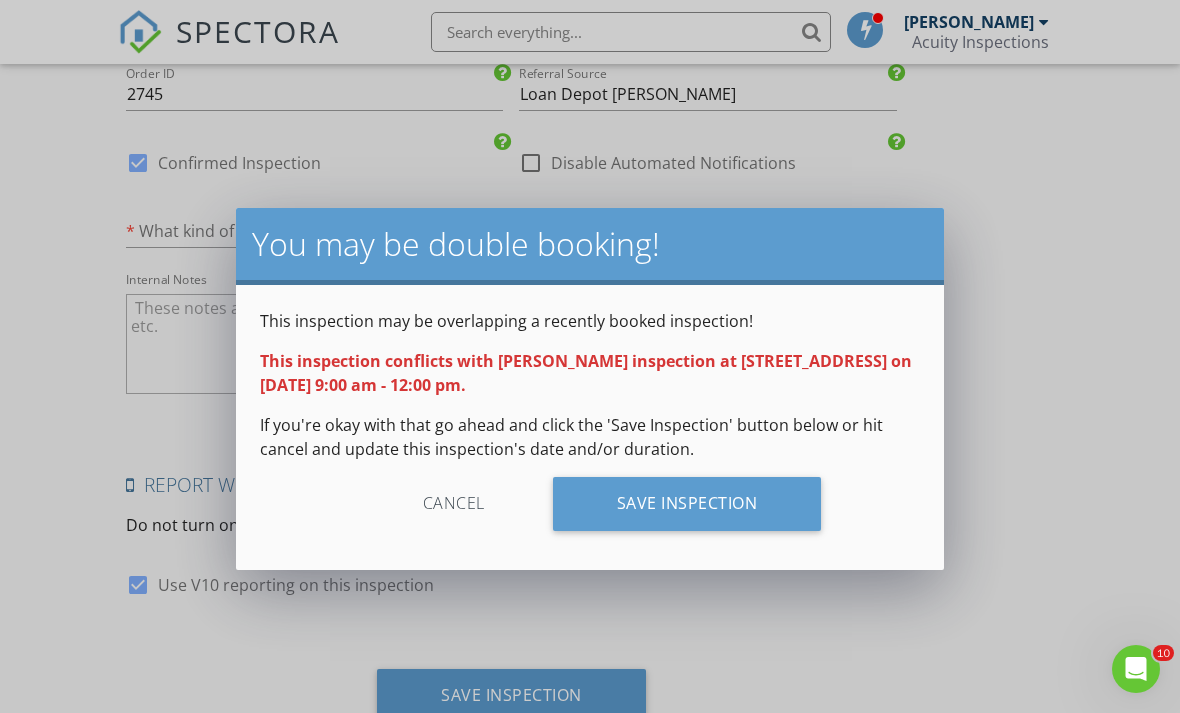 click on "Cancel" at bounding box center [454, 504] 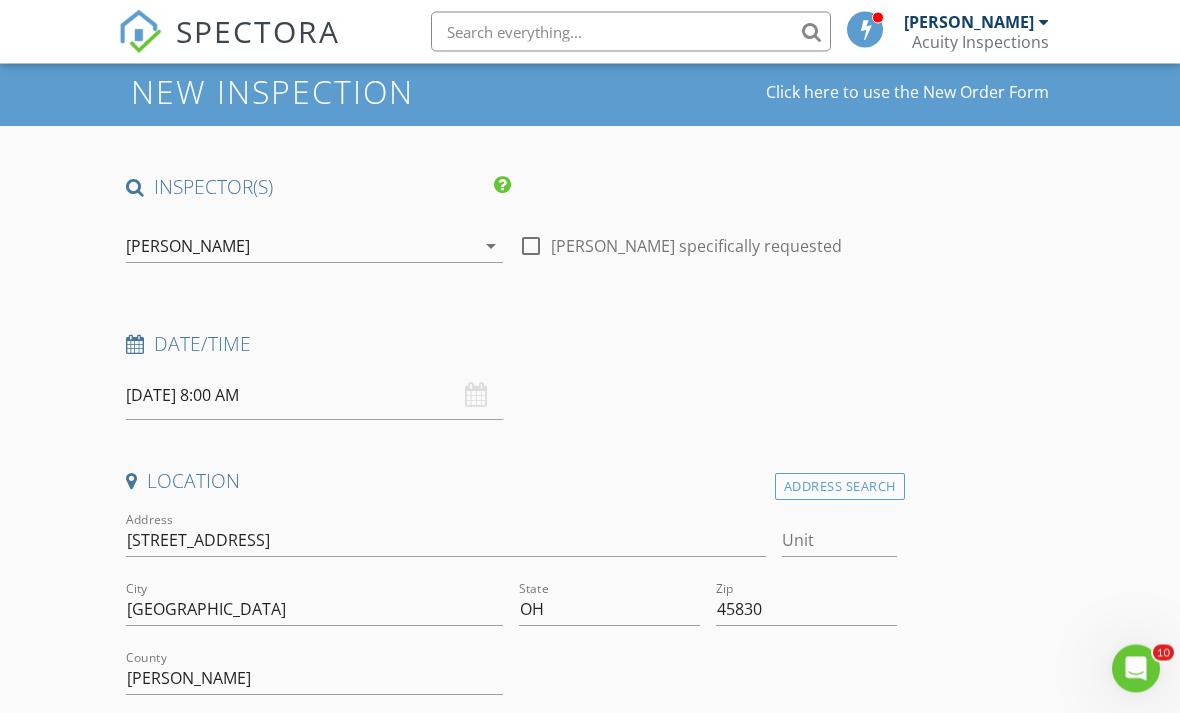scroll, scrollTop: 77, scrollLeft: 0, axis: vertical 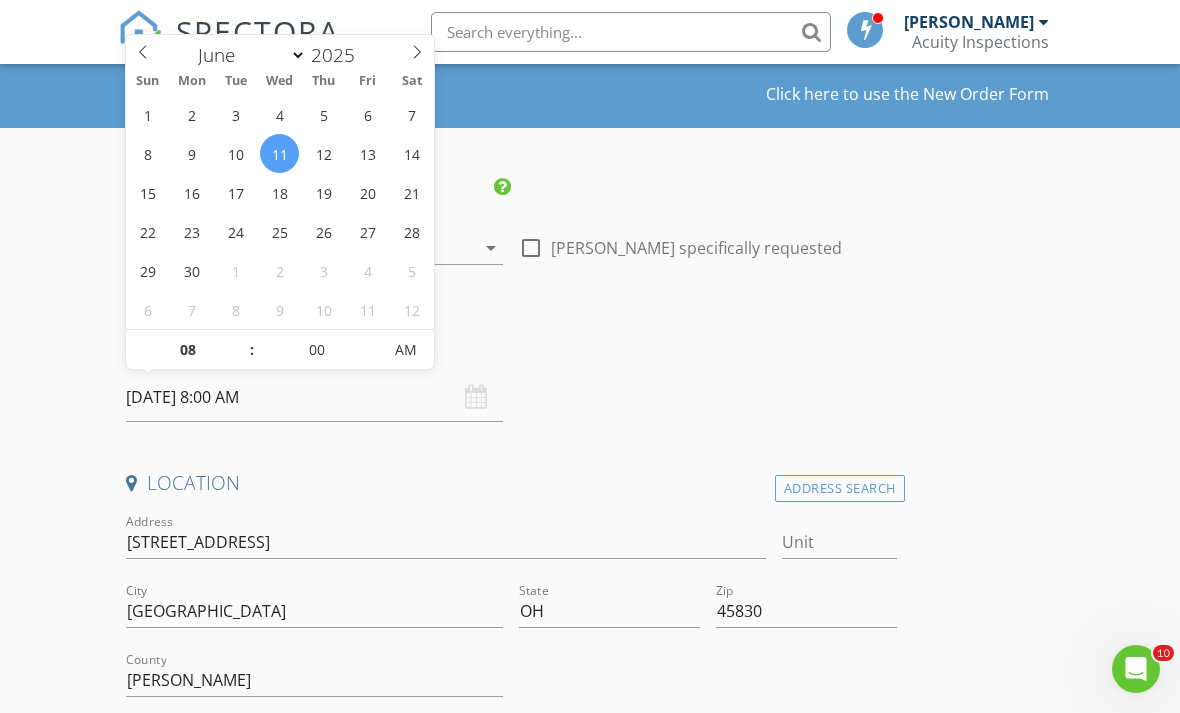 click on "06/11/2025 8:00 AM" at bounding box center (314, 397) 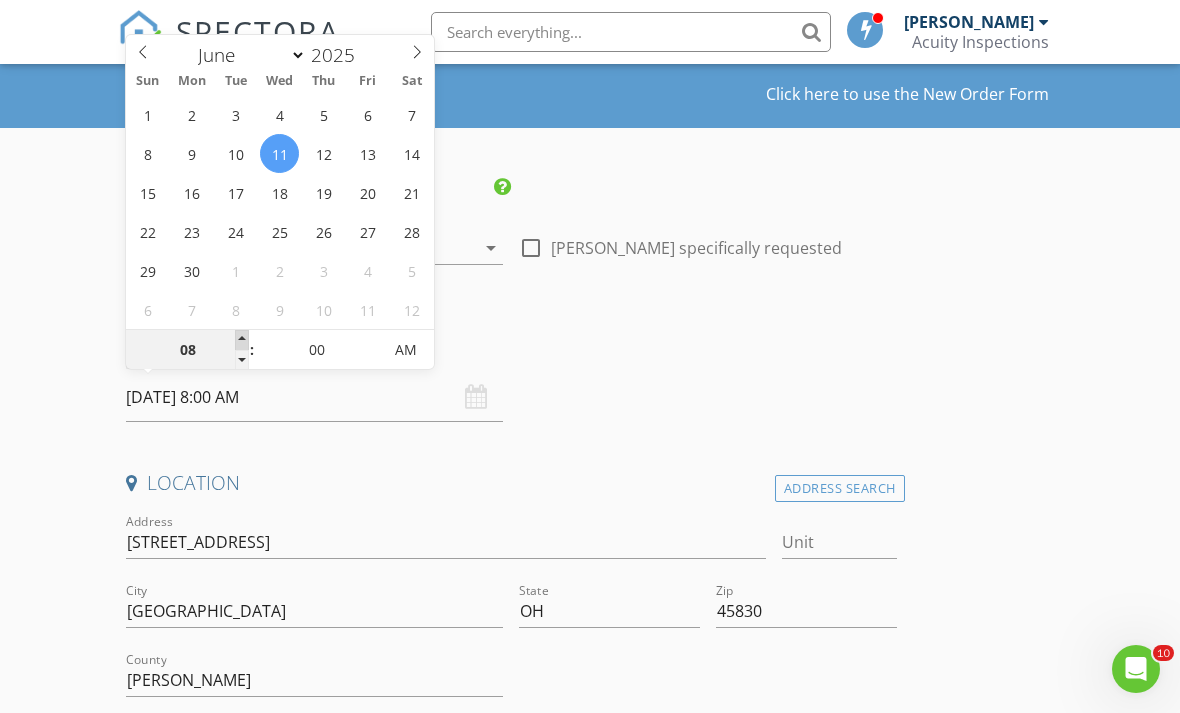 type on "09" 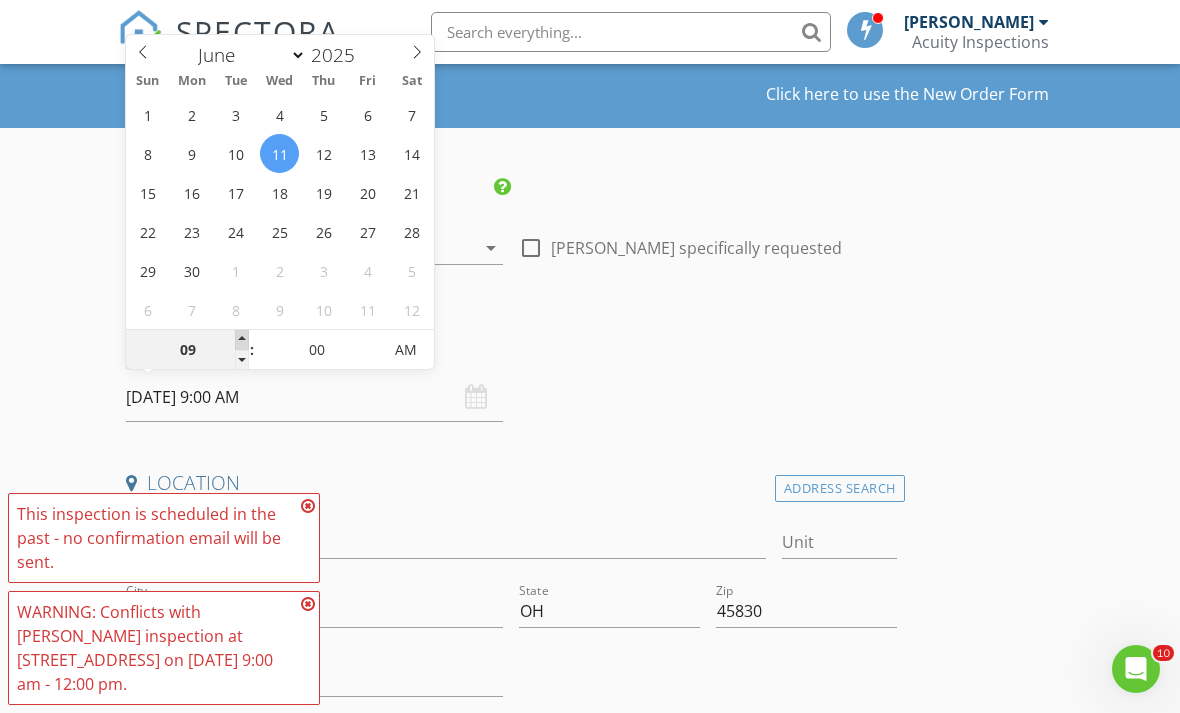click at bounding box center (242, 340) 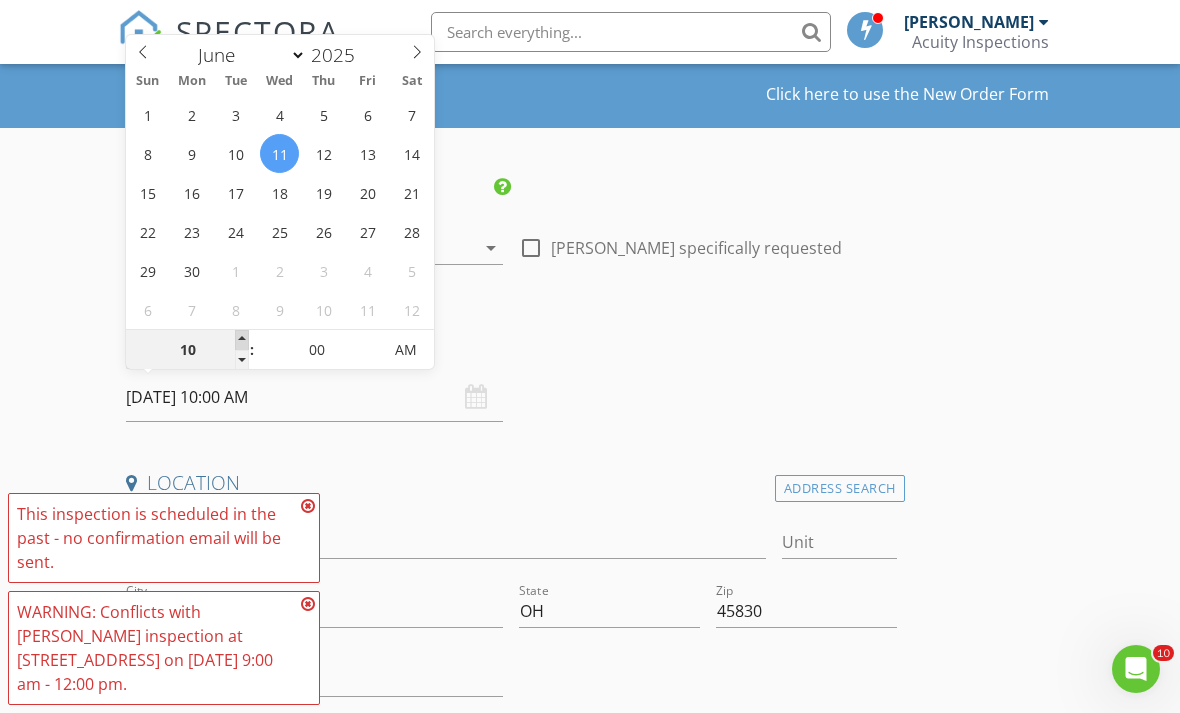click at bounding box center [242, 340] 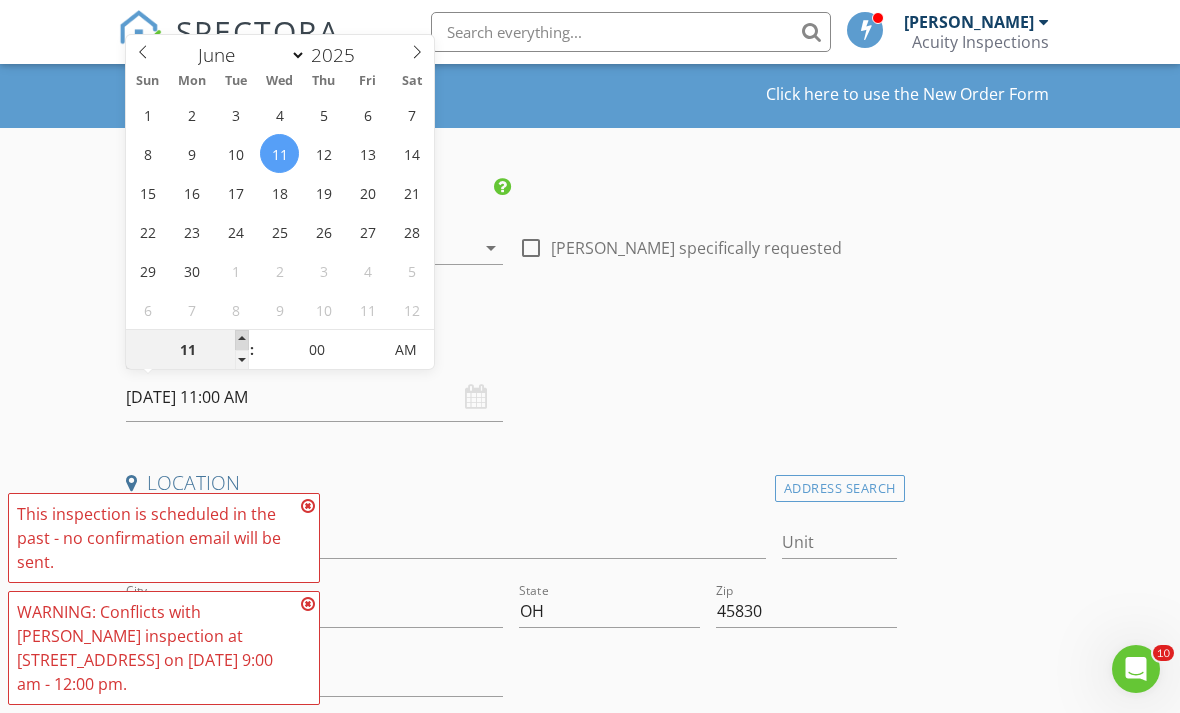 click at bounding box center [242, 340] 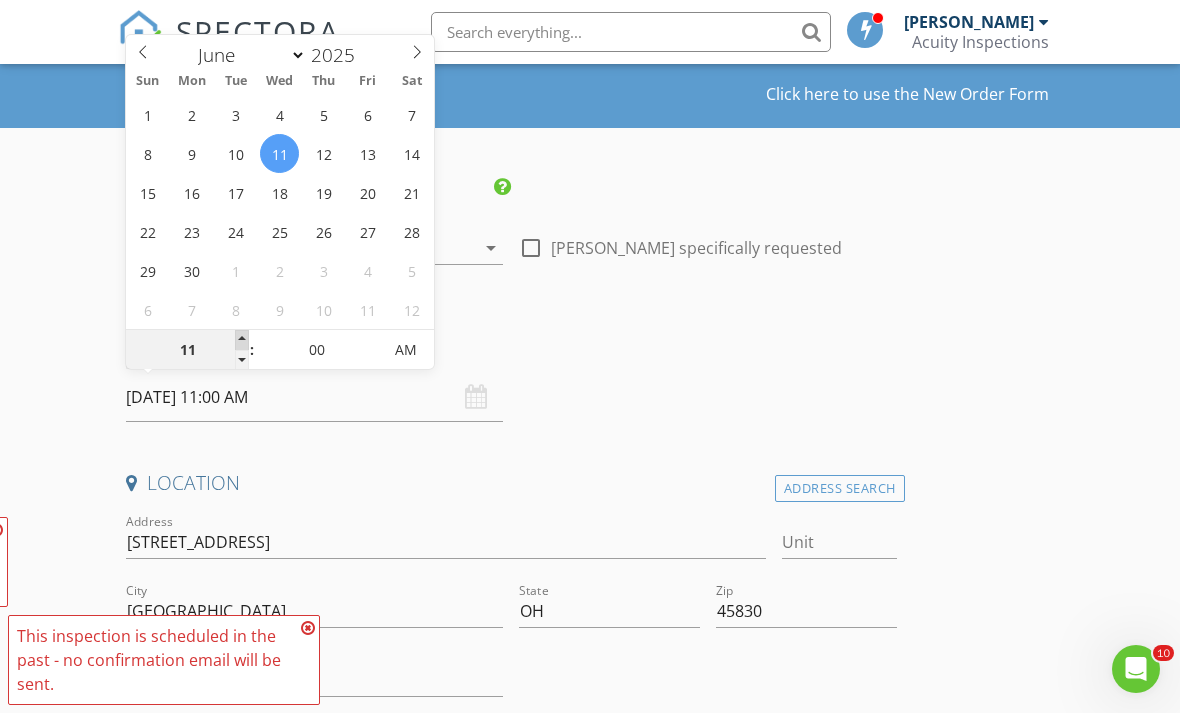type on "12" 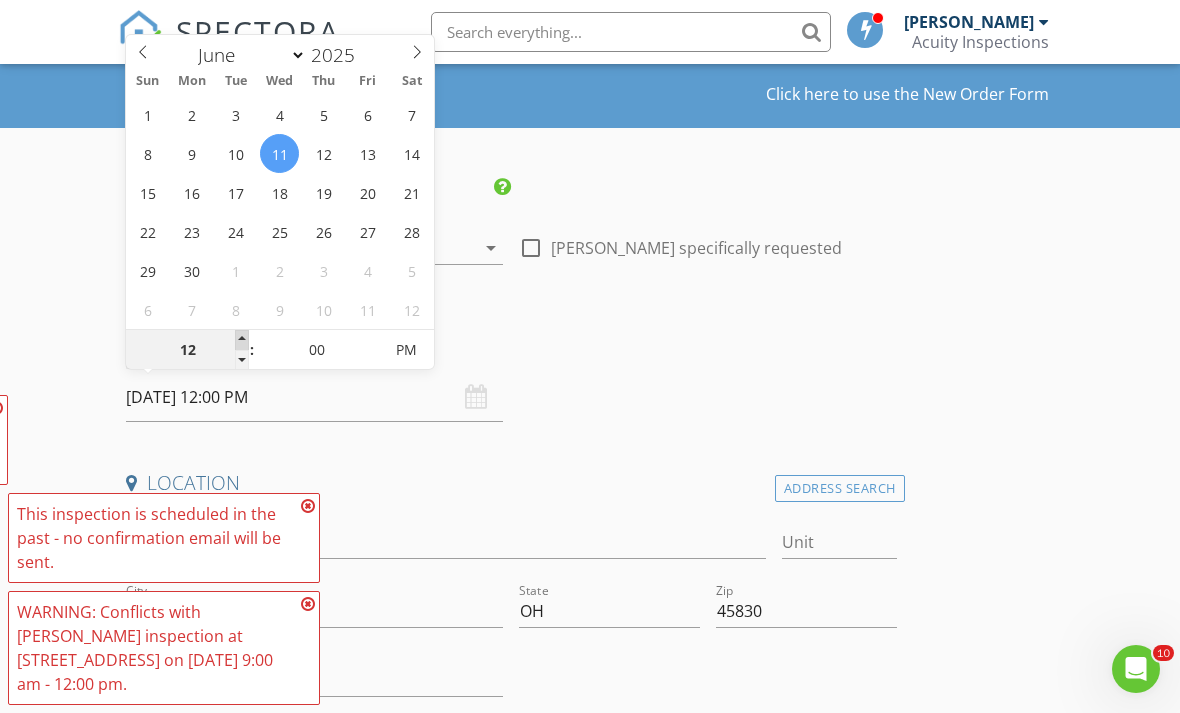 click at bounding box center [242, 340] 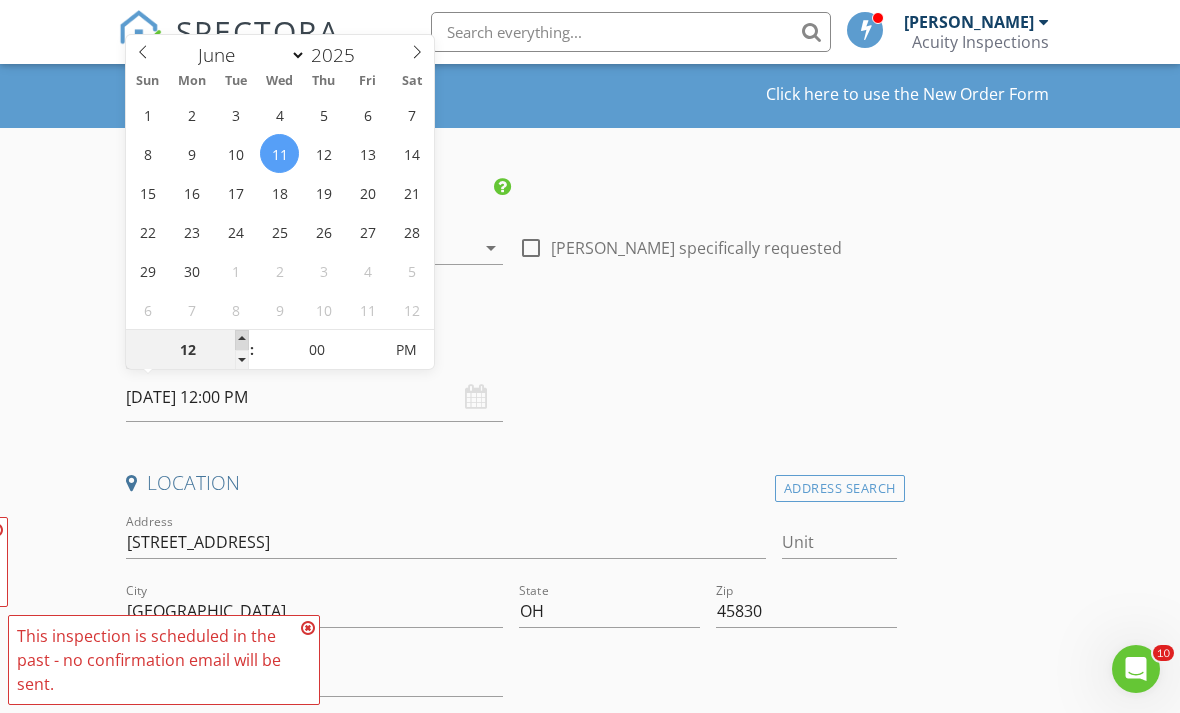 type on "01" 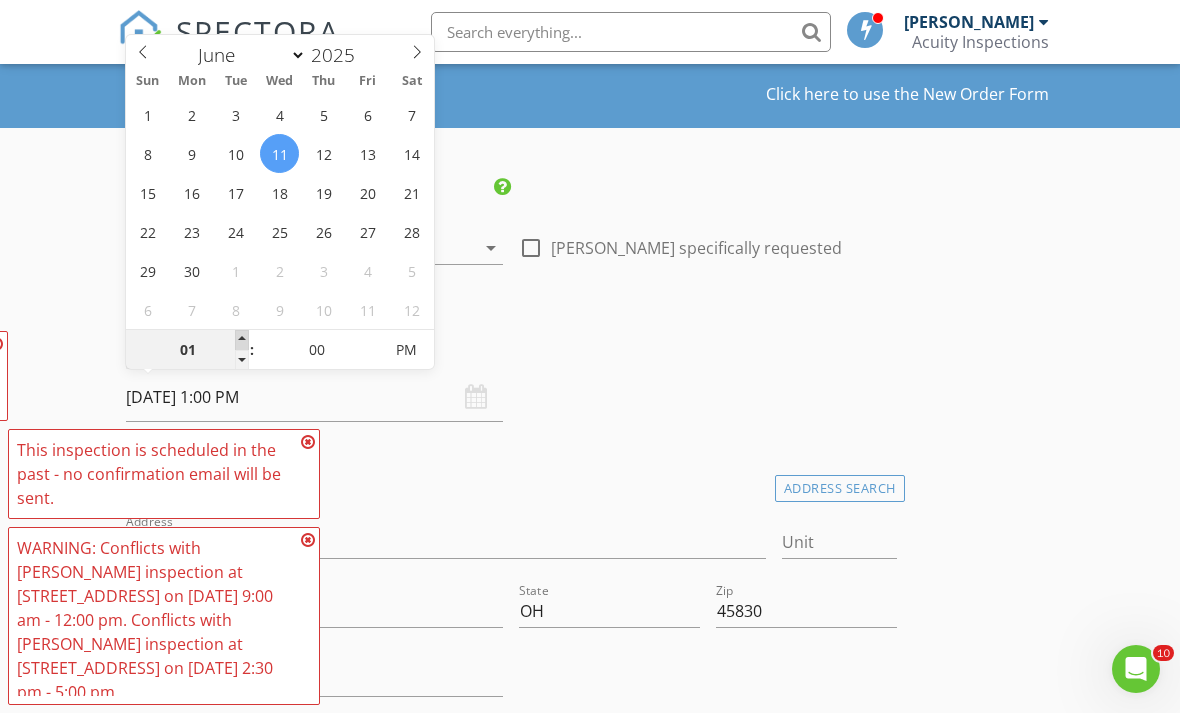 click at bounding box center (242, 340) 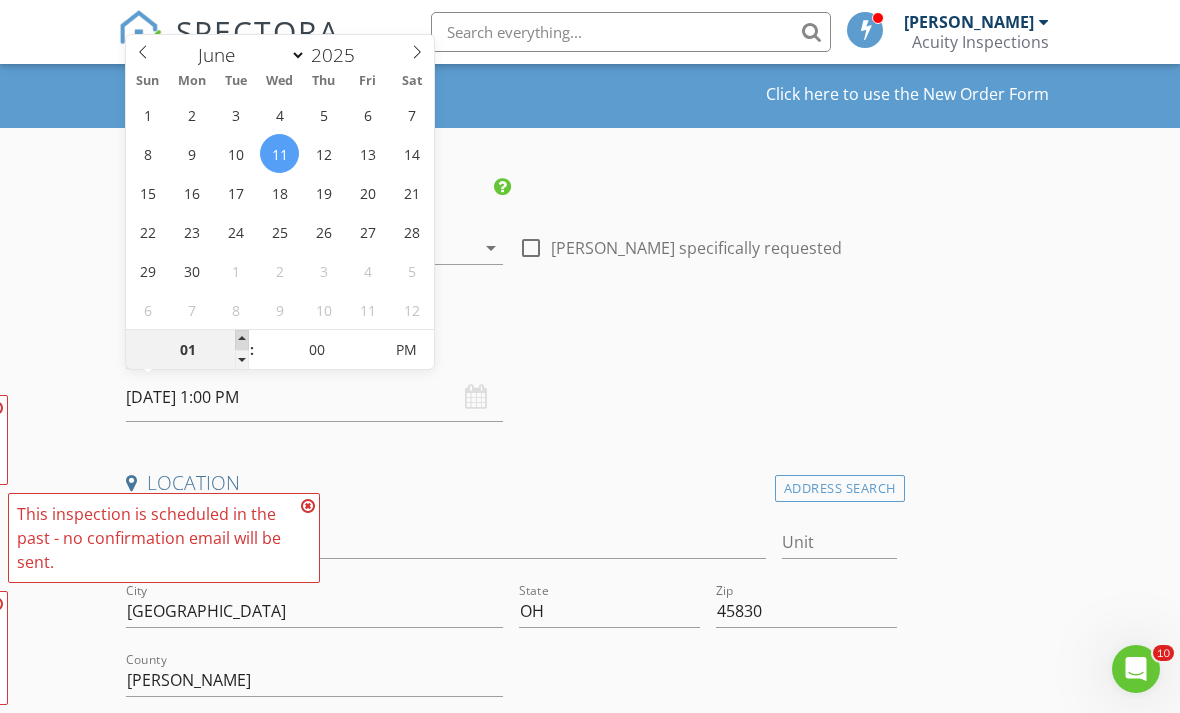 type on "02" 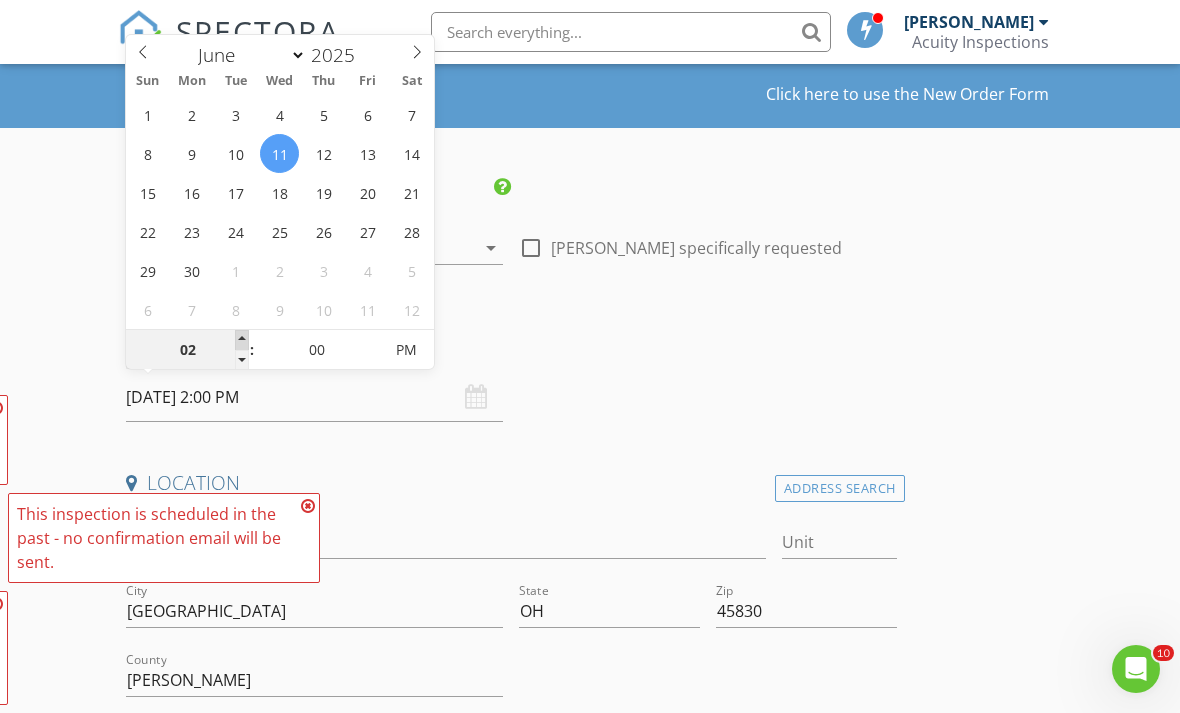 click at bounding box center (242, 340) 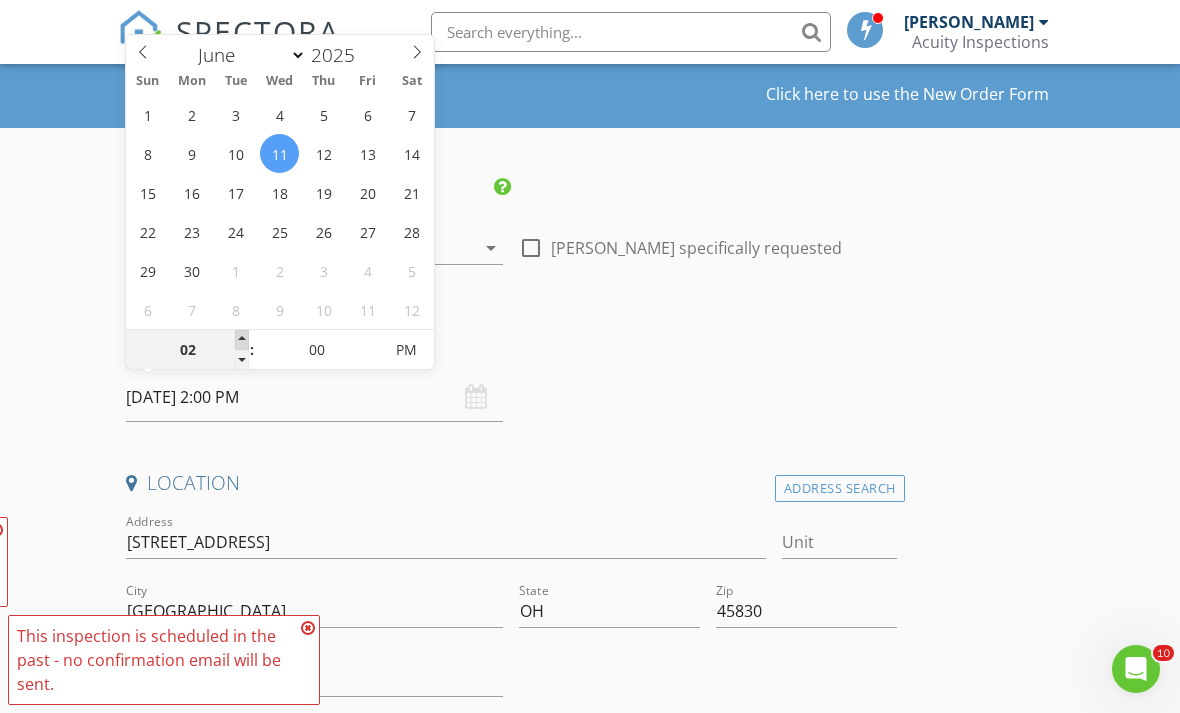 type on "03" 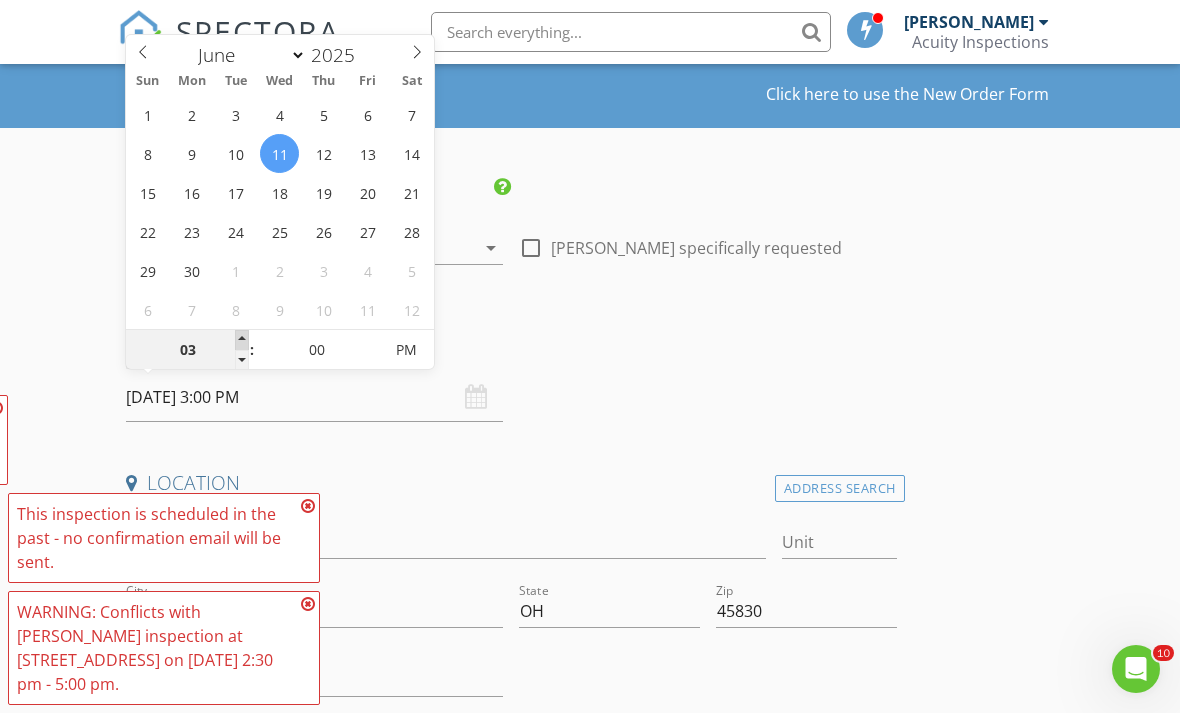 click at bounding box center (242, 340) 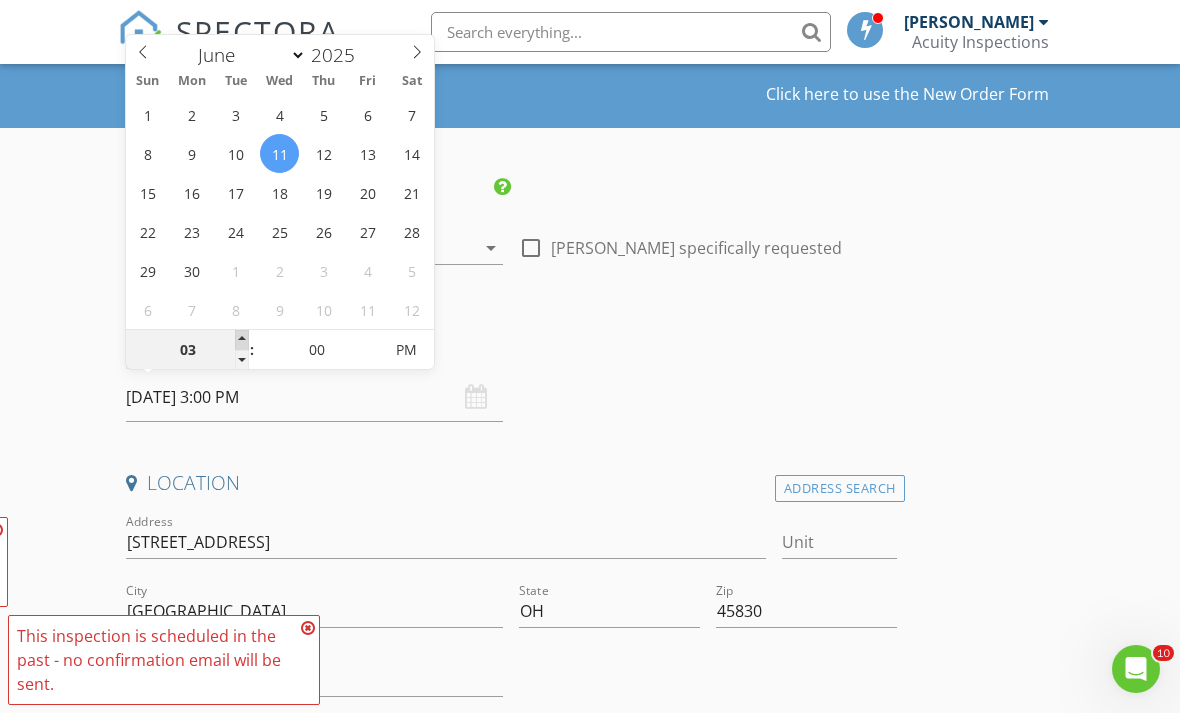type on "04" 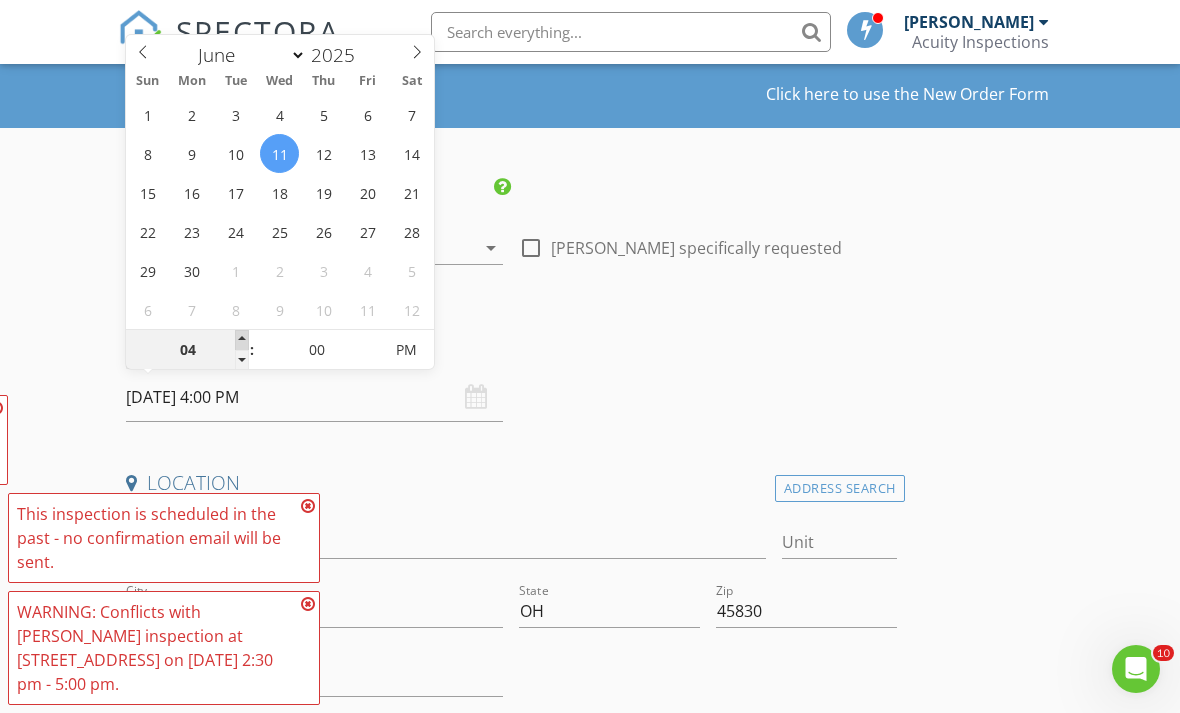 click at bounding box center (242, 340) 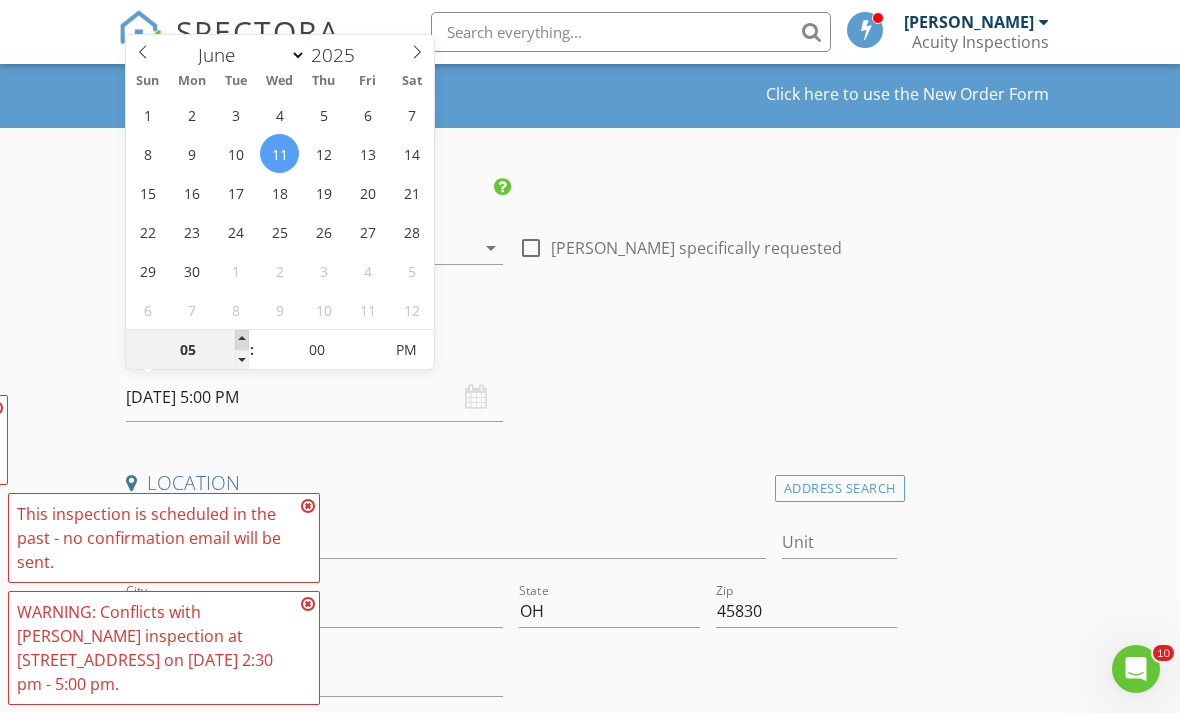 click at bounding box center [242, 340] 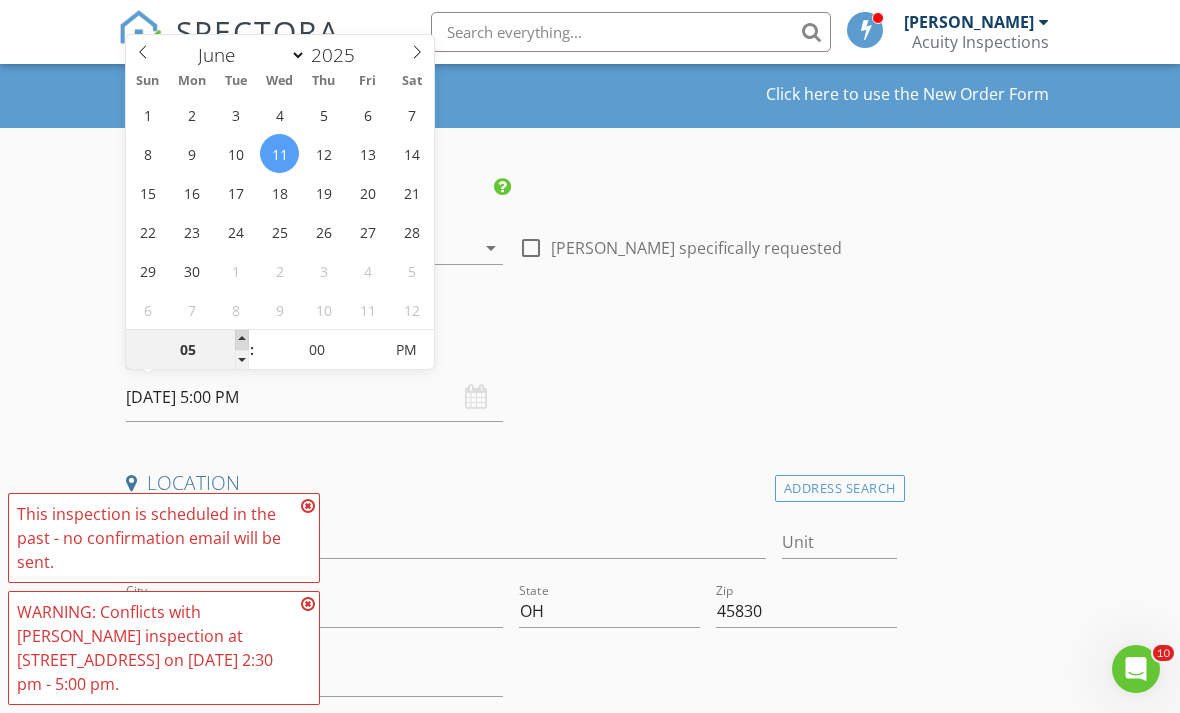 type on "06" 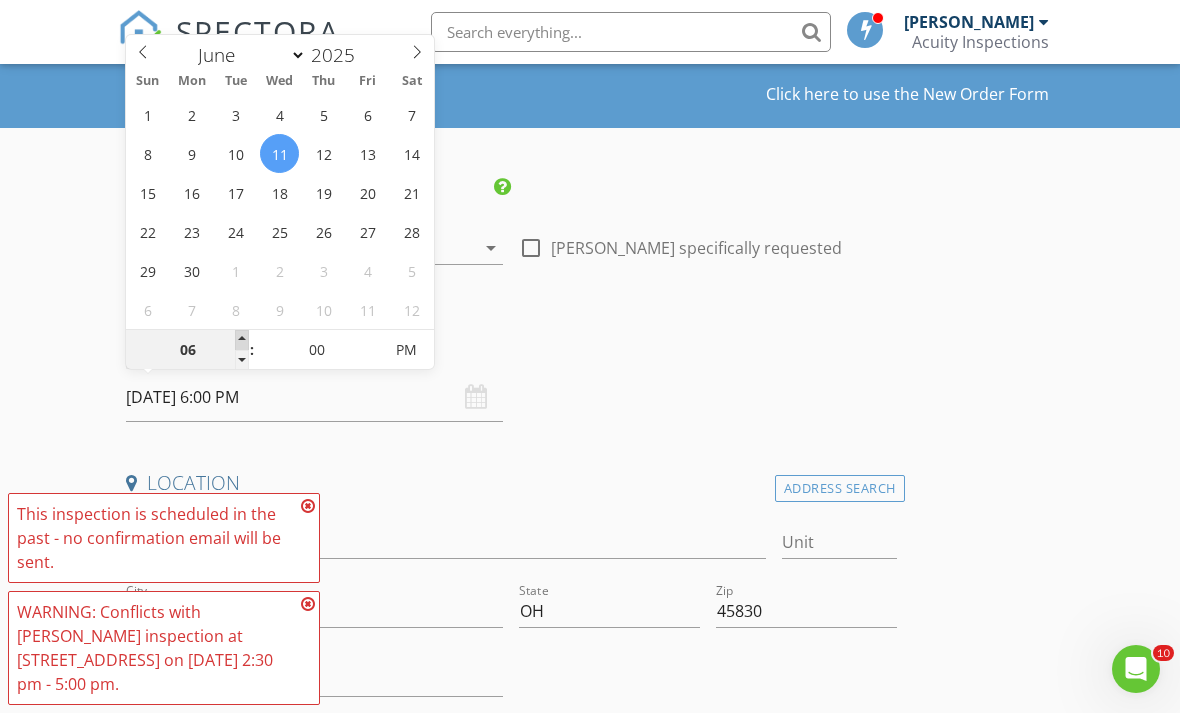 click at bounding box center [242, 340] 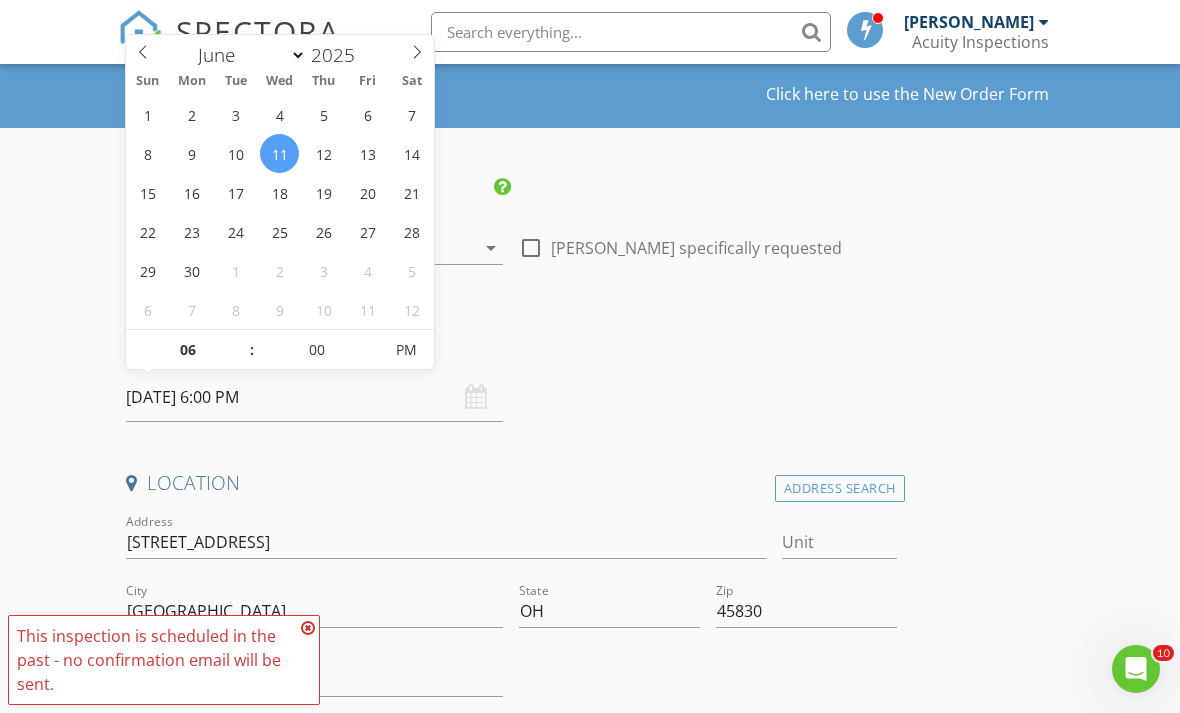 click at bounding box center [308, 628] 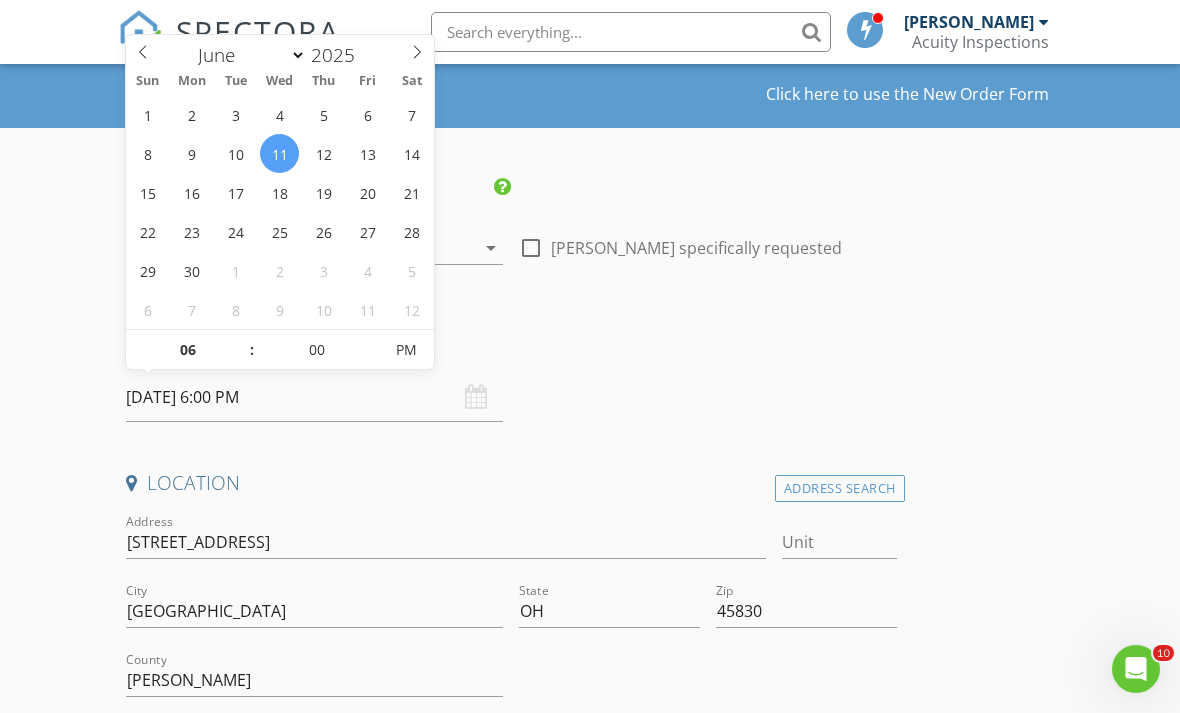 click on "New Inspection
Click here to use the New Order Form
INSPECTOR(S)
check_box   Ryan Fennell   PRIMARY   Ryan Fennell arrow_drop_down   check_box_outline_blank Ryan Fennell specifically requested
Date/Time
06/11/2025 6:00 PM
Location
Address Search       Address 217 Center St   Unit   City Columbus Grove   State OH   Zip 45830   County Putnam     Square Feet 1350   Year Built 1900   Foundation Basement arrow_drop_down     Ryan Fennell     63.4 miles     (an hour)
client
check_box Enable Client CC email for this inspection   Client Search     check_box_outline_blank Client is a Company/Organization     First Name Gerry   Last Name Keysor   Email candgkeysor@gmail.com   CC Email ccacuityinspections@gmail.com   Phone 419-792-0362           Notes   Private Notes
ADD ADDITIONAL client" at bounding box center [590, 1843] 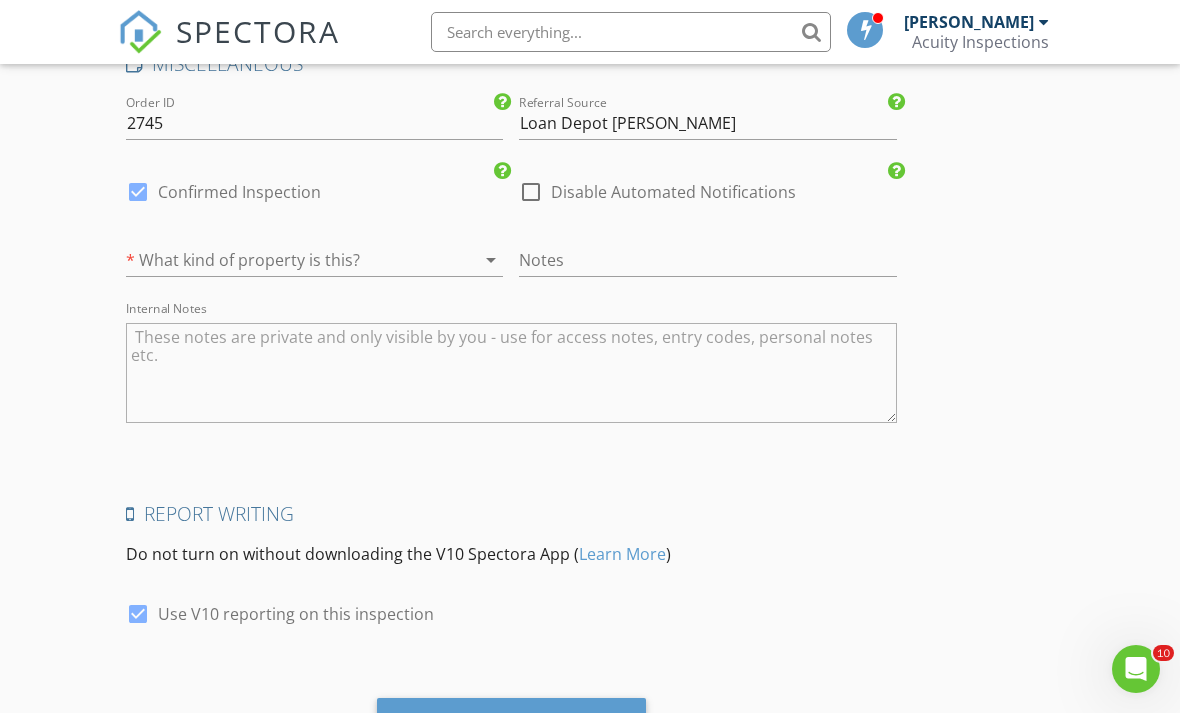 scroll, scrollTop: 2919, scrollLeft: 0, axis: vertical 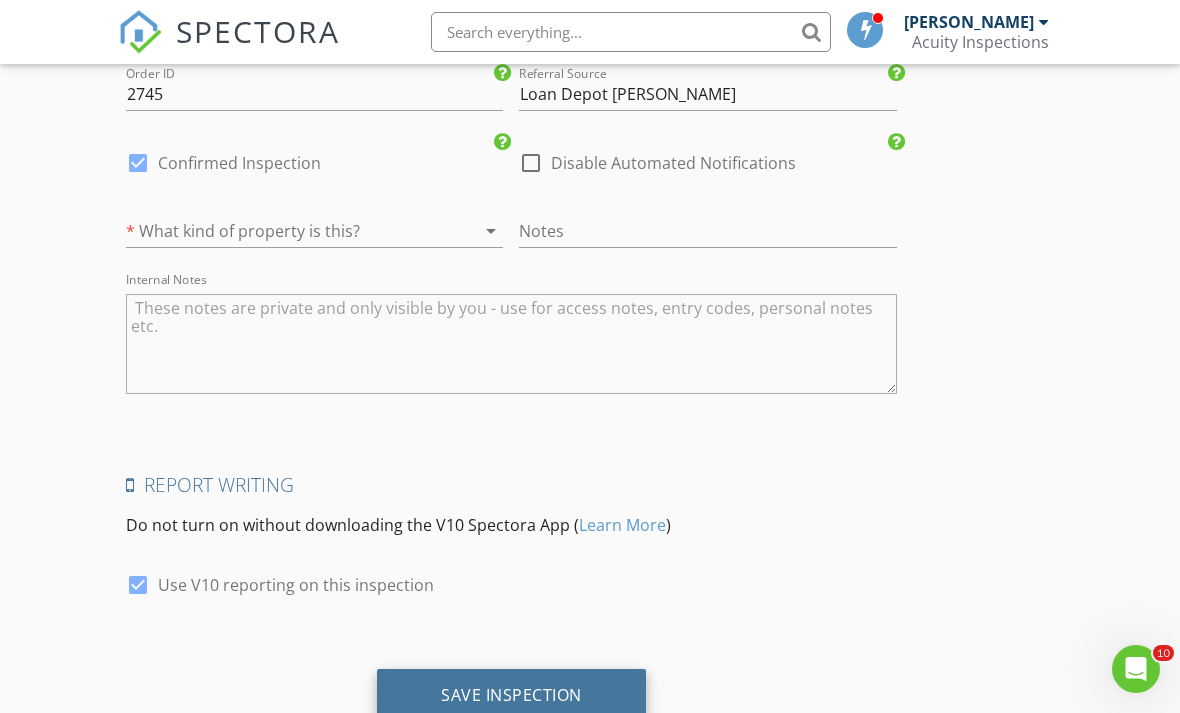 click on "Save Inspection" at bounding box center [511, 696] 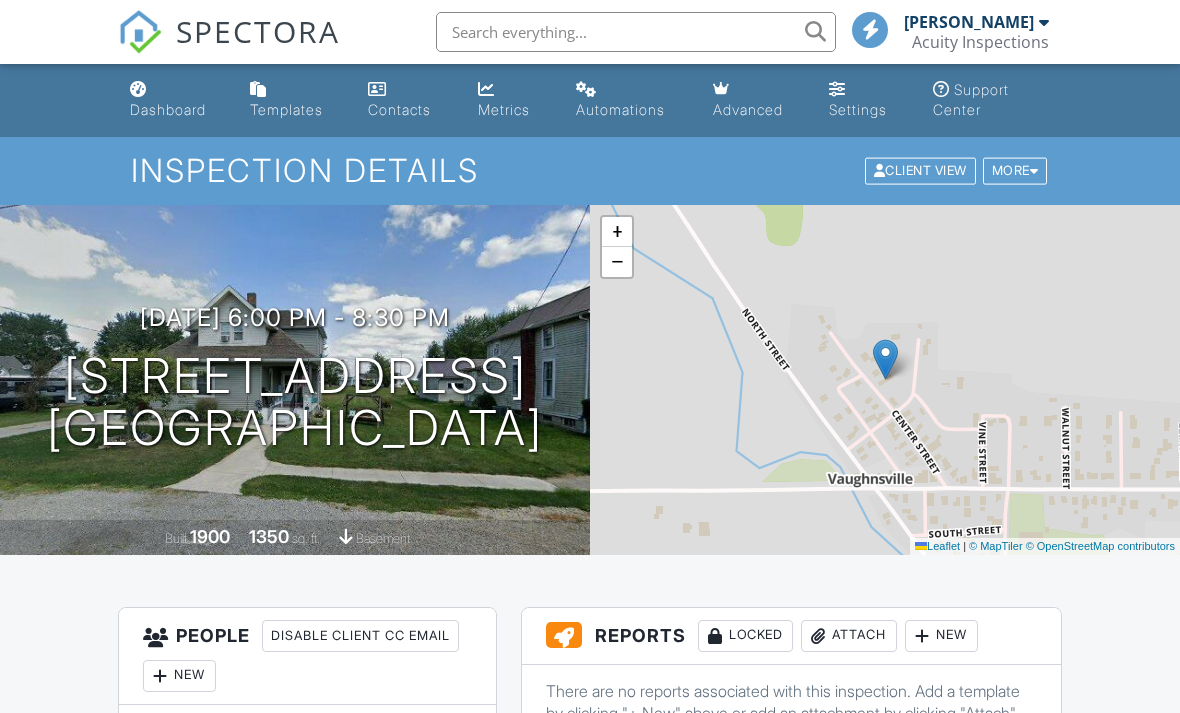 scroll, scrollTop: 0, scrollLeft: 0, axis: both 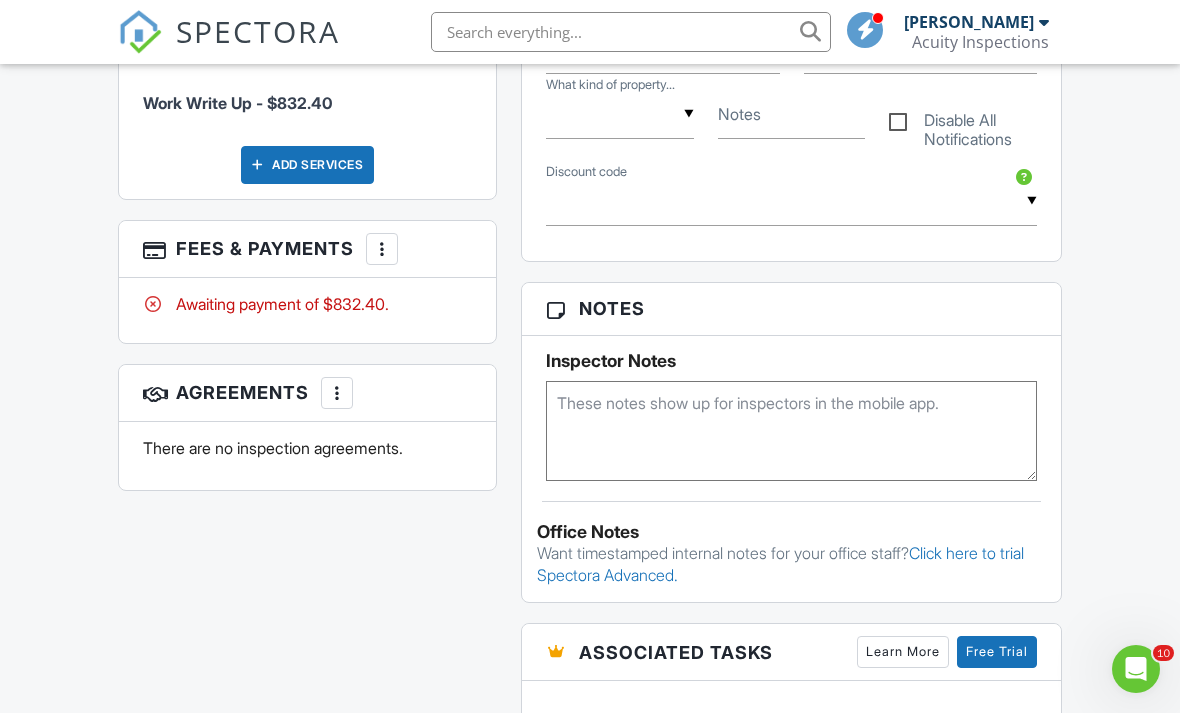 click at bounding box center (382, 249) 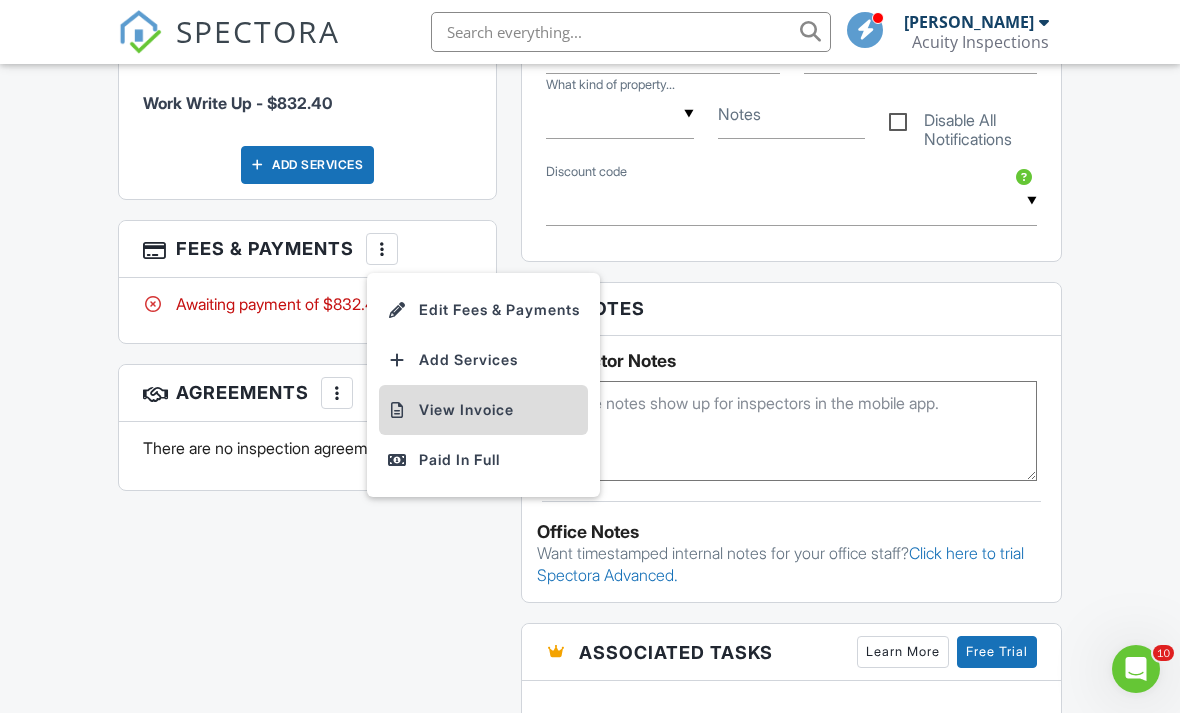 click on "View Invoice" at bounding box center (483, 410) 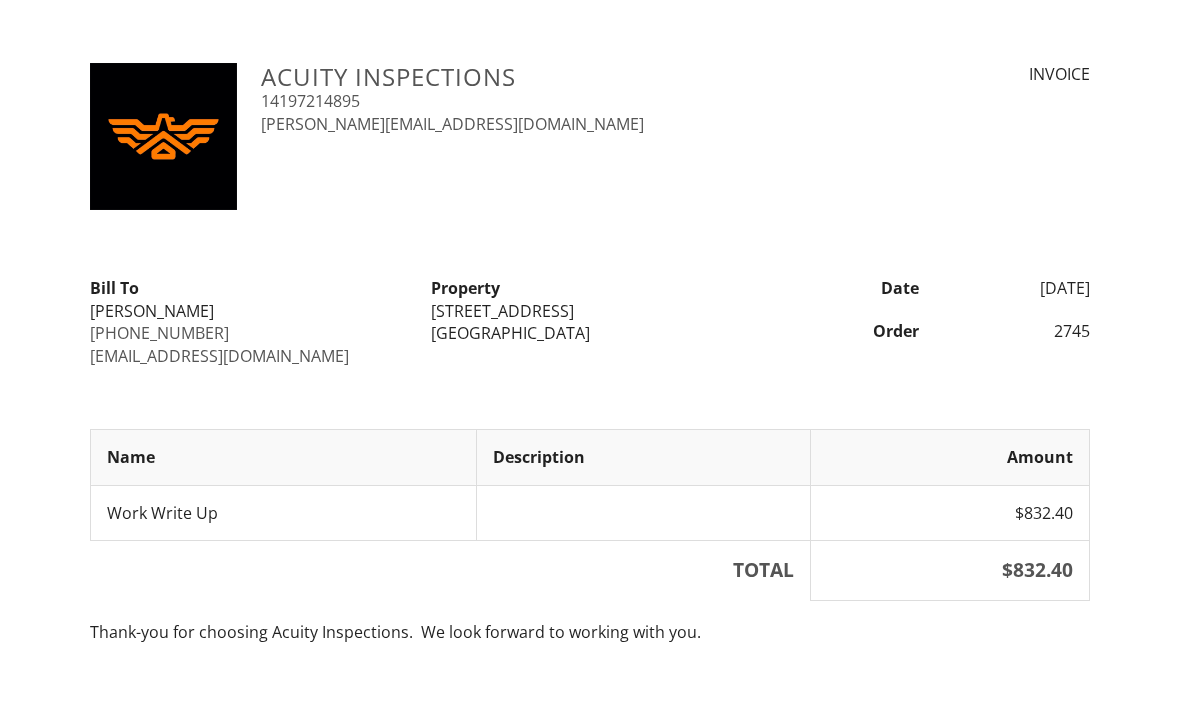 scroll, scrollTop: 13, scrollLeft: 0, axis: vertical 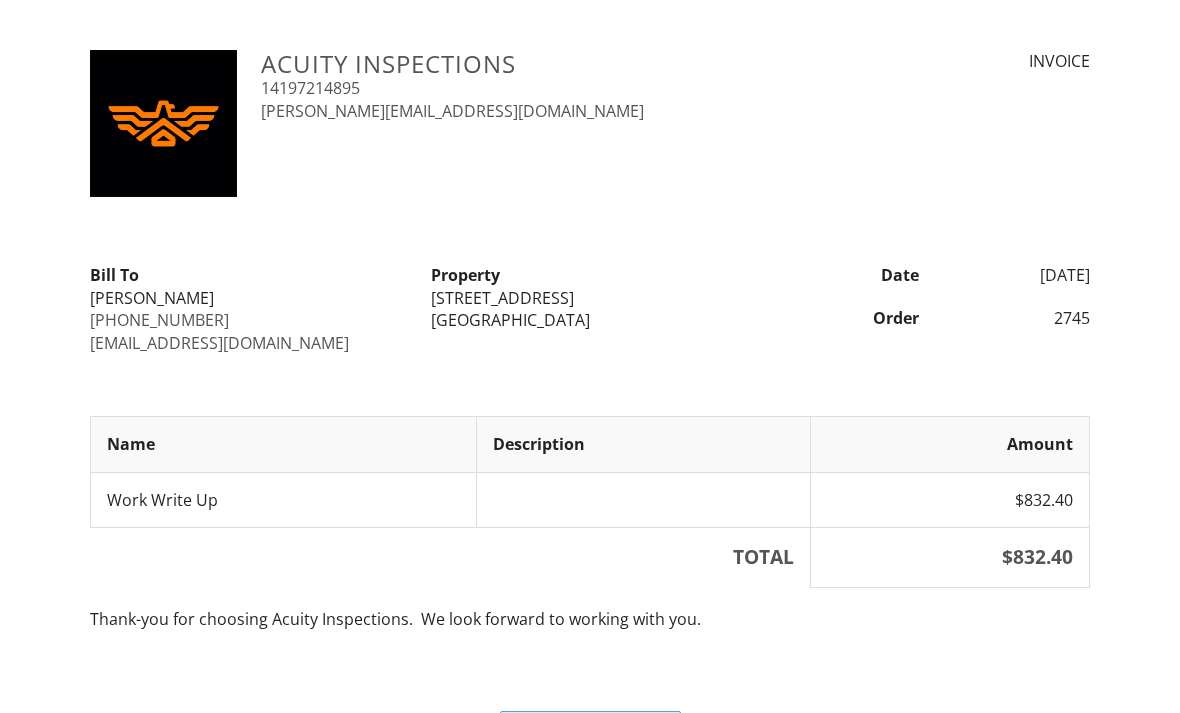 click on "View as PDF" at bounding box center (590, 729) 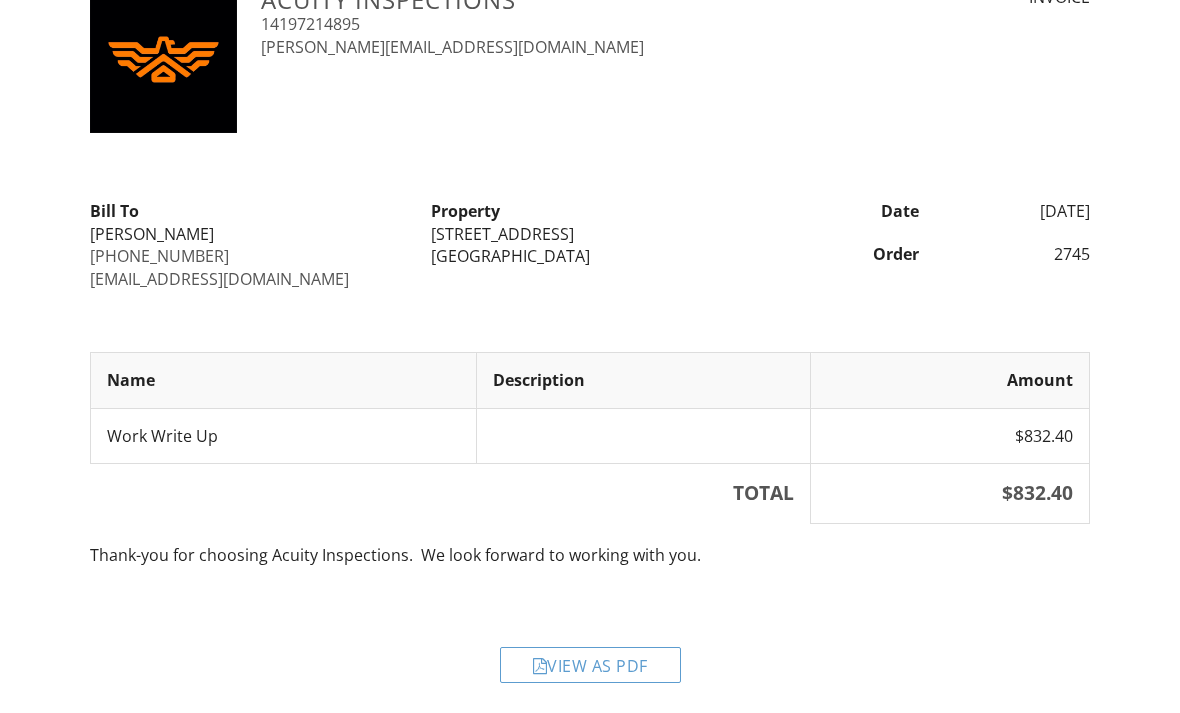scroll, scrollTop: 0, scrollLeft: 0, axis: both 